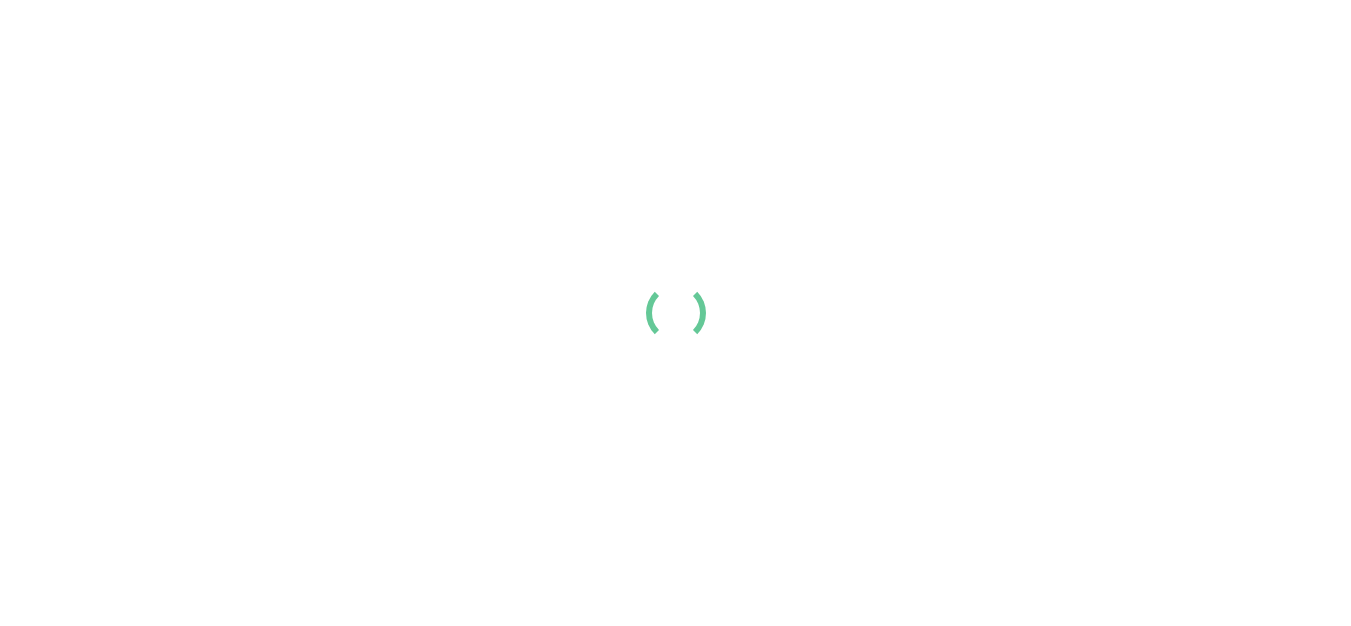 scroll, scrollTop: 0, scrollLeft: 0, axis: both 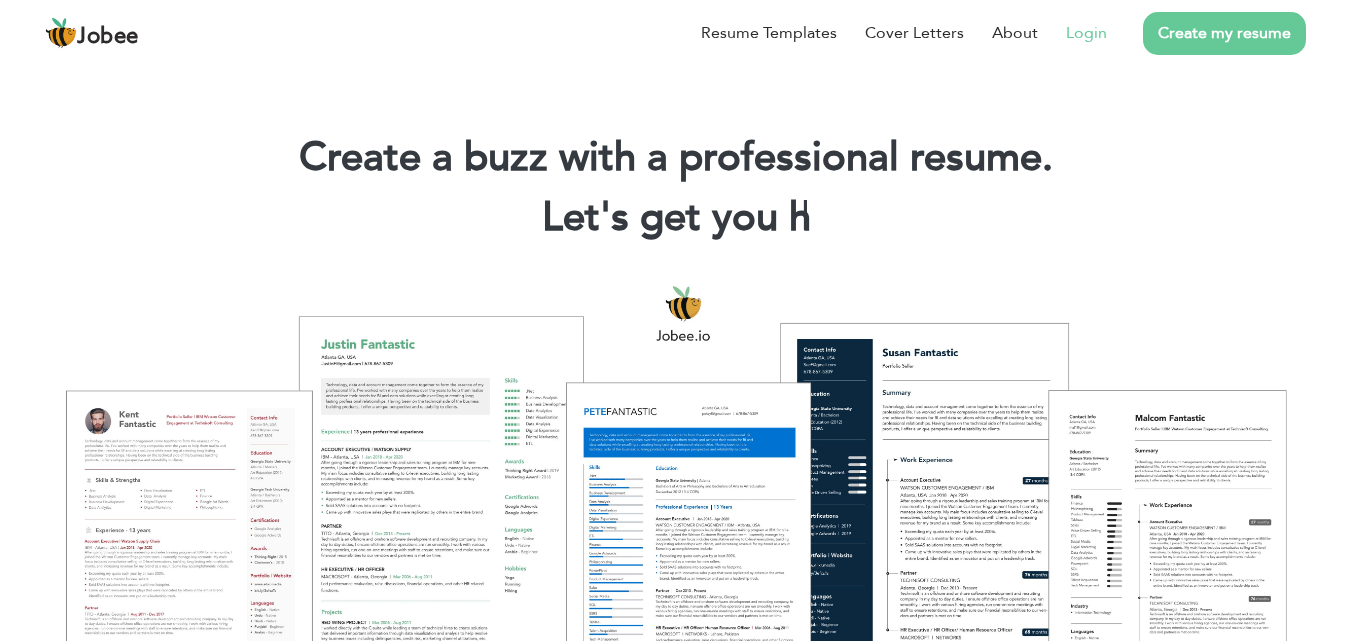click on "Login" at bounding box center [1086, 33] 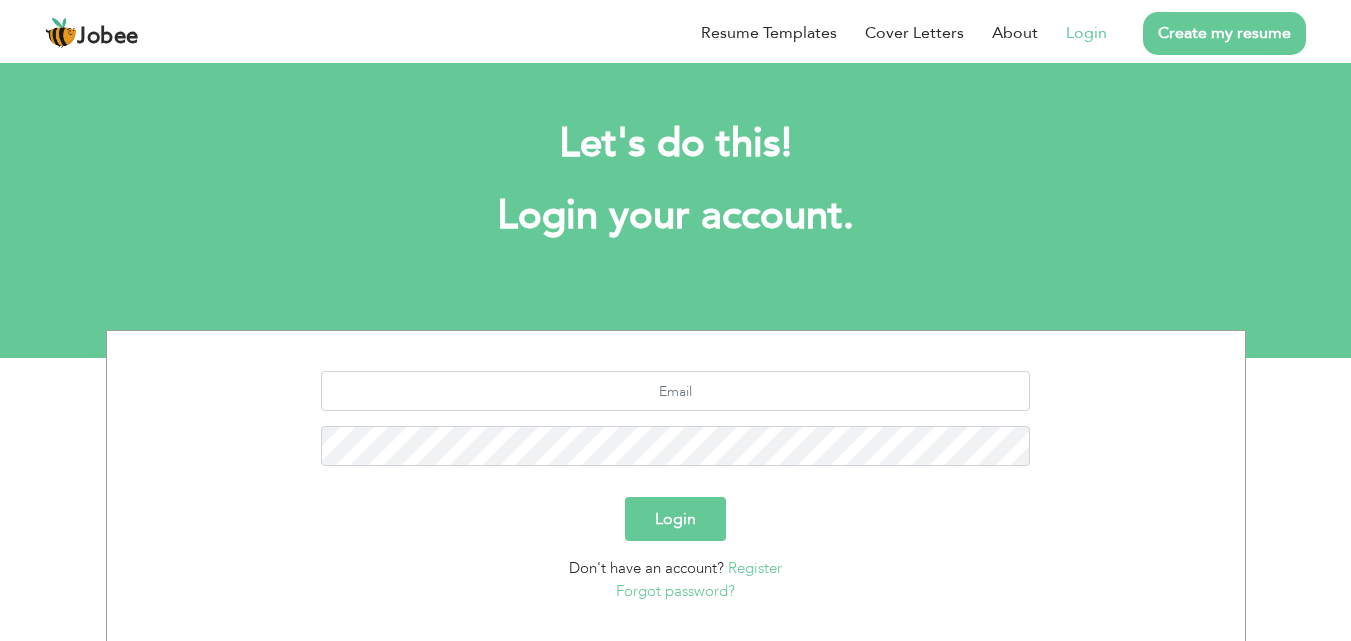 scroll, scrollTop: 0, scrollLeft: 0, axis: both 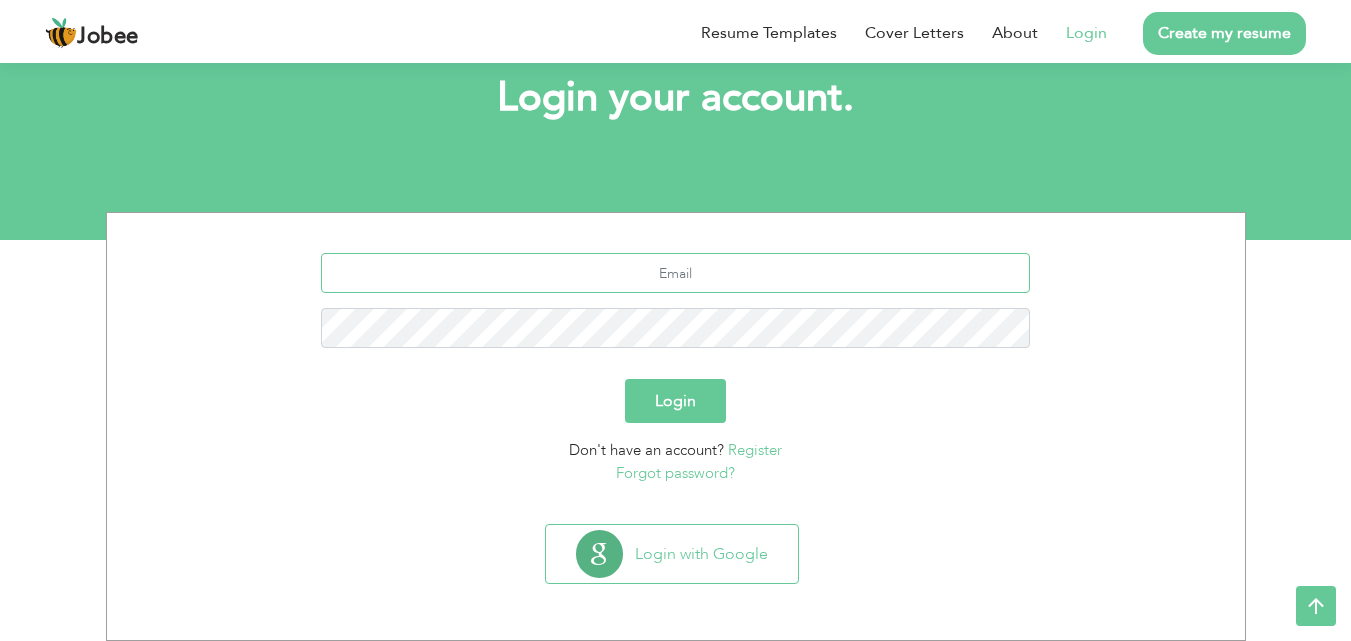 type on "[EMAIL_ADDRESS][DOMAIN_NAME]" 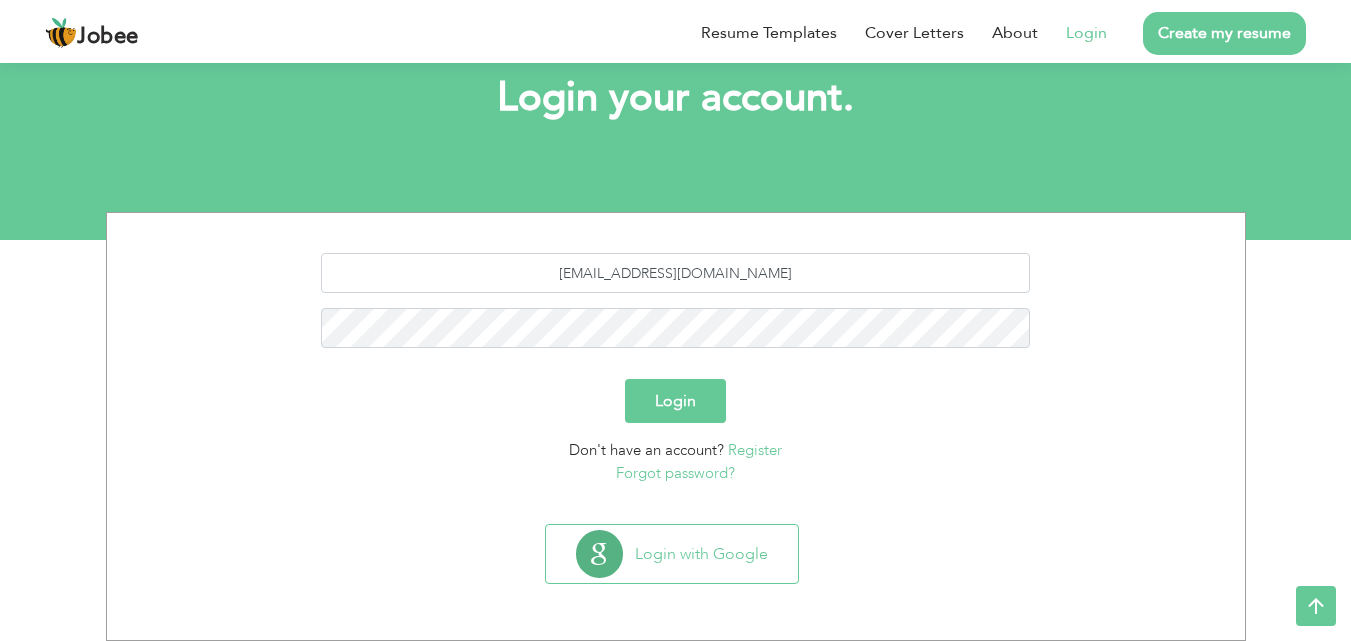 click on "Login" at bounding box center (675, 401) 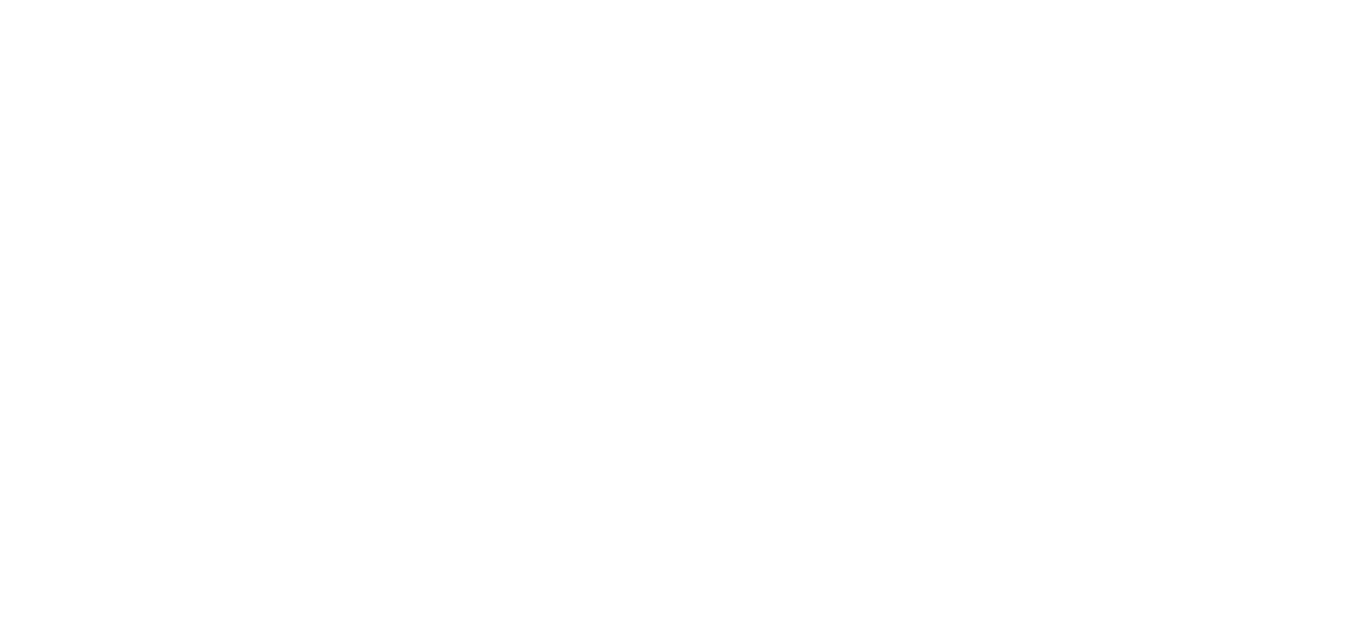 scroll, scrollTop: 0, scrollLeft: 0, axis: both 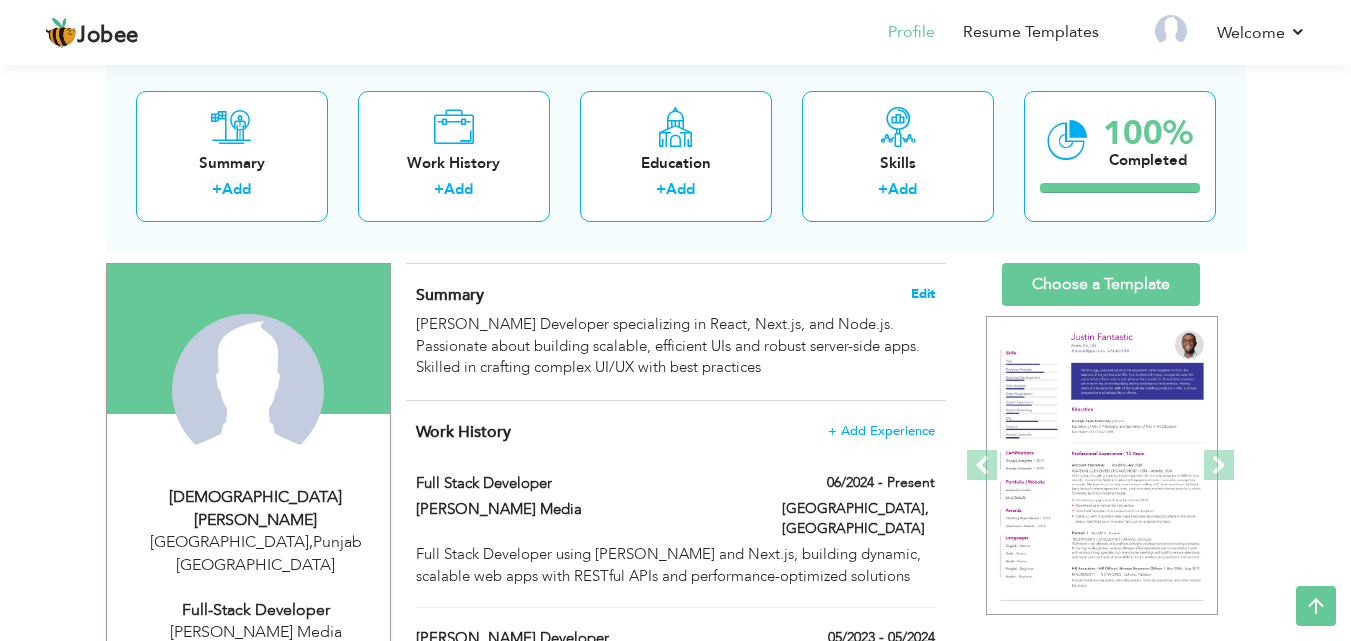 click on "Edit" at bounding box center [923, 294] 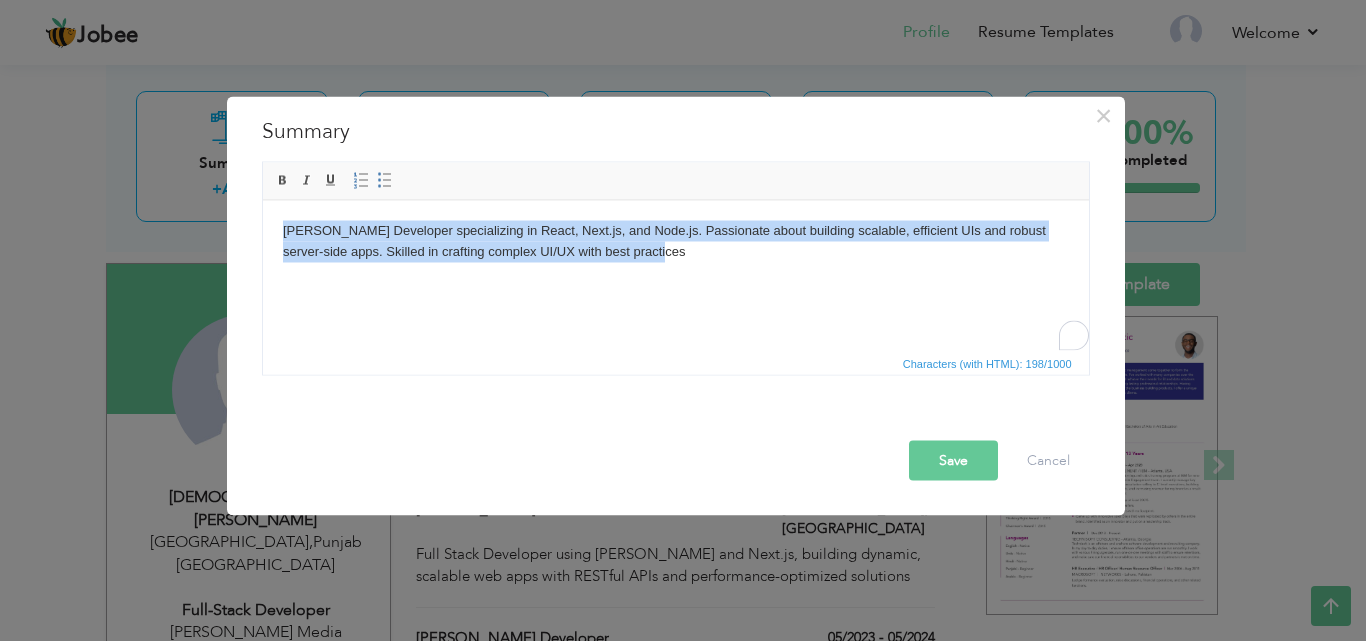 drag, startPoint x: 663, startPoint y: 254, endPoint x: 257, endPoint y: 234, distance: 406.4923 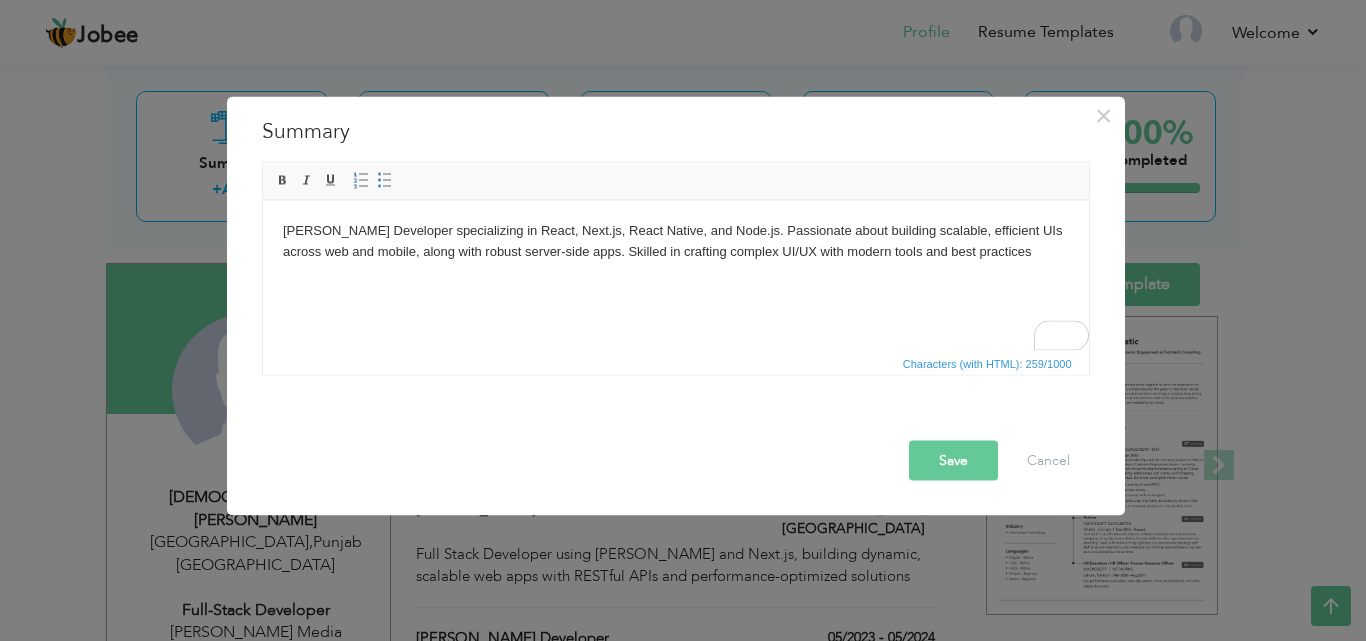 click on "Save" at bounding box center [953, 460] 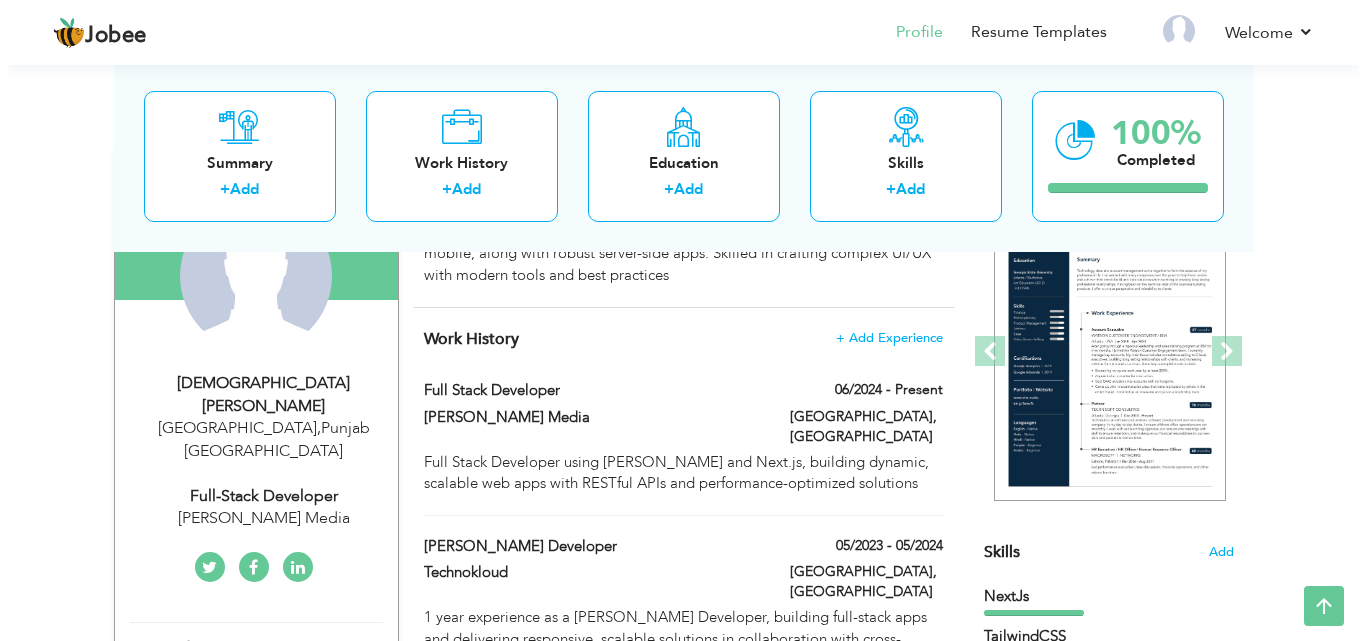 scroll, scrollTop: 227, scrollLeft: 0, axis: vertical 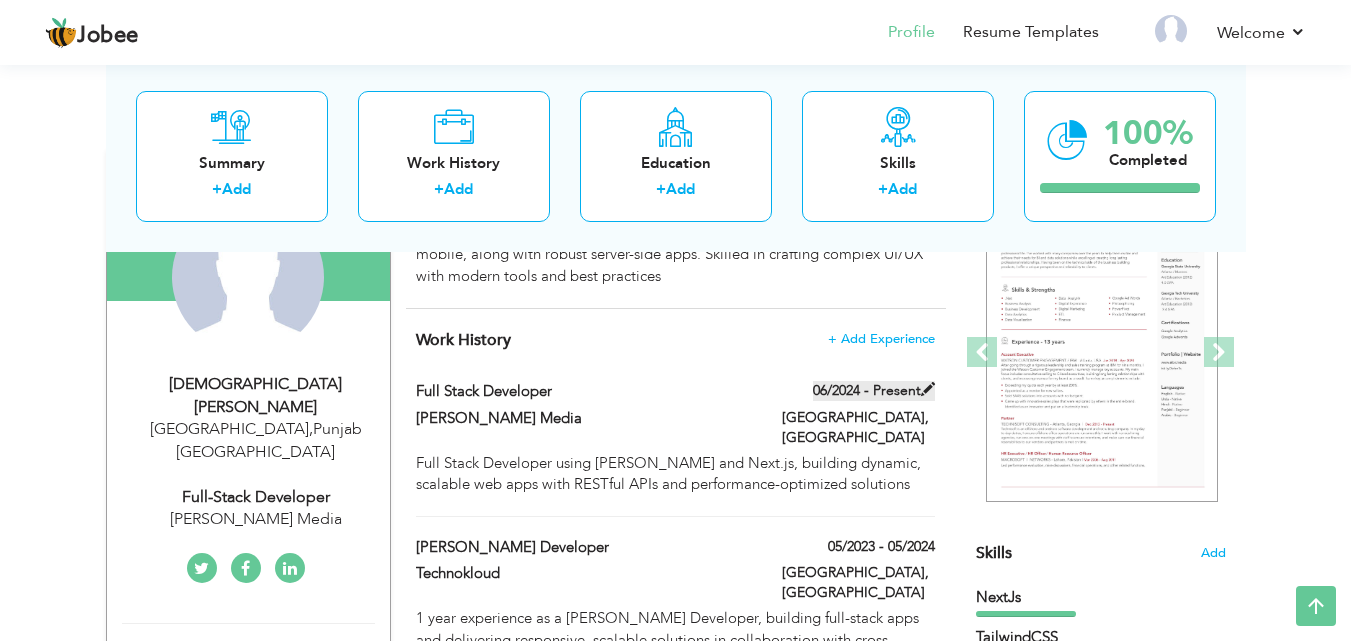 click at bounding box center [928, 389] 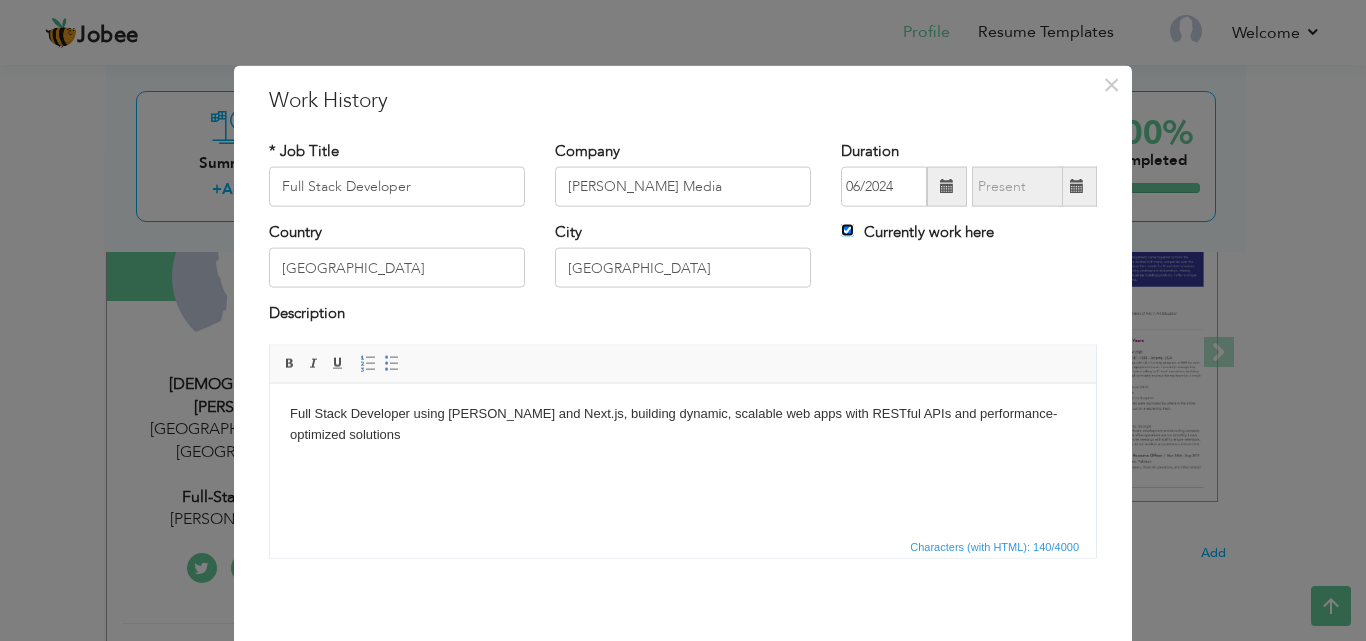 click on "Currently work here" at bounding box center [847, 230] 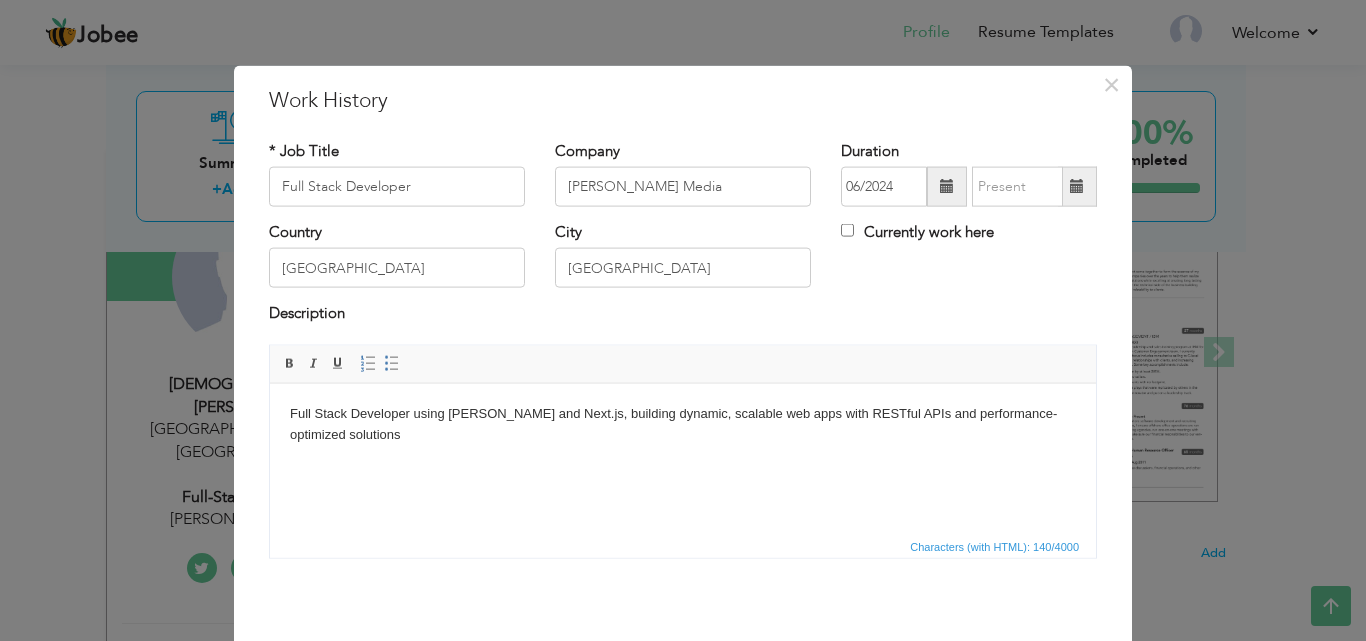 click at bounding box center (1077, 186) 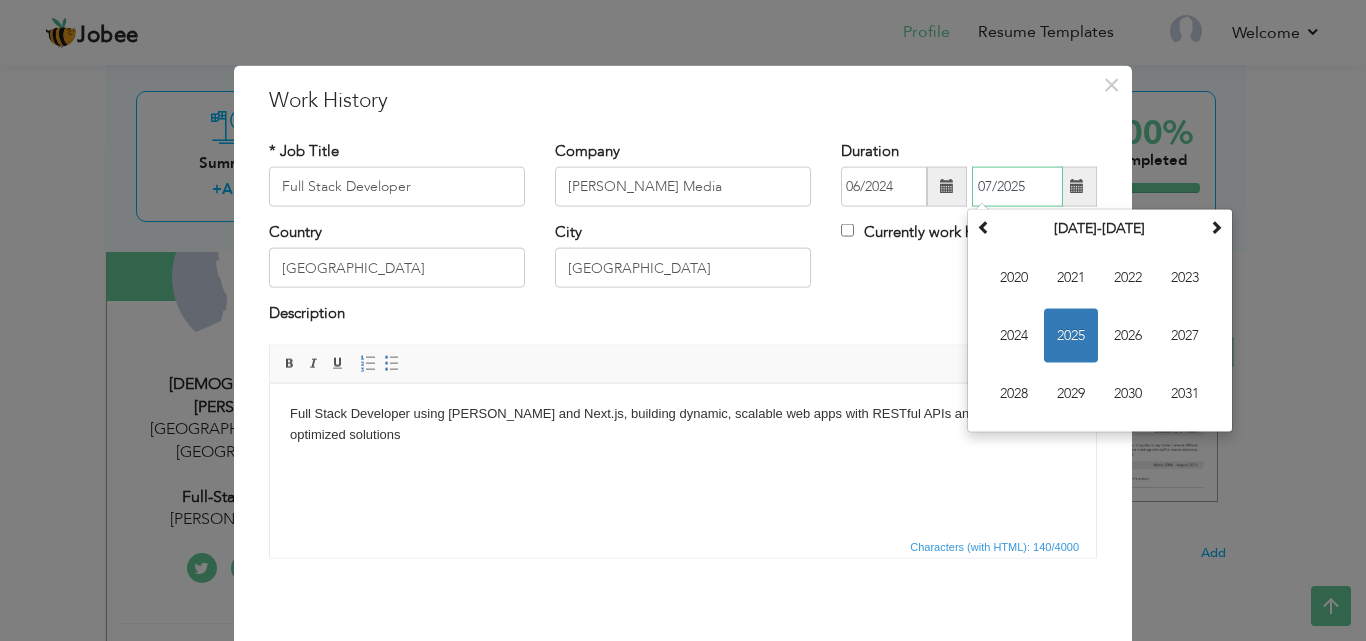 click on "07/2025" at bounding box center (1017, 187) 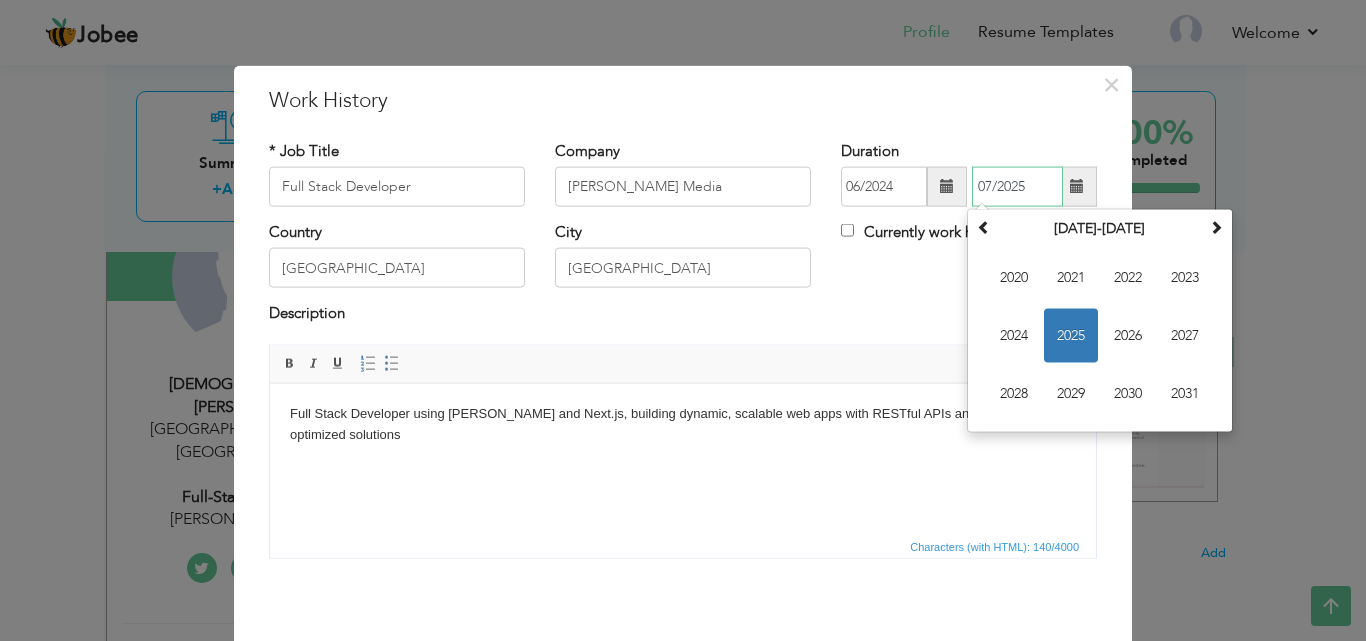 click on "2025" at bounding box center (1071, 336) 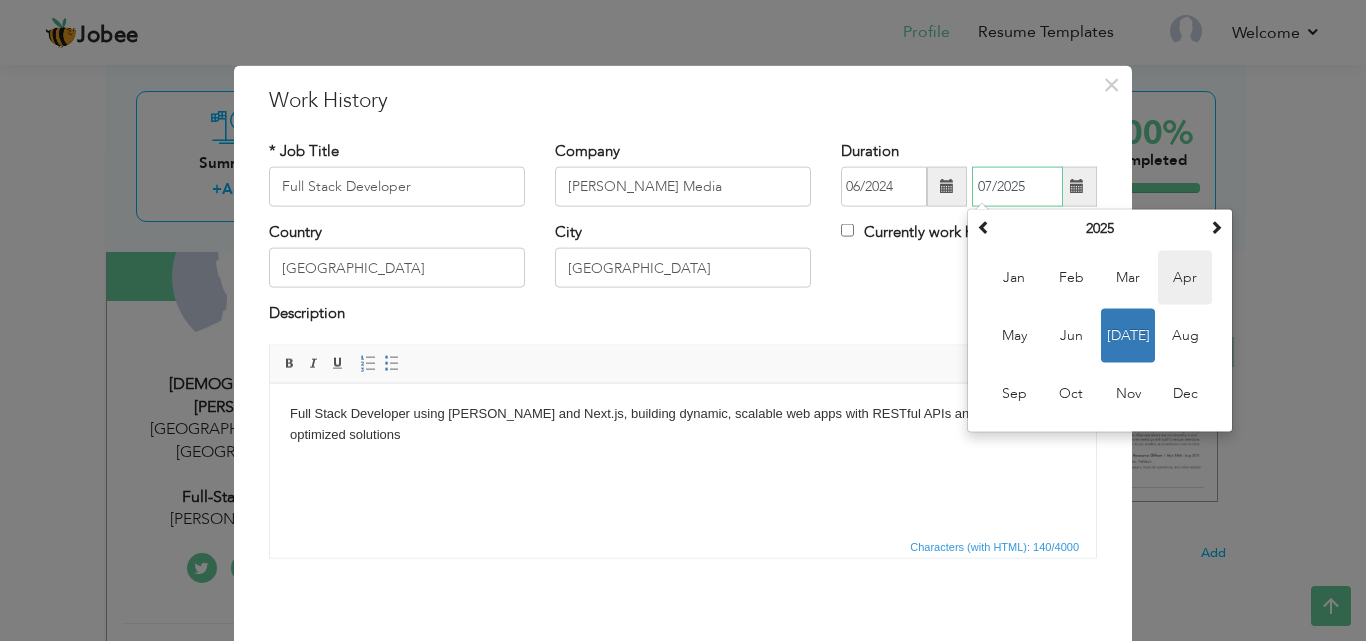 click on "Apr" at bounding box center (1185, 278) 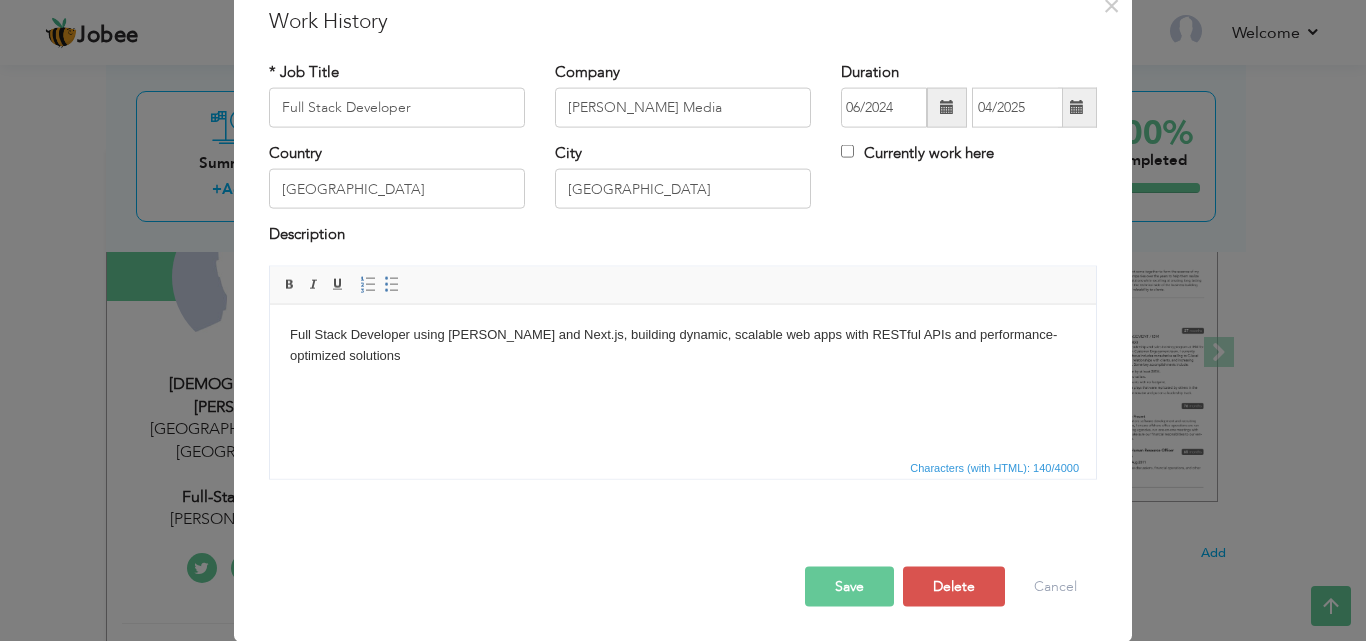 scroll, scrollTop: 79, scrollLeft: 0, axis: vertical 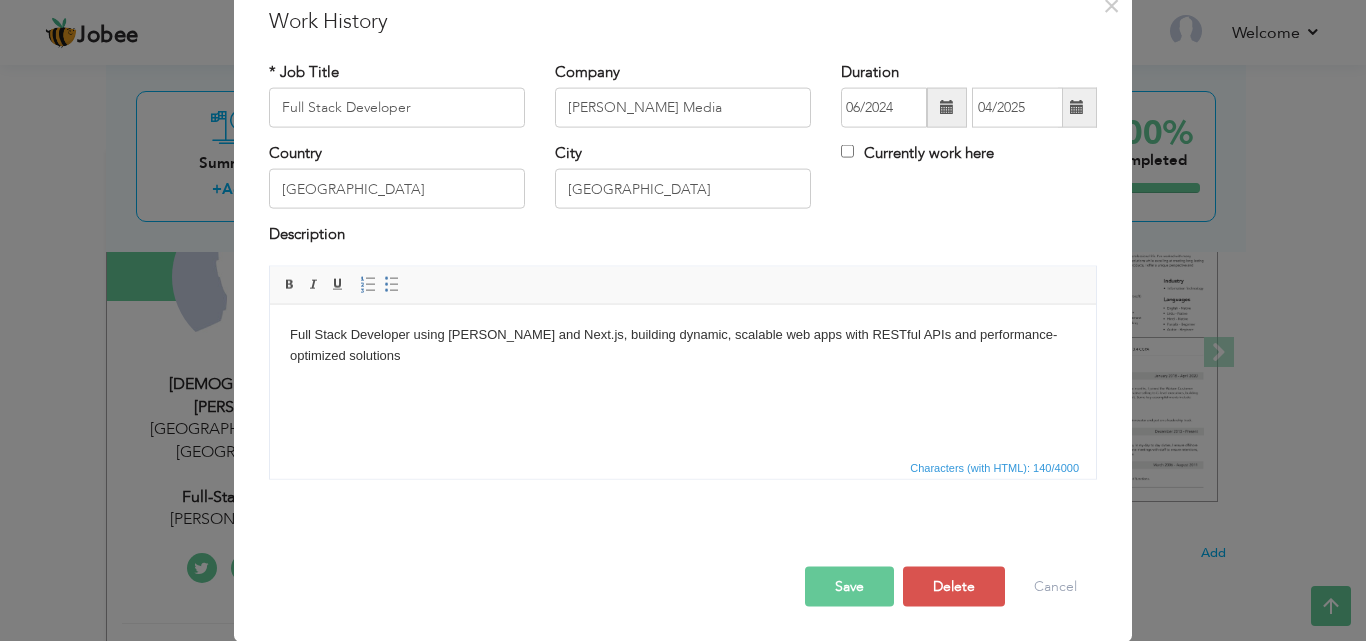 click on "Save" at bounding box center [849, 586] 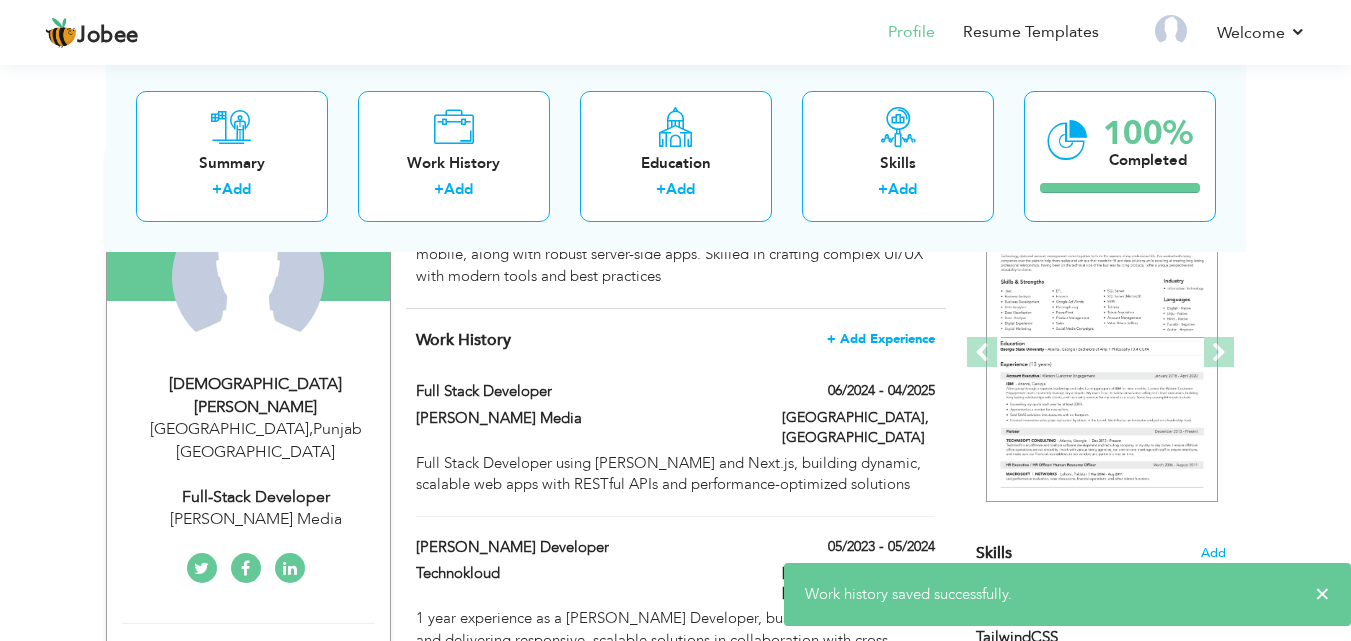 click on "+ Add Experience" at bounding box center (881, 339) 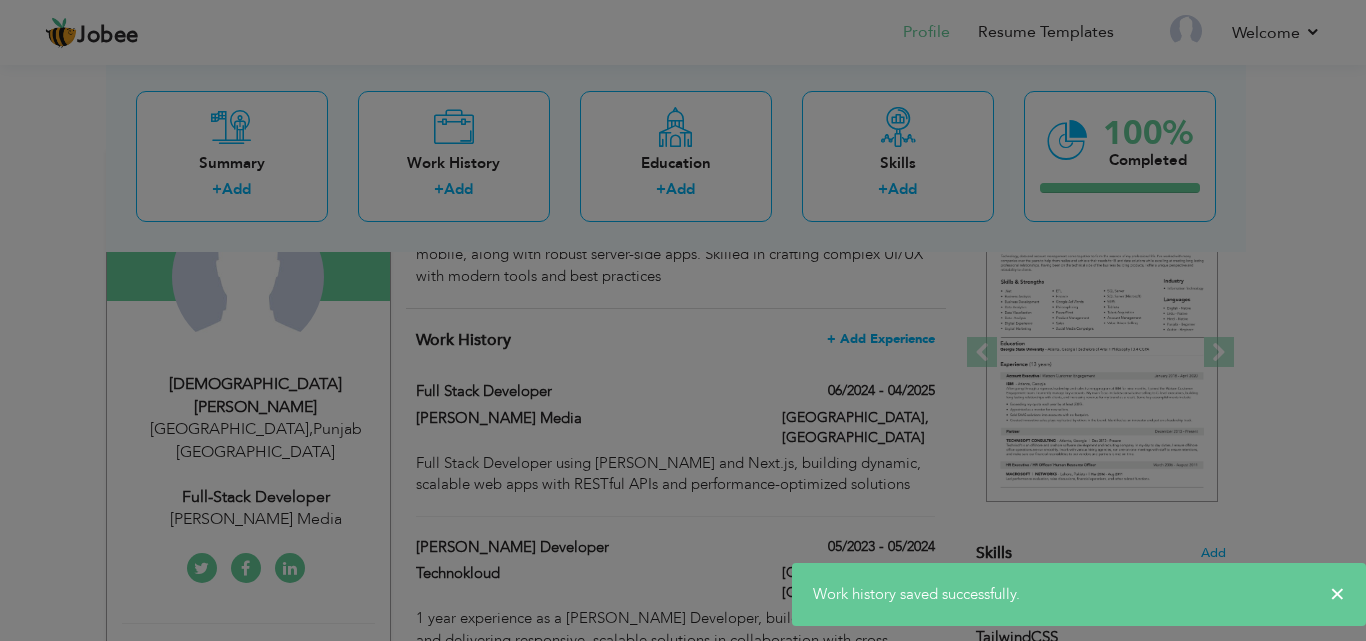 scroll, scrollTop: 0, scrollLeft: 0, axis: both 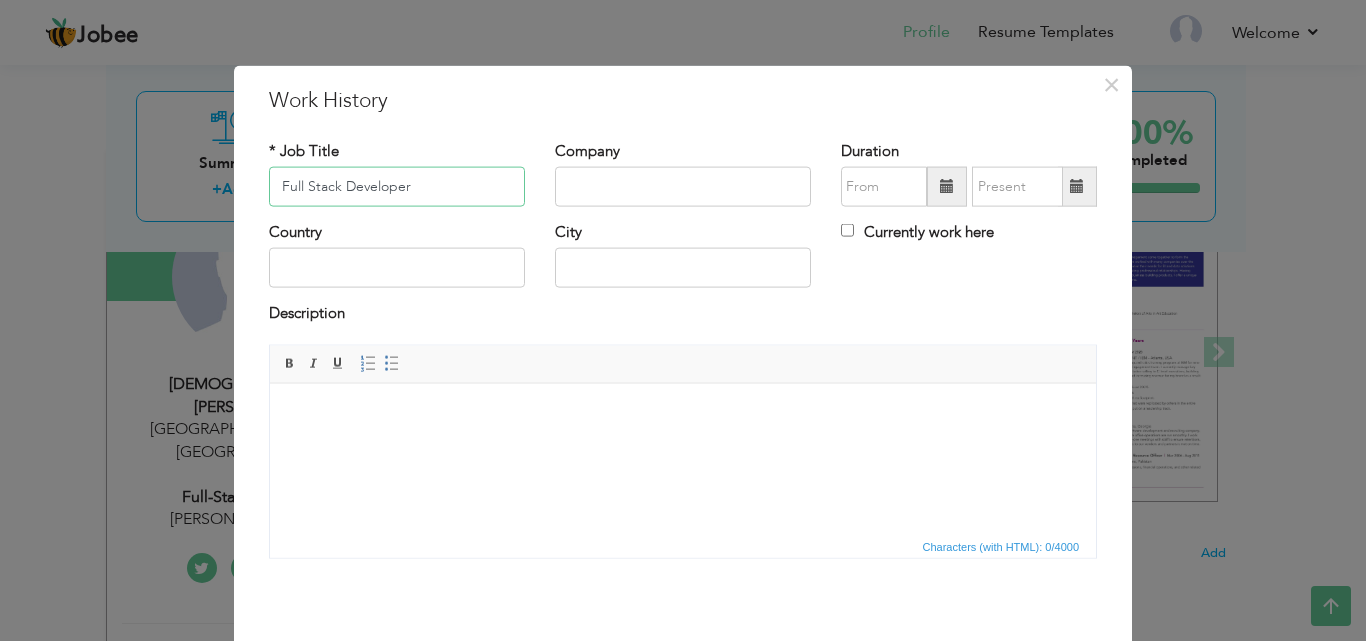 type on "Full Stack Developer" 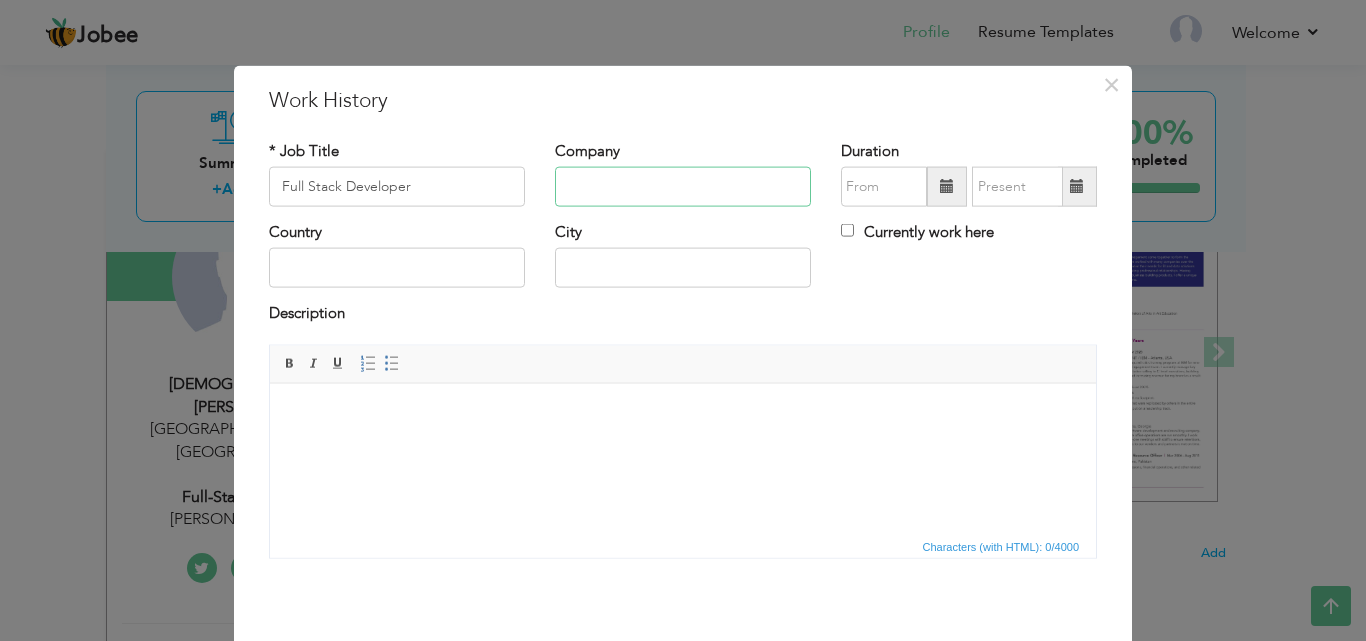 click at bounding box center (683, 187) 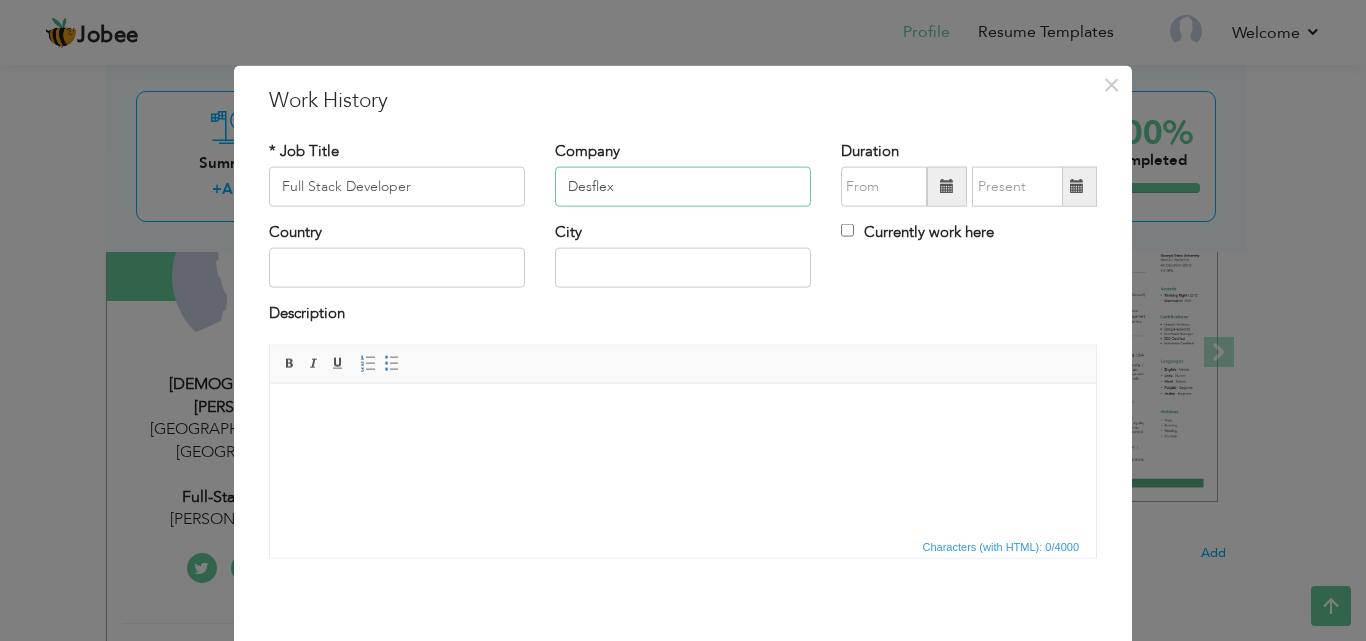 type on "Desflex" 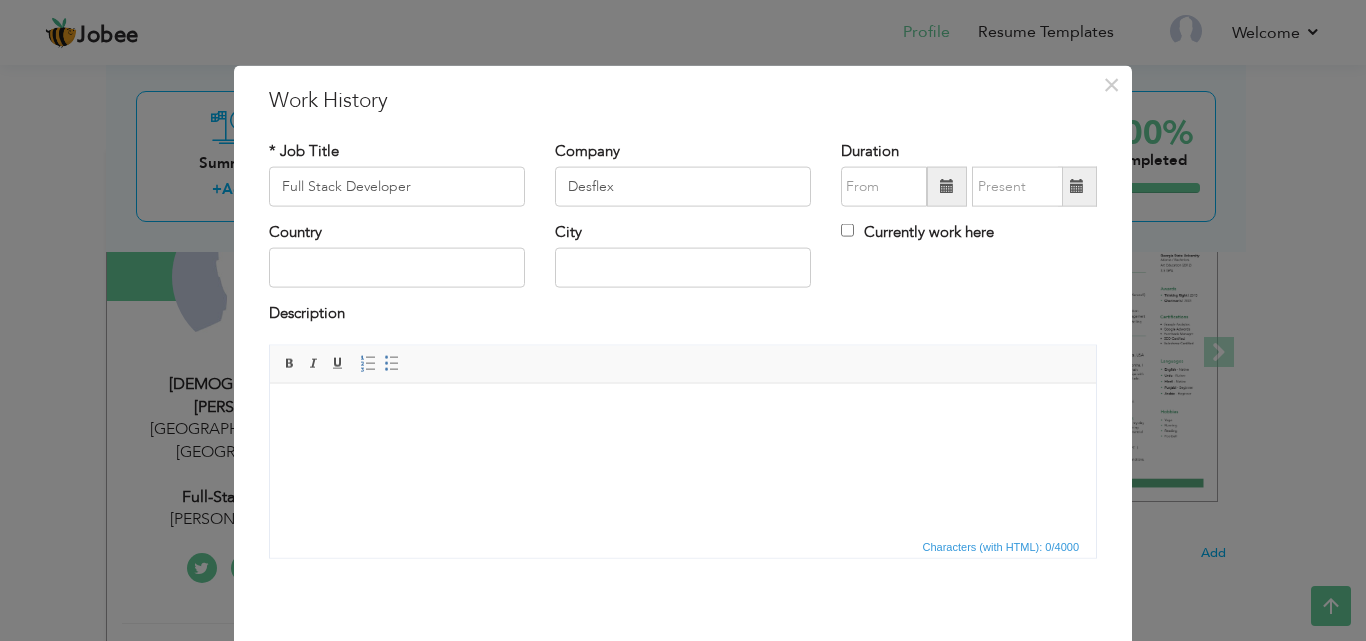 click at bounding box center (947, 187) 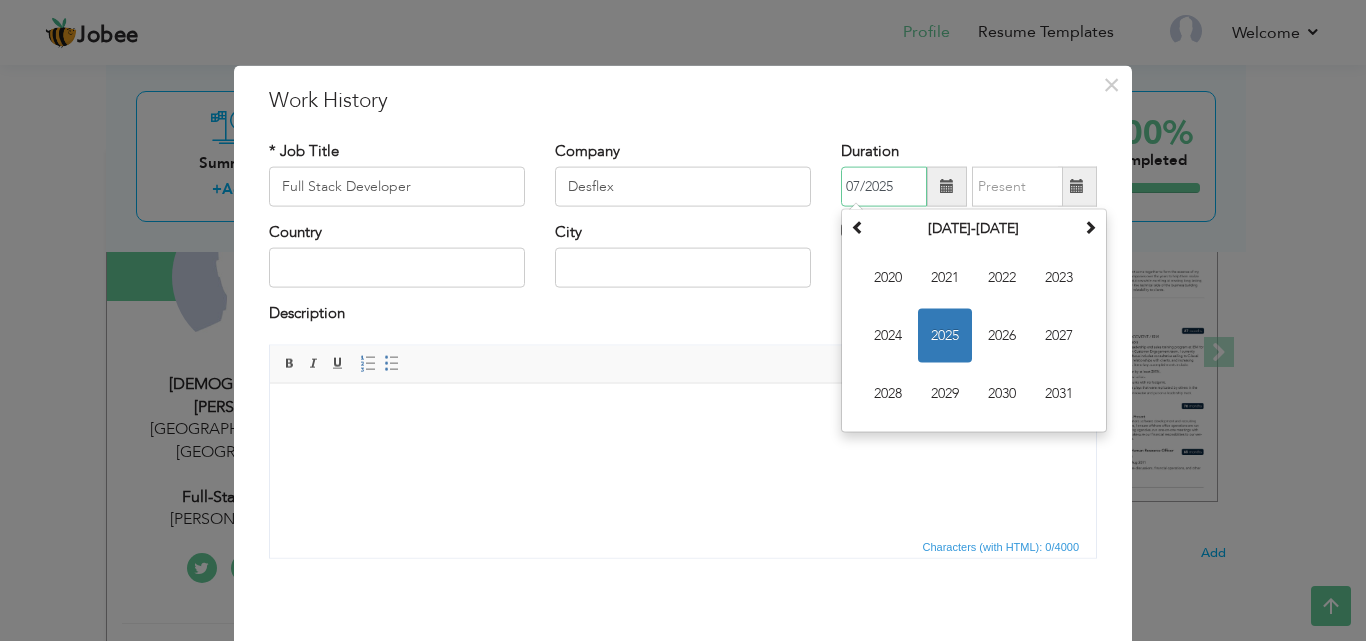 click on "07/2025" at bounding box center (884, 187) 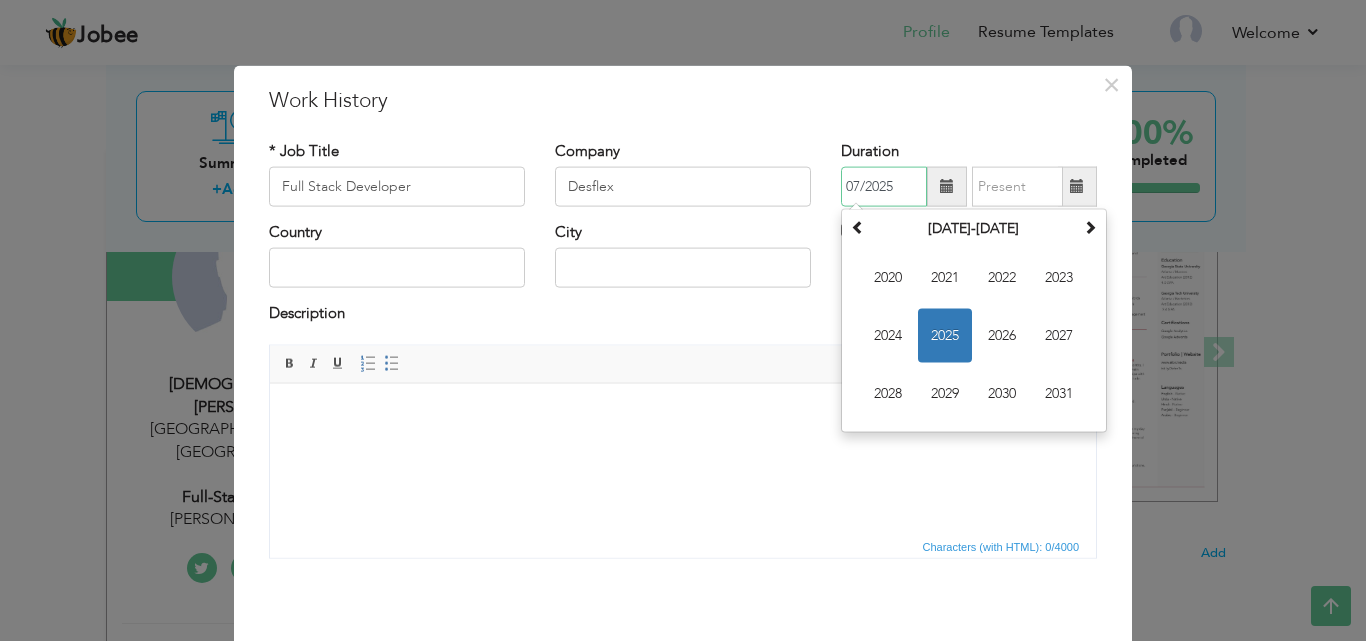 click on "2025" at bounding box center (945, 336) 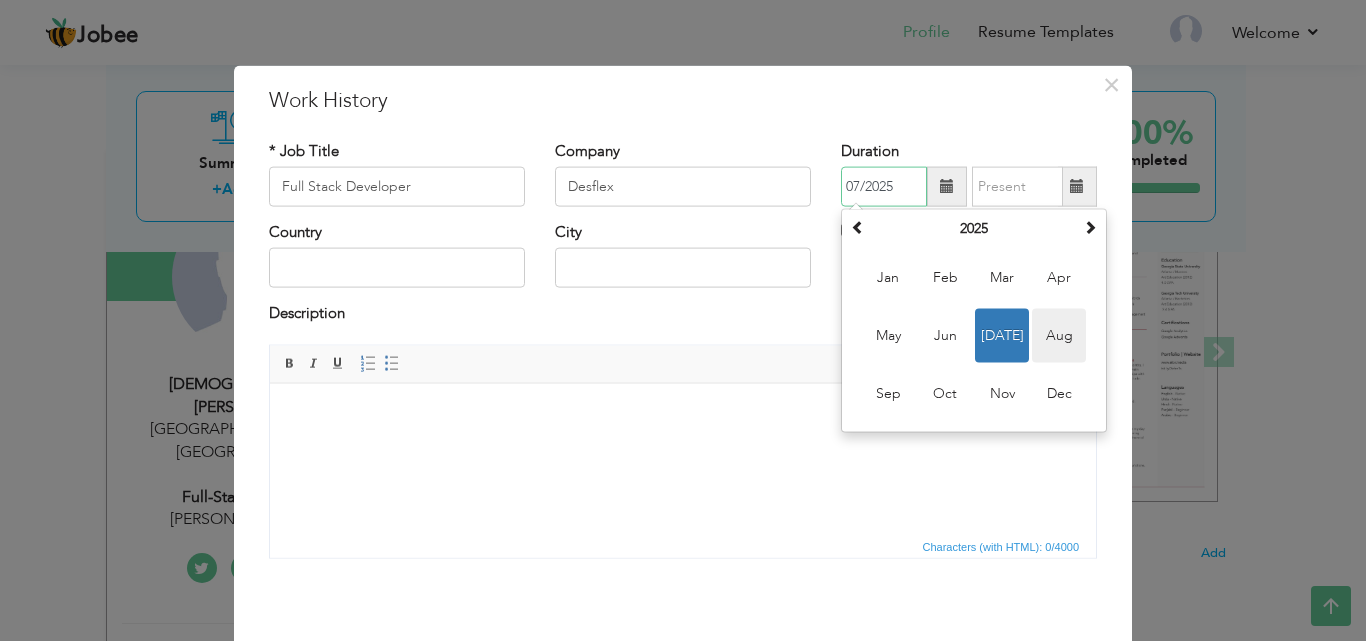 click on "Aug" at bounding box center [1059, 336] 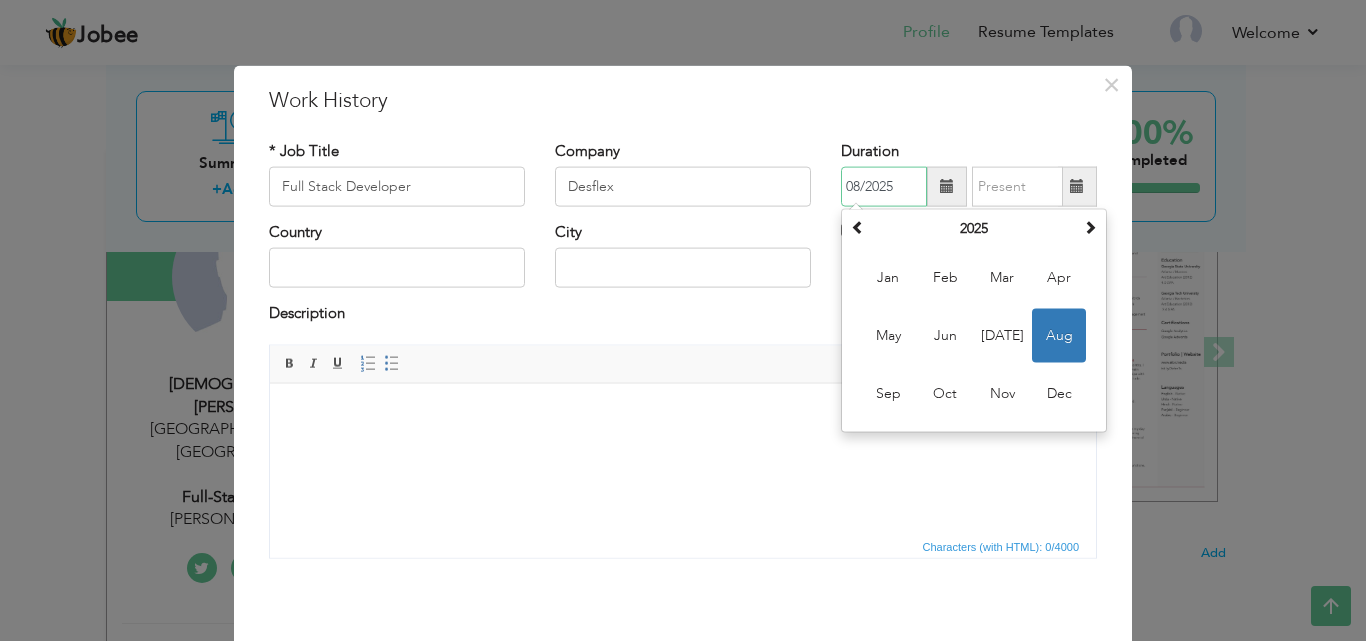 click on "08/2025" at bounding box center [884, 187] 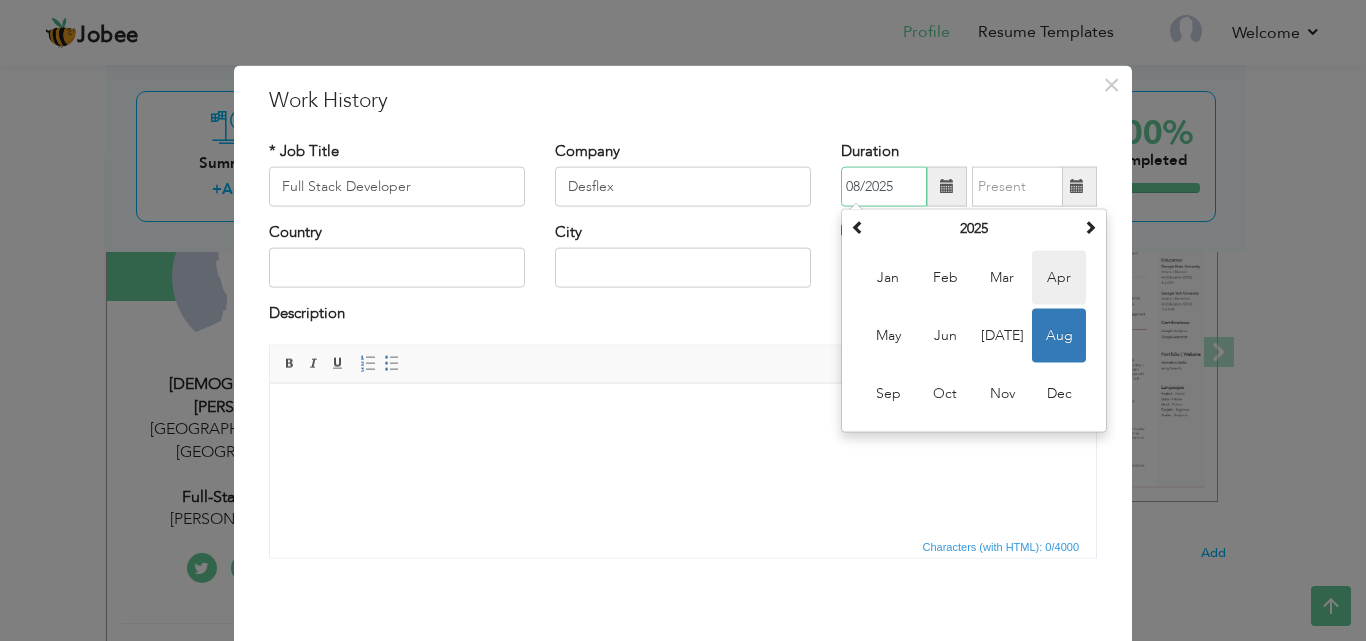 click on "Apr" at bounding box center [1059, 278] 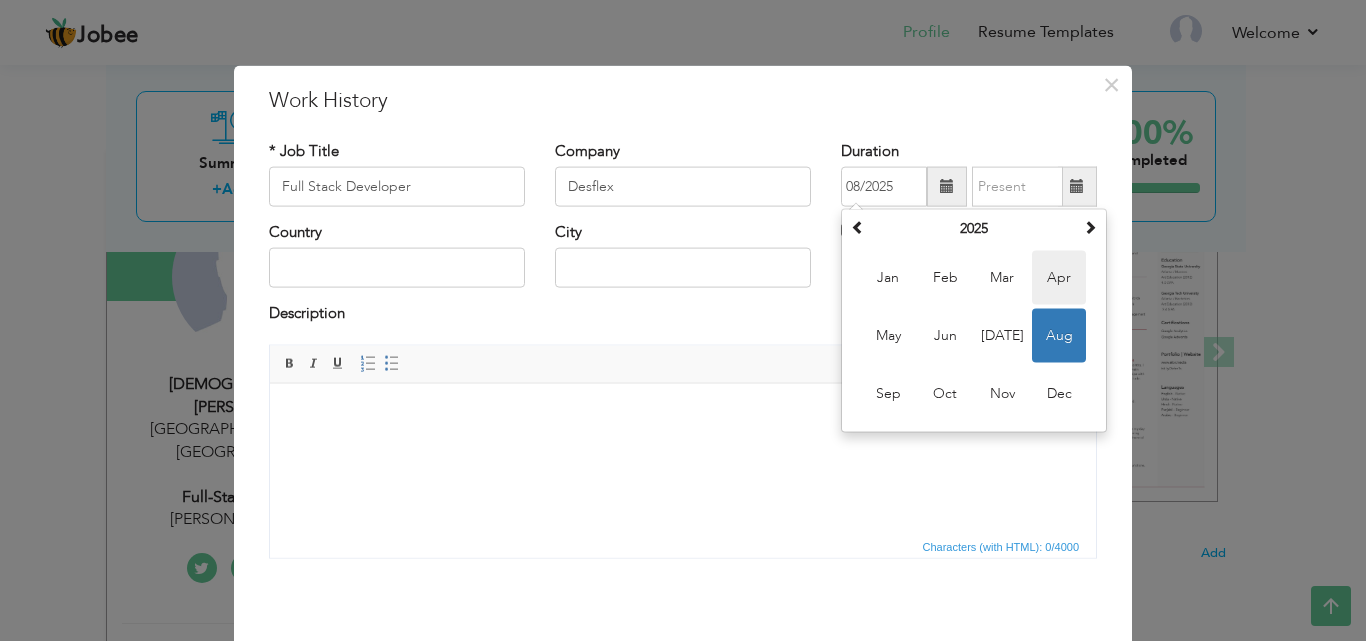 type on "04/2025" 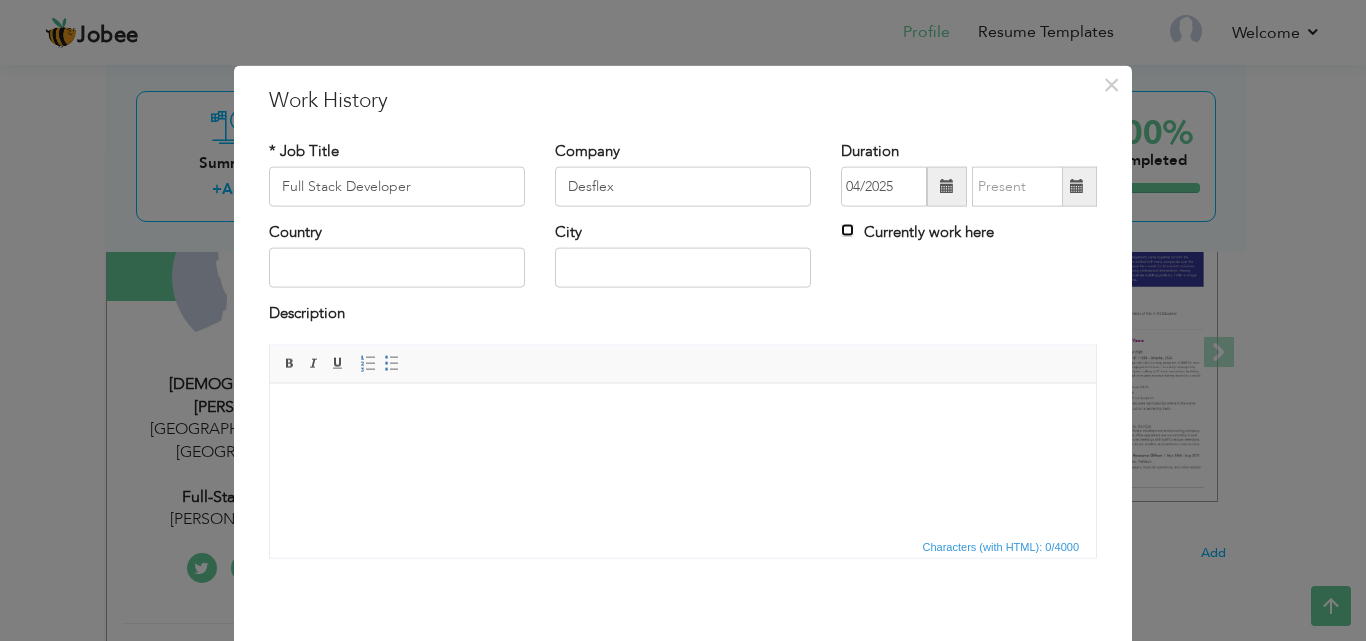 click on "Currently work here" at bounding box center (847, 230) 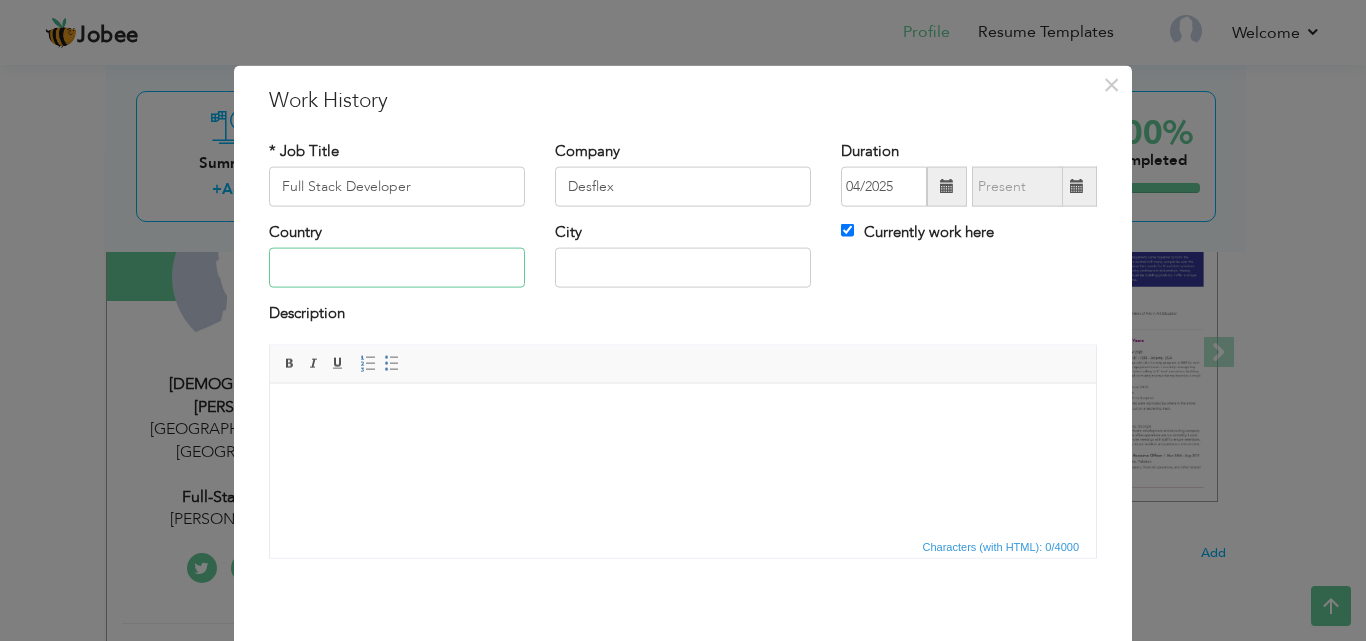 click at bounding box center [397, 268] 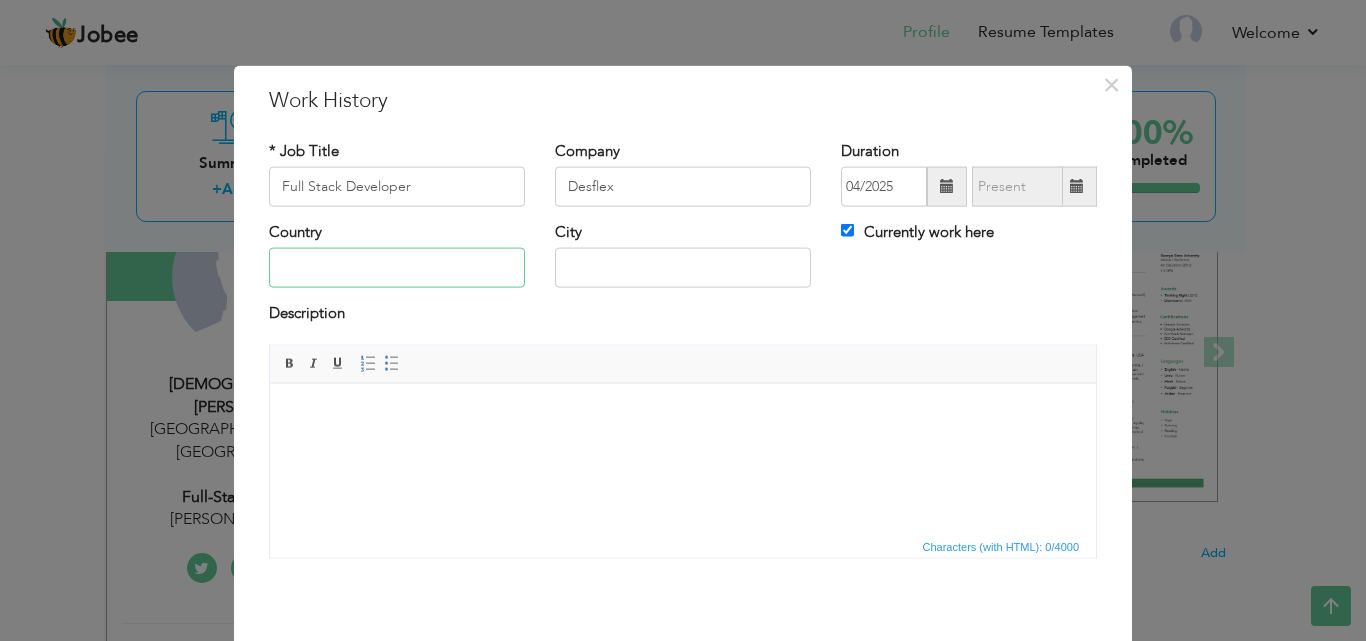 type on "[GEOGRAPHIC_DATA]" 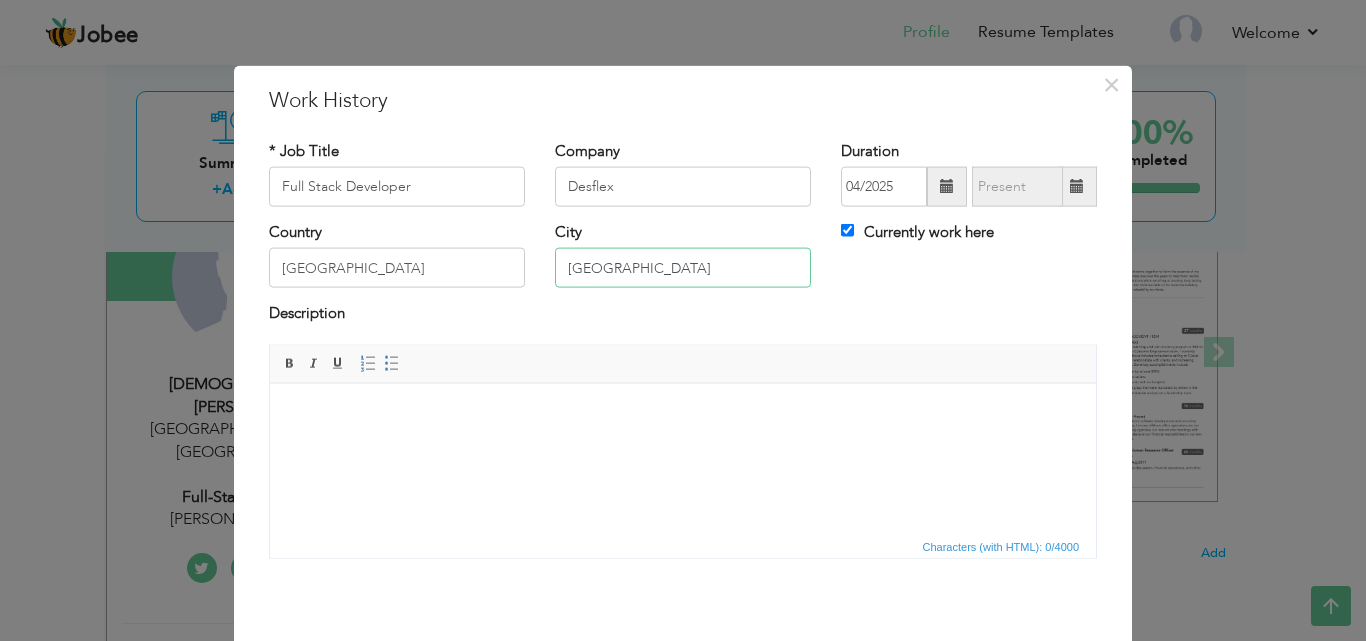 click on "[GEOGRAPHIC_DATA]" at bounding box center [683, 268] 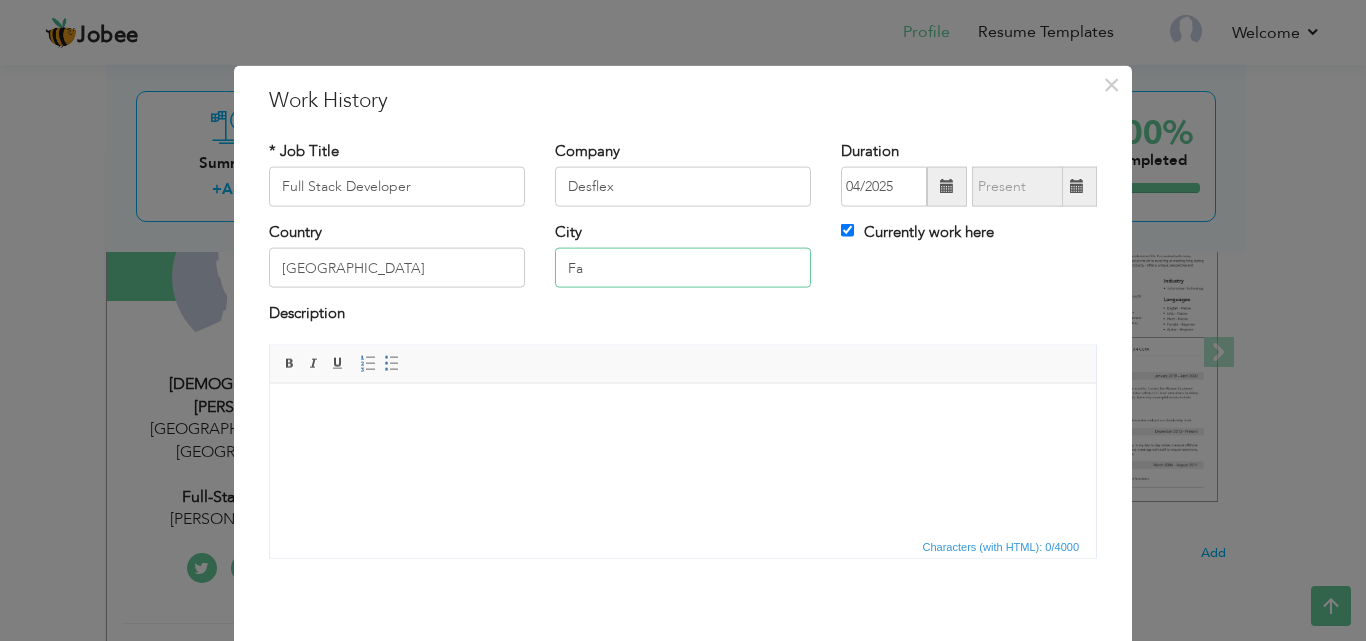 type on "F" 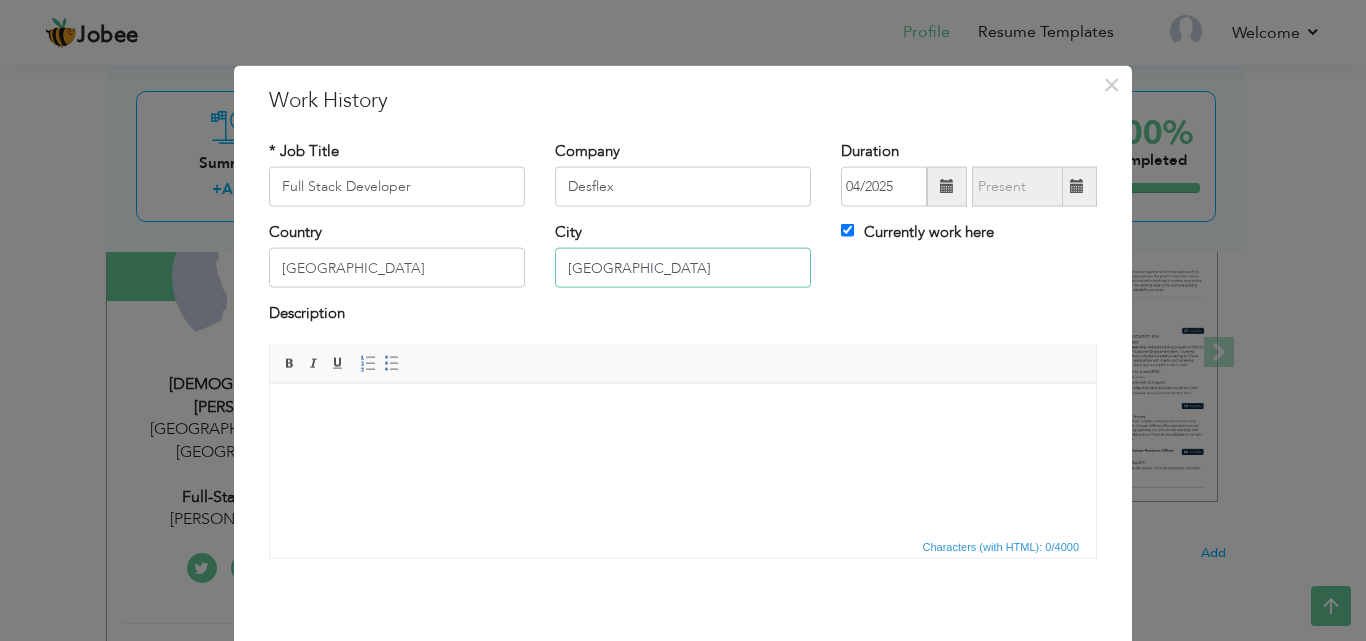 type on "[GEOGRAPHIC_DATA]" 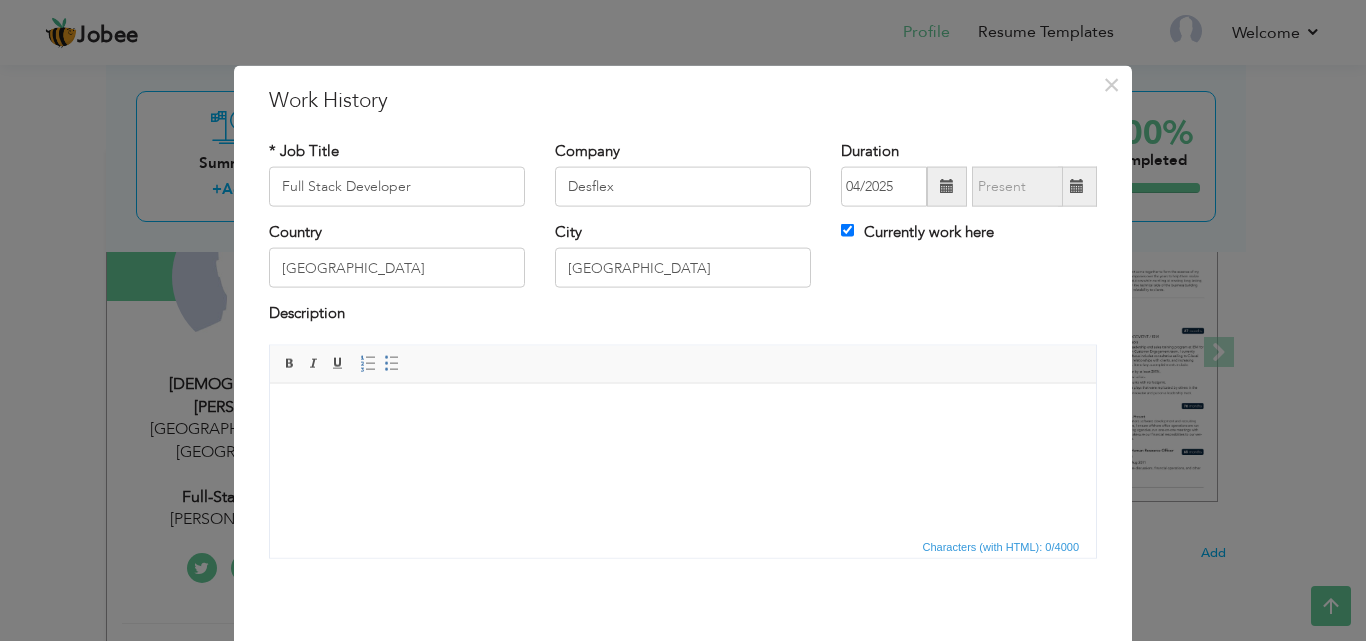click on "Description" at bounding box center [683, 316] 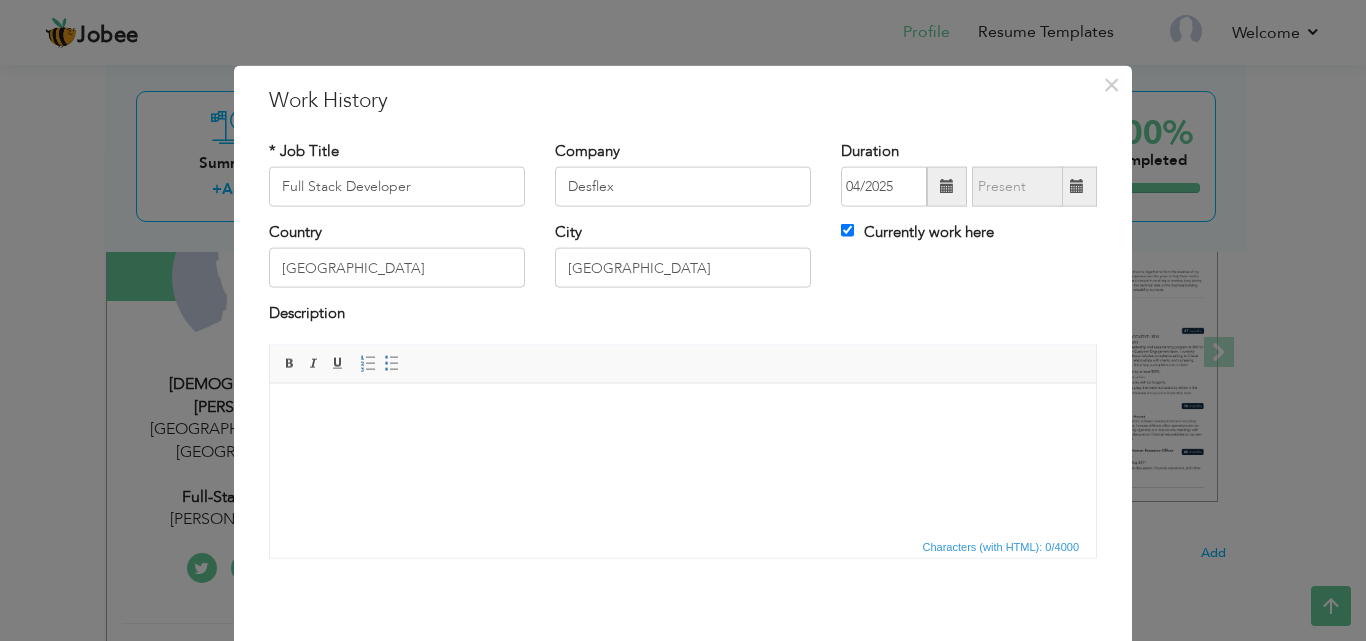 click at bounding box center [683, 413] 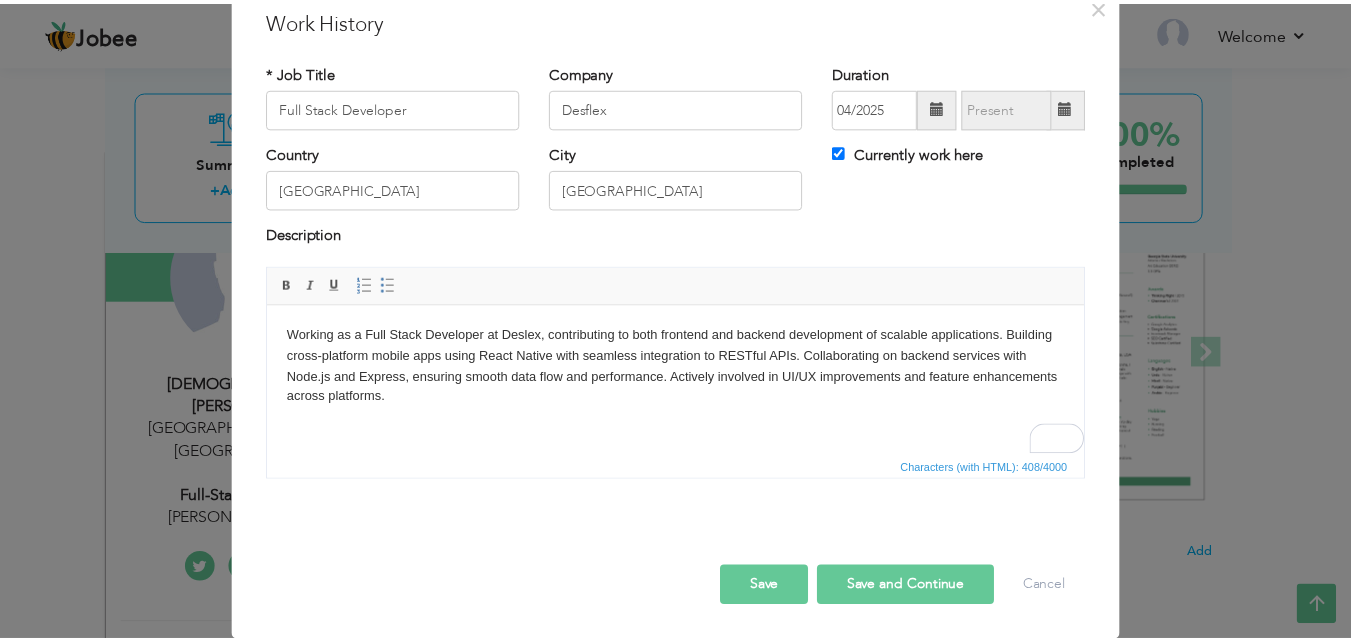 scroll, scrollTop: 79, scrollLeft: 0, axis: vertical 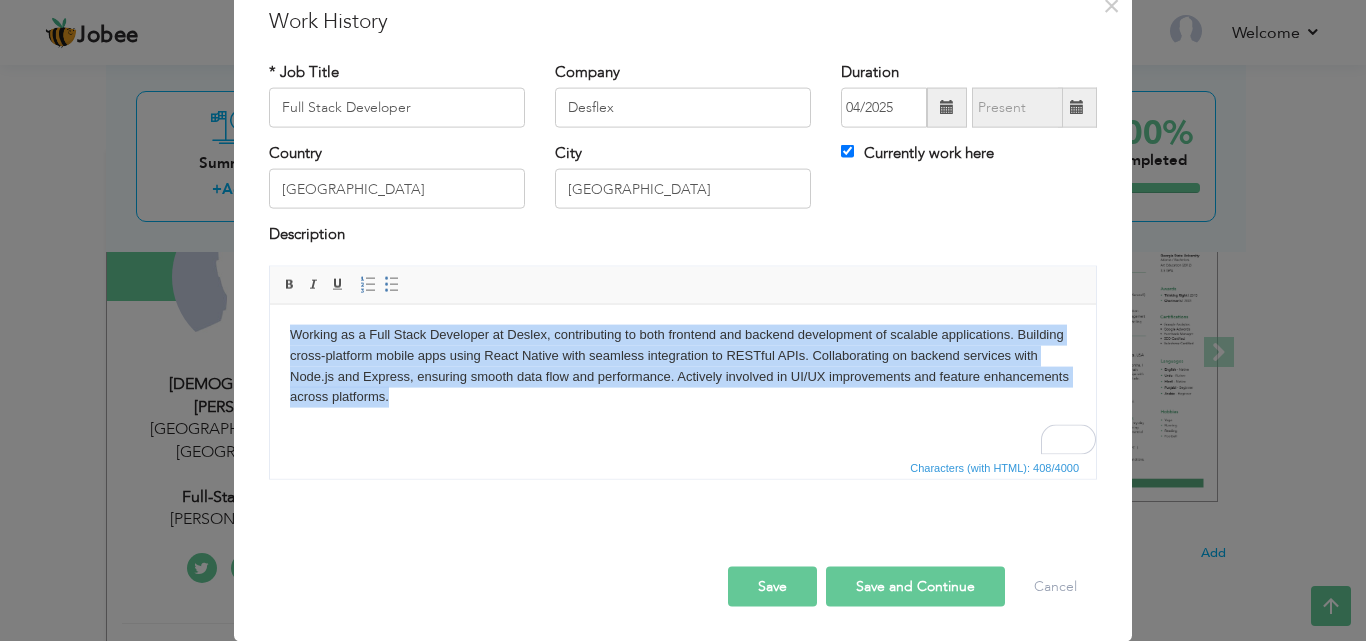 copy on "Working as a Full Stack Developer at Deslex, contributing to both frontend and backend development of scalable applications. Building cross-platform mobile apps using React Native with seamless integration to RESTful APIs. Collaborating on backend services with Node.js and Express, ensuring smooth data flow and performance. Actively involved in UI/UX improvements and feature enhancements across platforms." 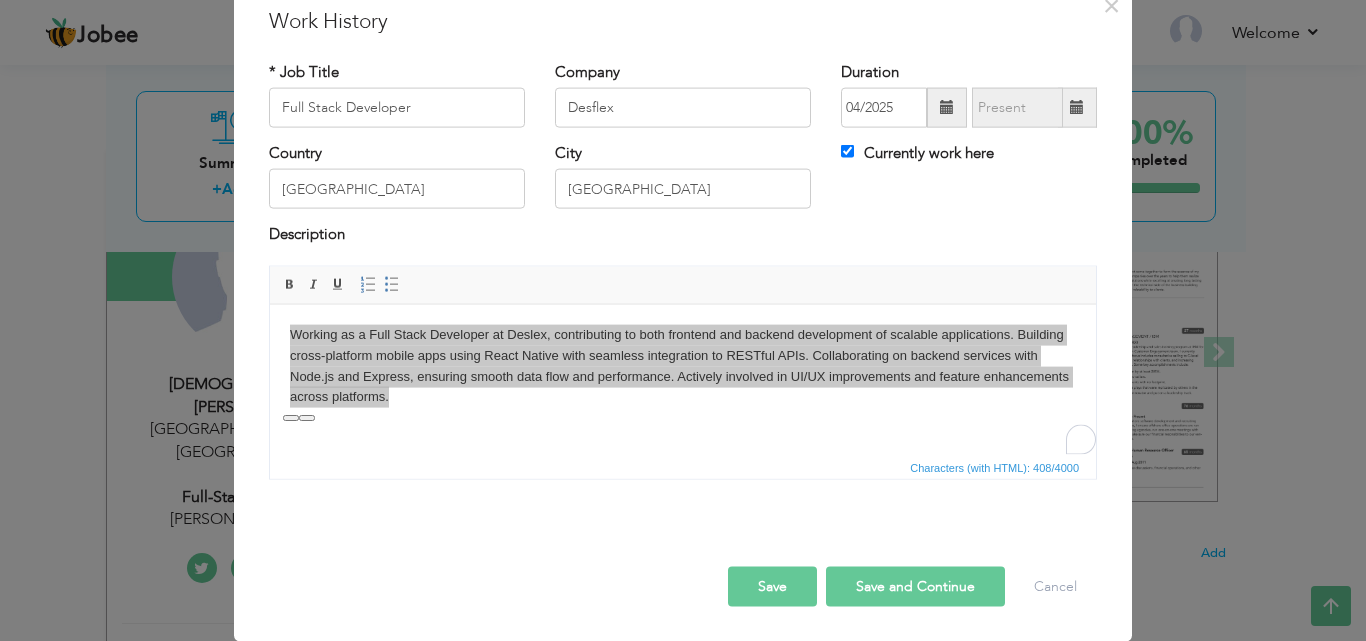 click on "Save and Continue" at bounding box center (915, 586) 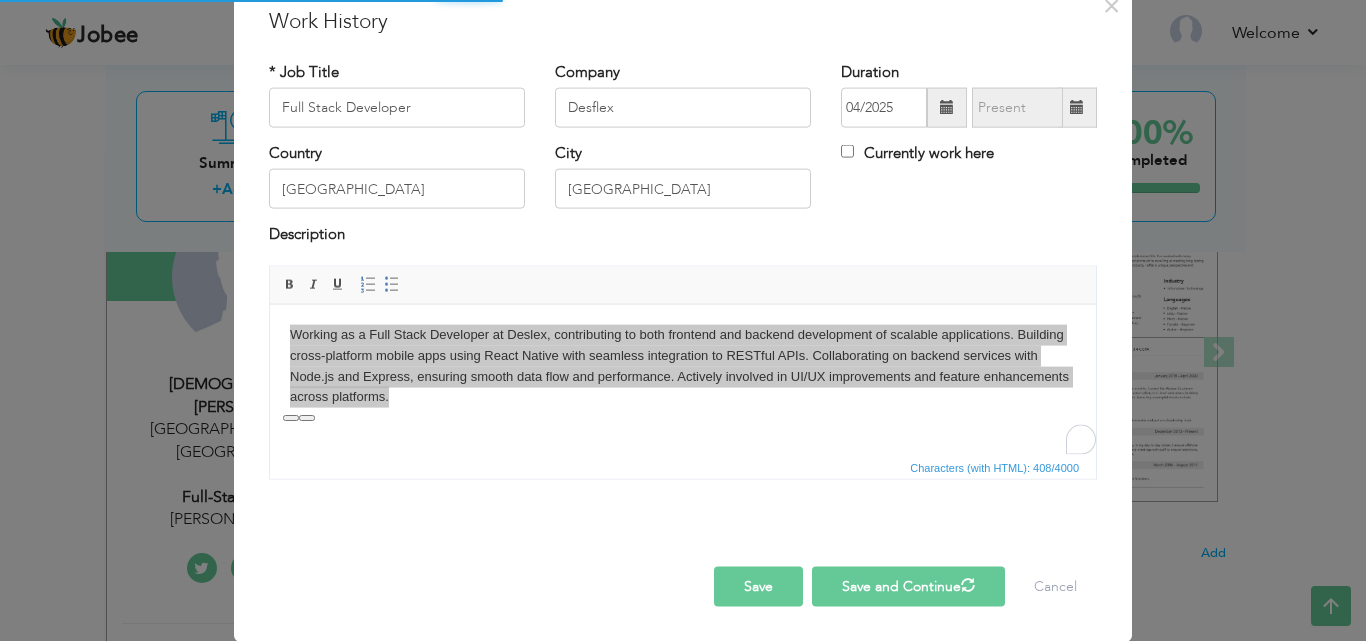 type 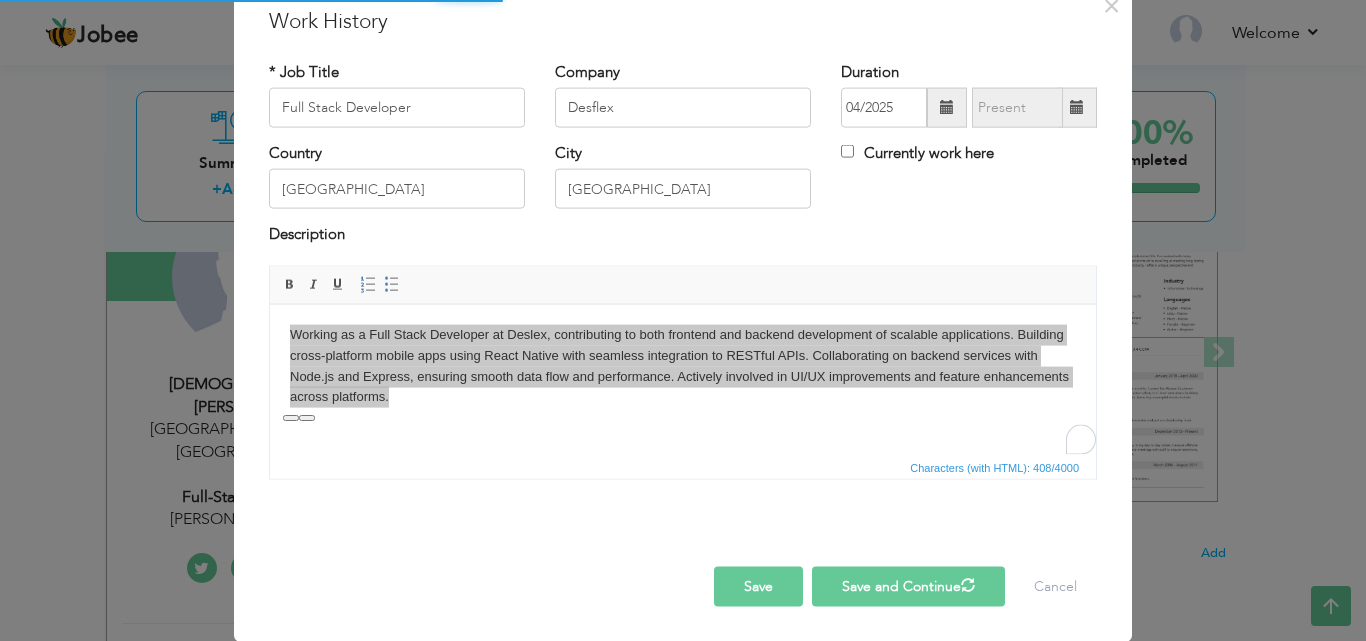 type 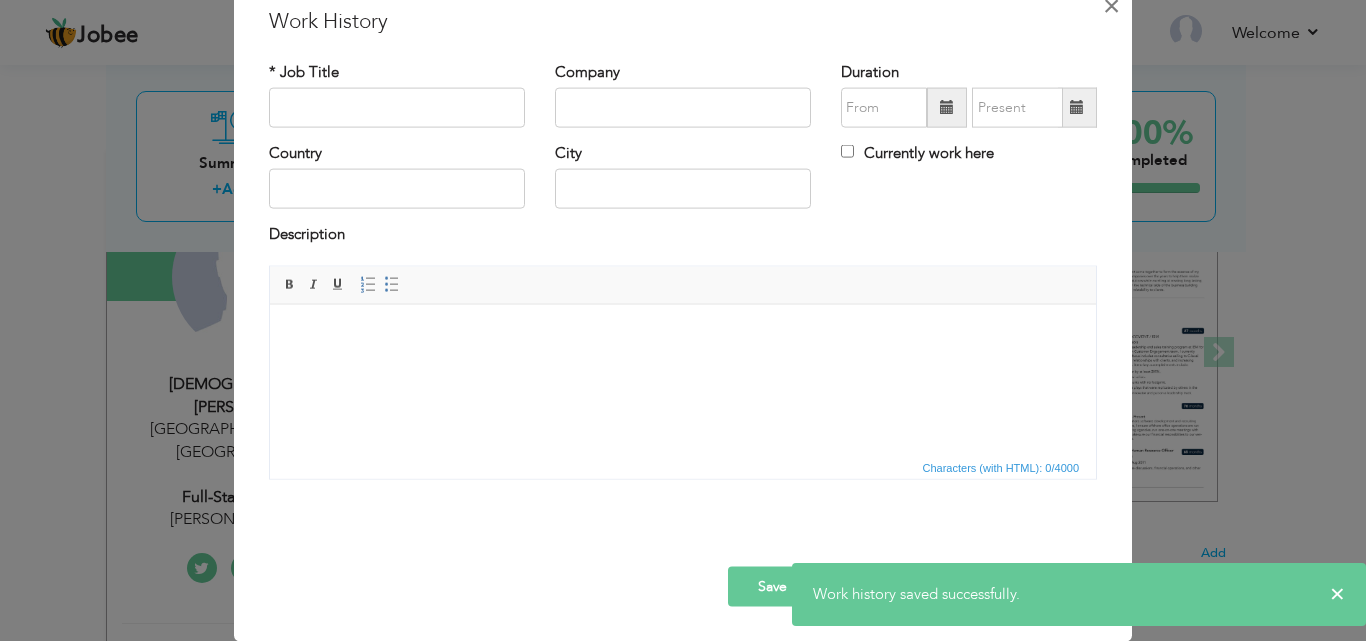 click on "×" at bounding box center (1111, 5) 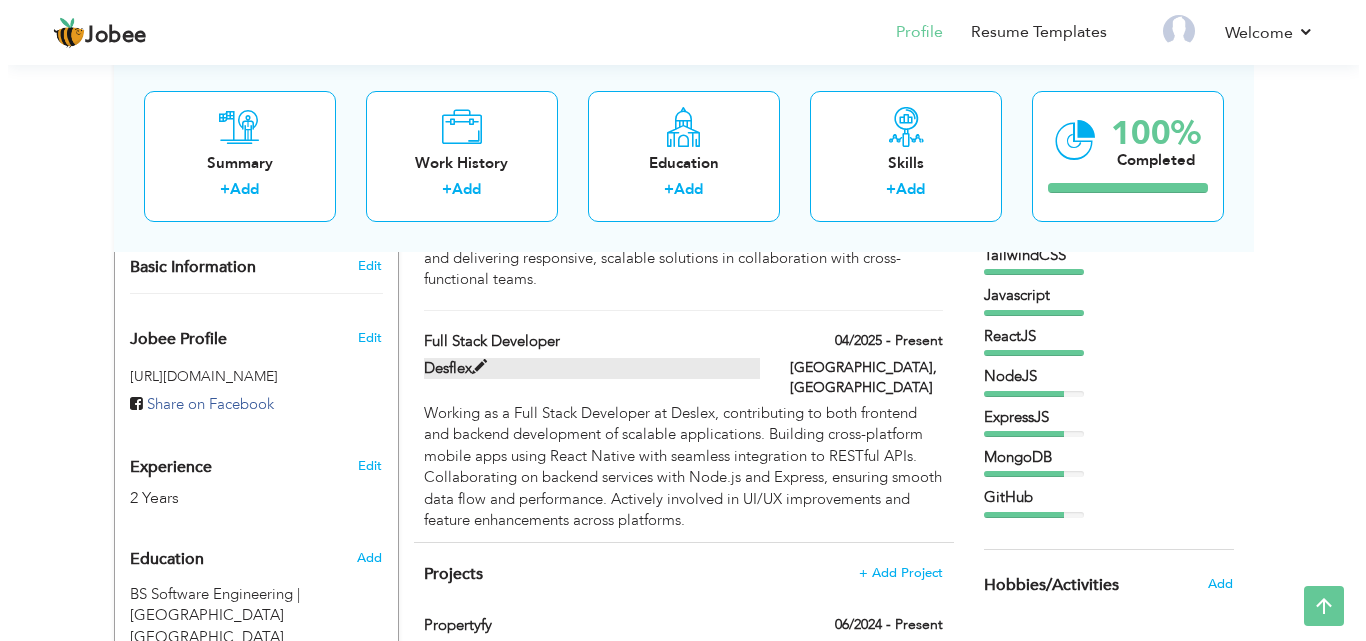 scroll, scrollTop: 607, scrollLeft: 0, axis: vertical 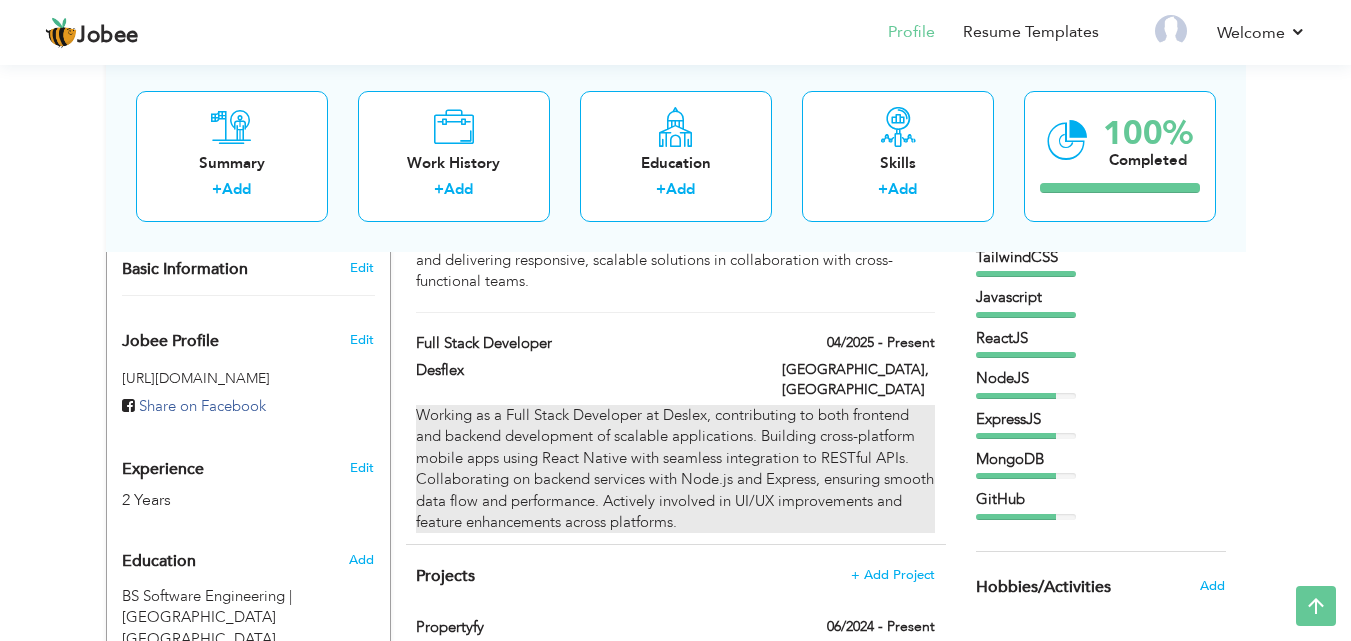 drag, startPoint x: 410, startPoint y: 287, endPoint x: 641, endPoint y: 442, distance: 278.18338 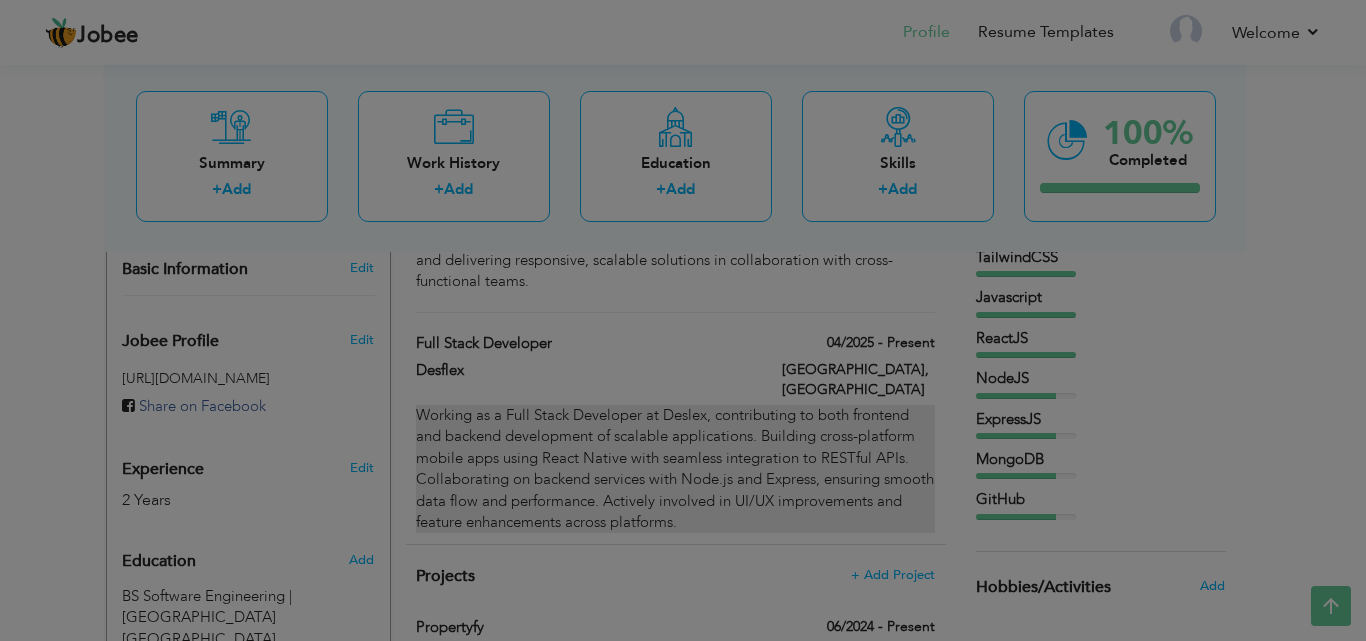 scroll, scrollTop: 0, scrollLeft: 0, axis: both 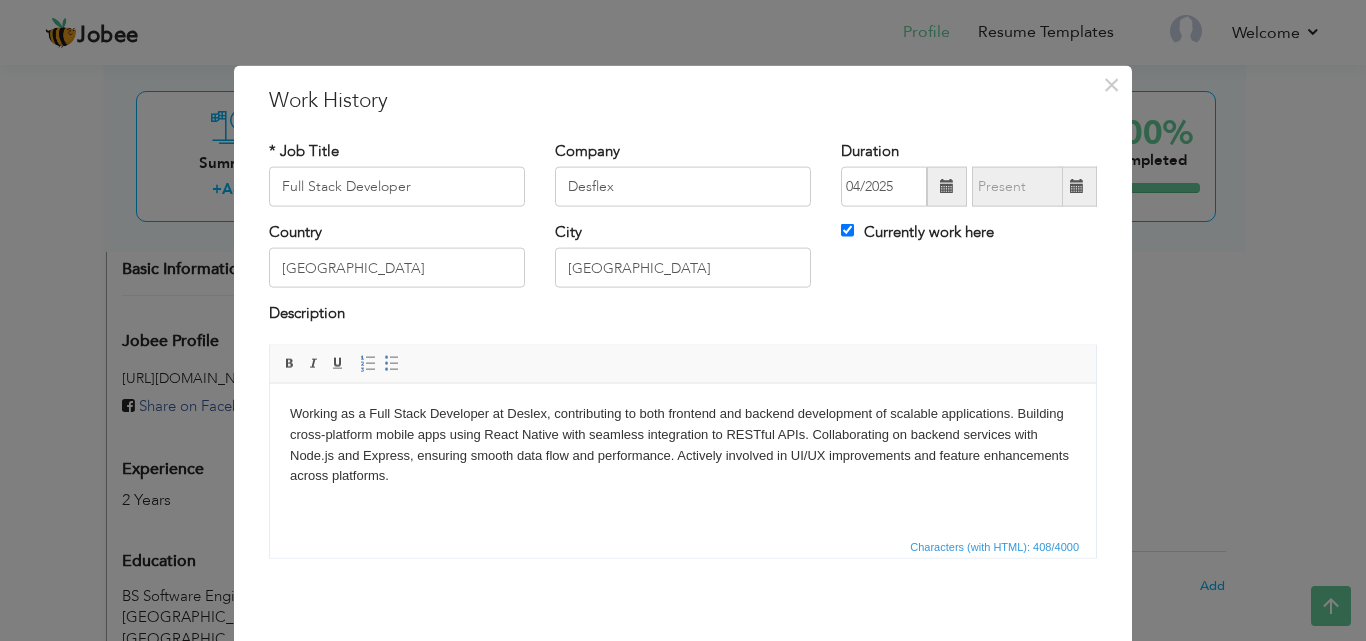 click on "Working as a Full Stack Developer at Deslex, contributing to both frontend and backend development of scalable applications. Building cross-platform mobile apps using React Native with seamless integration to RESTful APIs. Collaborating on backend services with Node.js and Express, ensuring smooth data flow and performance. Actively involved in UI/UX improvements and feature enhancements across platforms." at bounding box center [683, 444] 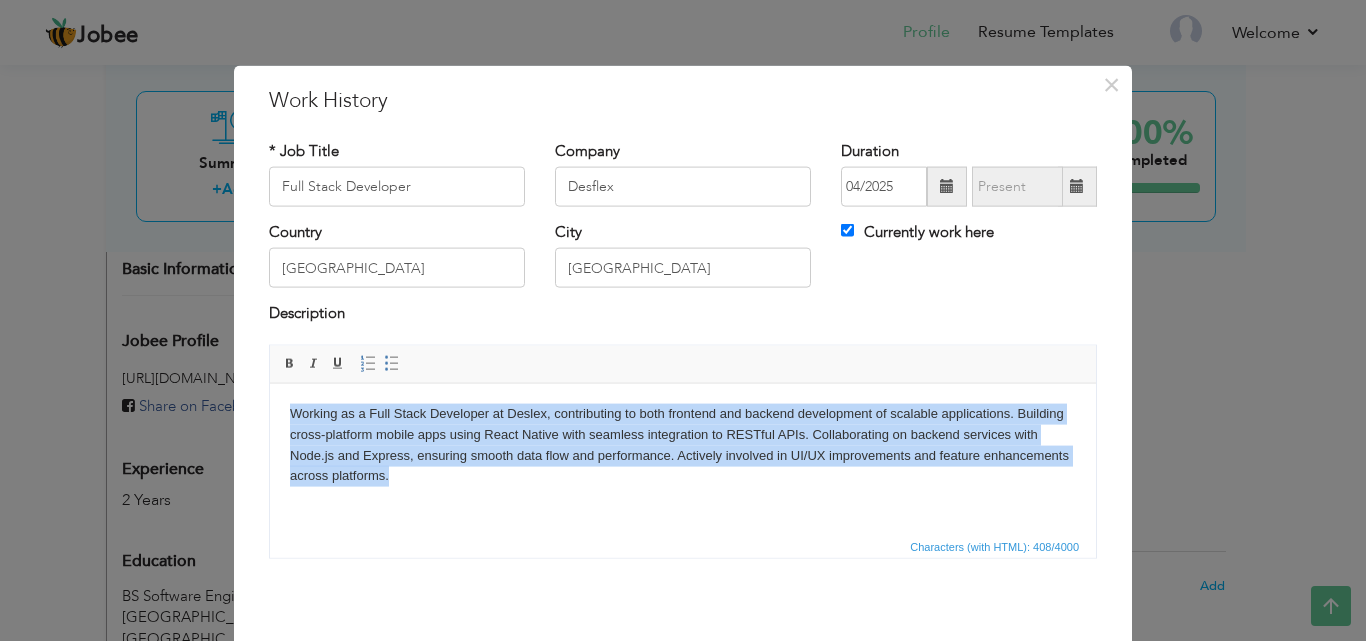 drag, startPoint x: 418, startPoint y: 481, endPoint x: 269, endPoint y: 408, distance: 165.92166 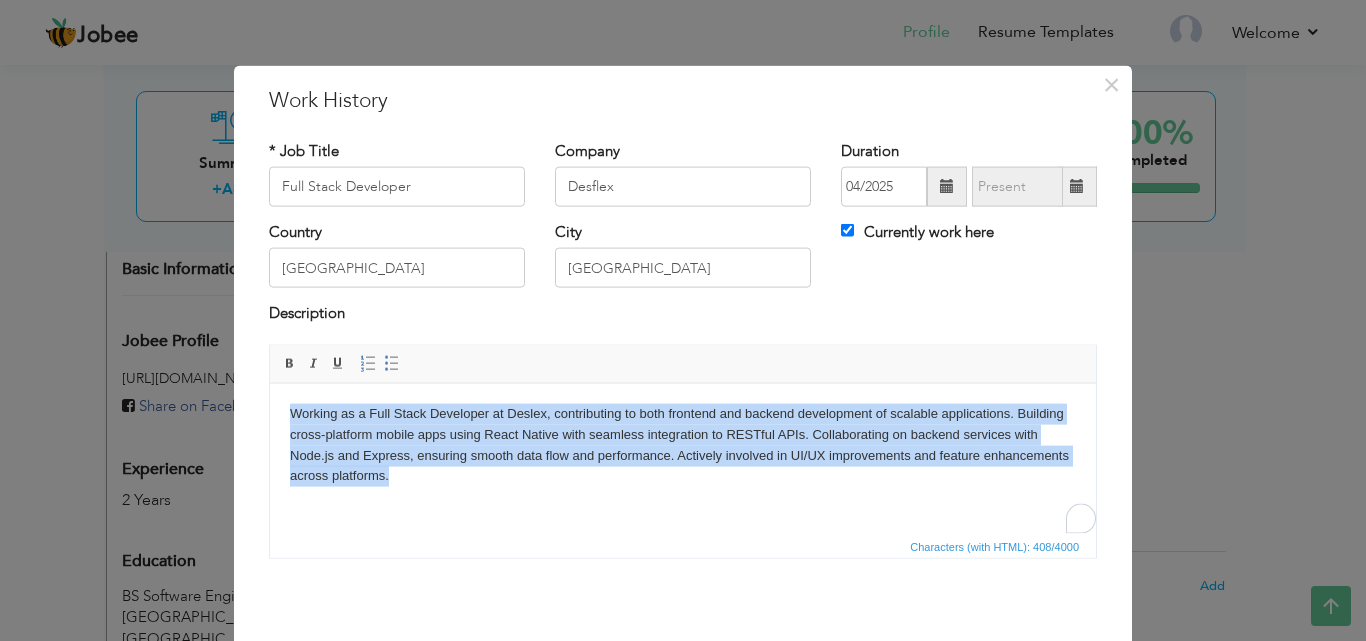 copy on "Working as a Full Stack Developer at Deslex, contributing to both frontend and backend development of scalable applications. Building cross-platform mobile apps using React Native with seamless integration to RESTful APIs. Collaborating on backend services with Node.js and Express, ensuring smooth data flow and performance. Actively involved in UI/UX improvements and feature enhancements across platforms." 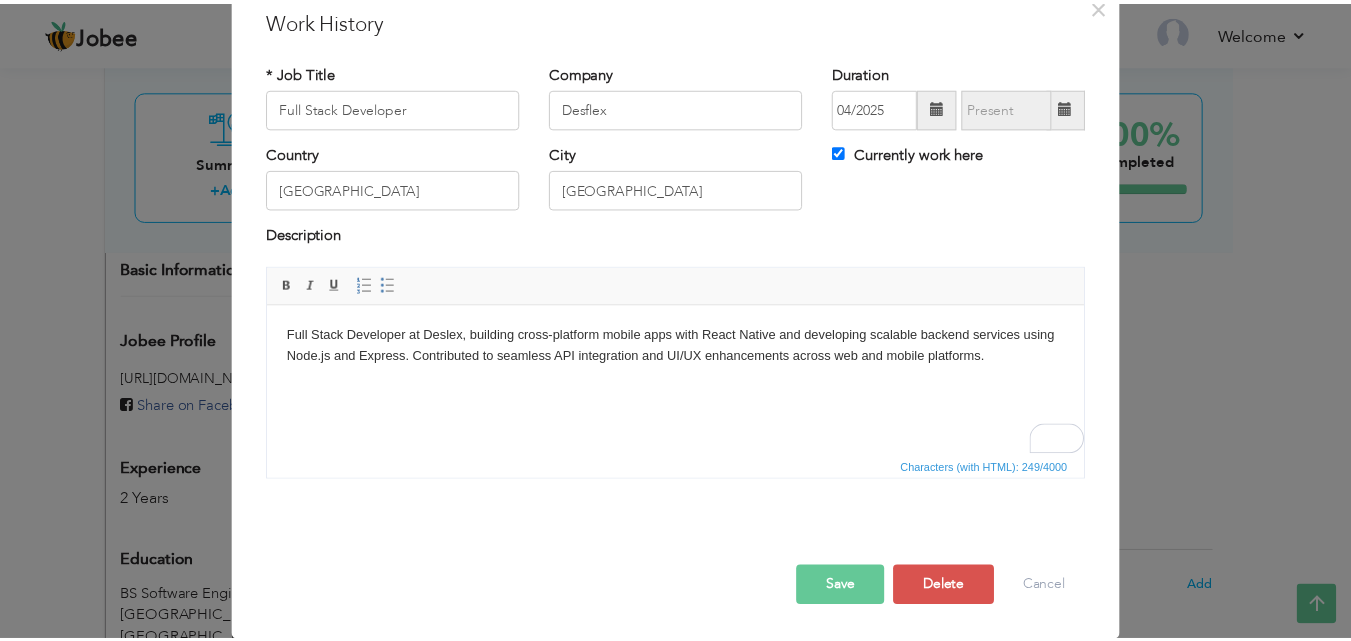 scroll, scrollTop: 77, scrollLeft: 0, axis: vertical 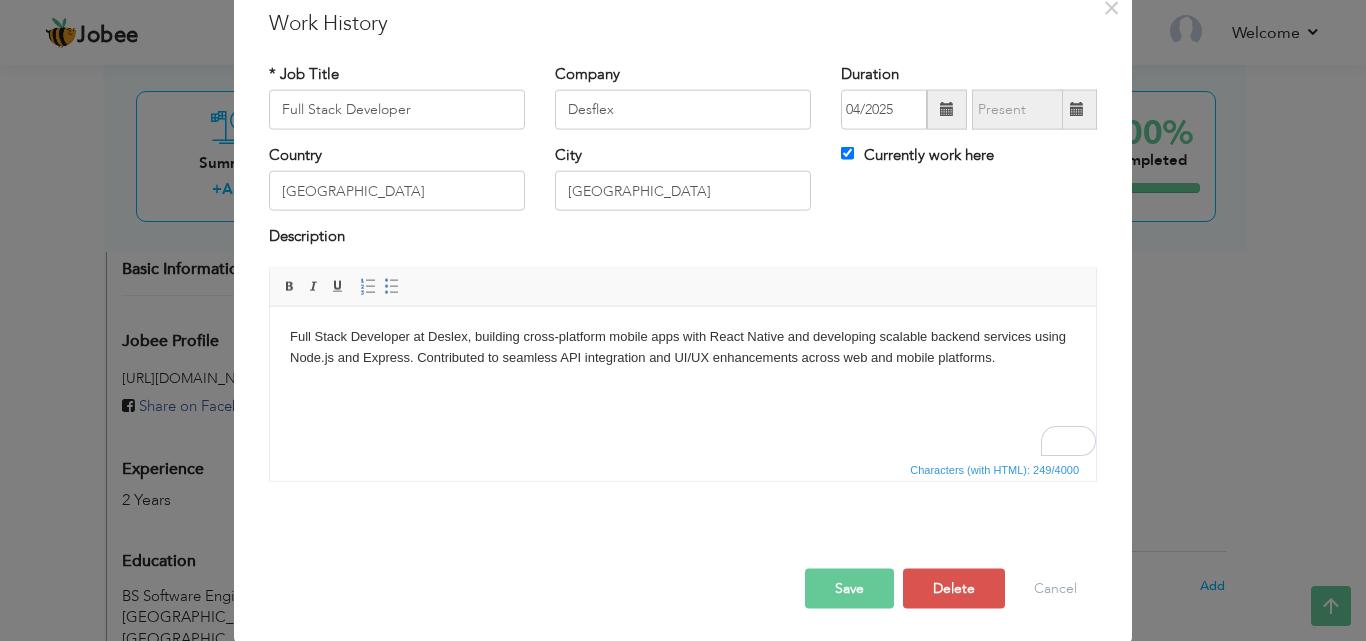 click on "Save" at bounding box center [849, 588] 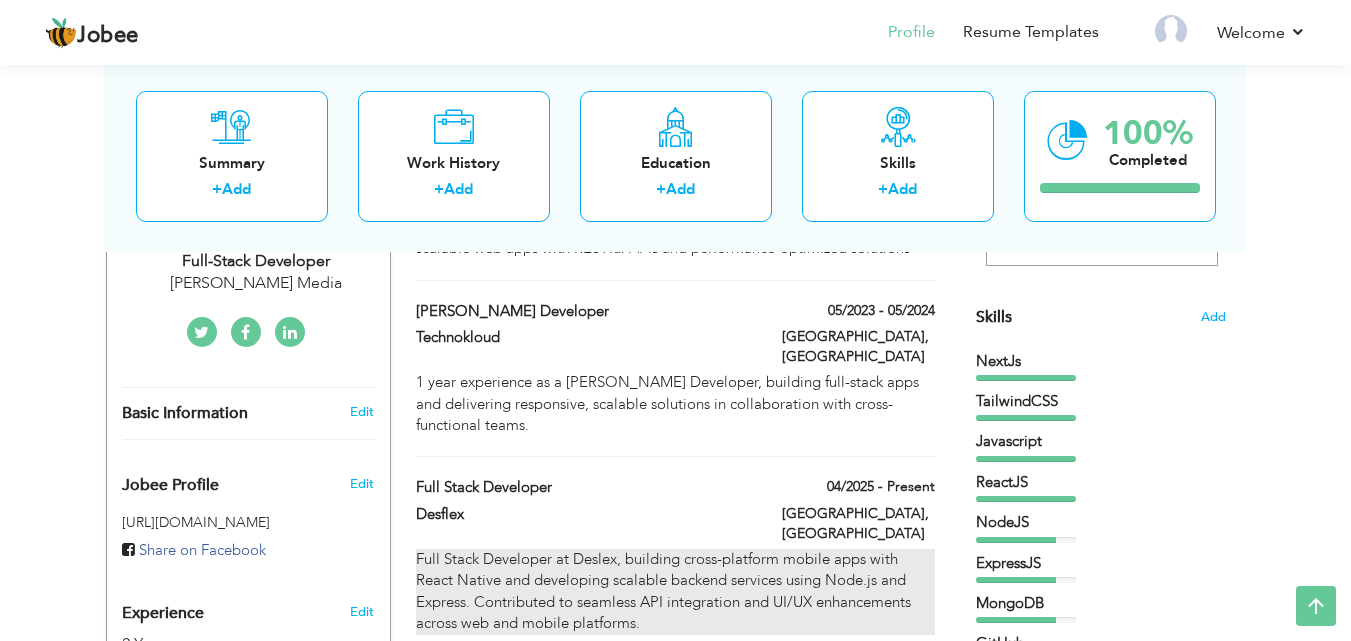 scroll, scrollTop: 434, scrollLeft: 0, axis: vertical 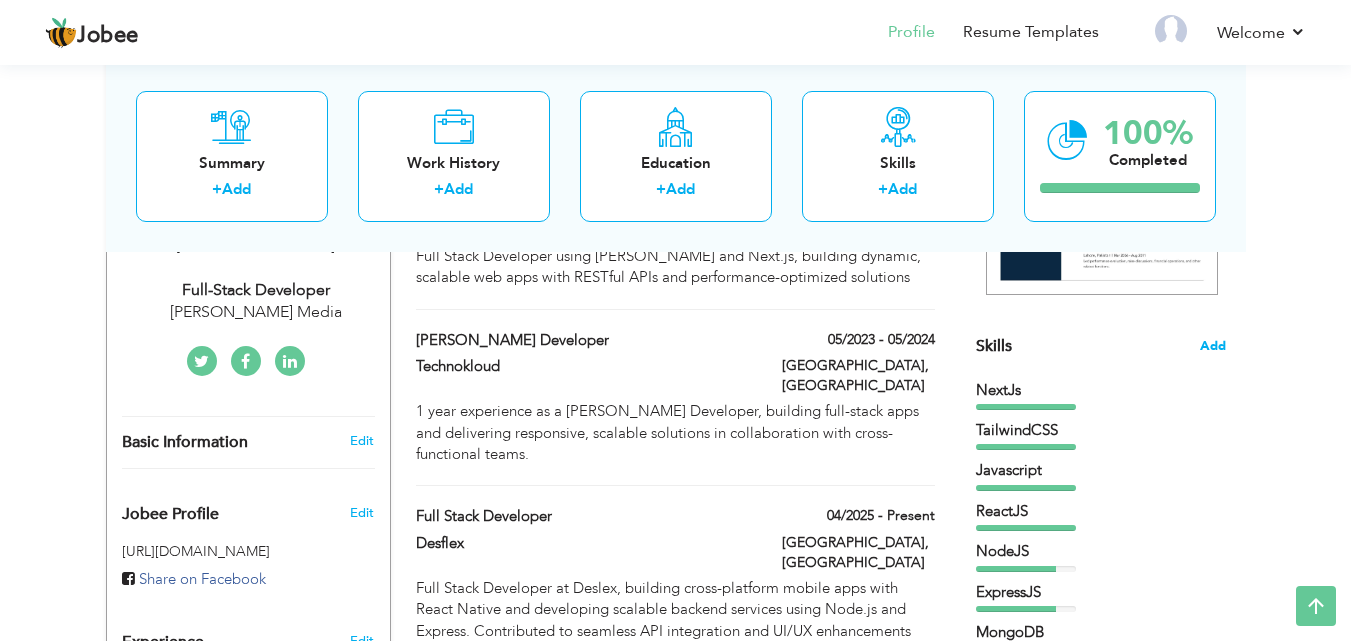 click on "Add" at bounding box center (1213, 346) 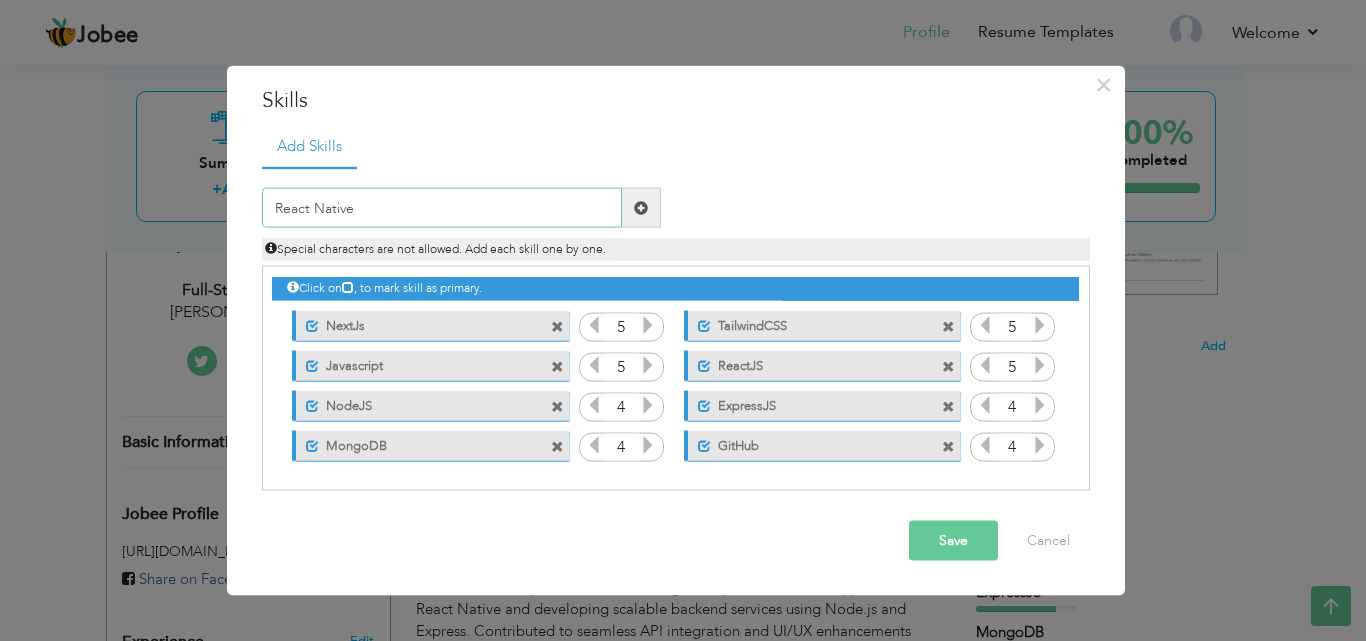type on "React Native" 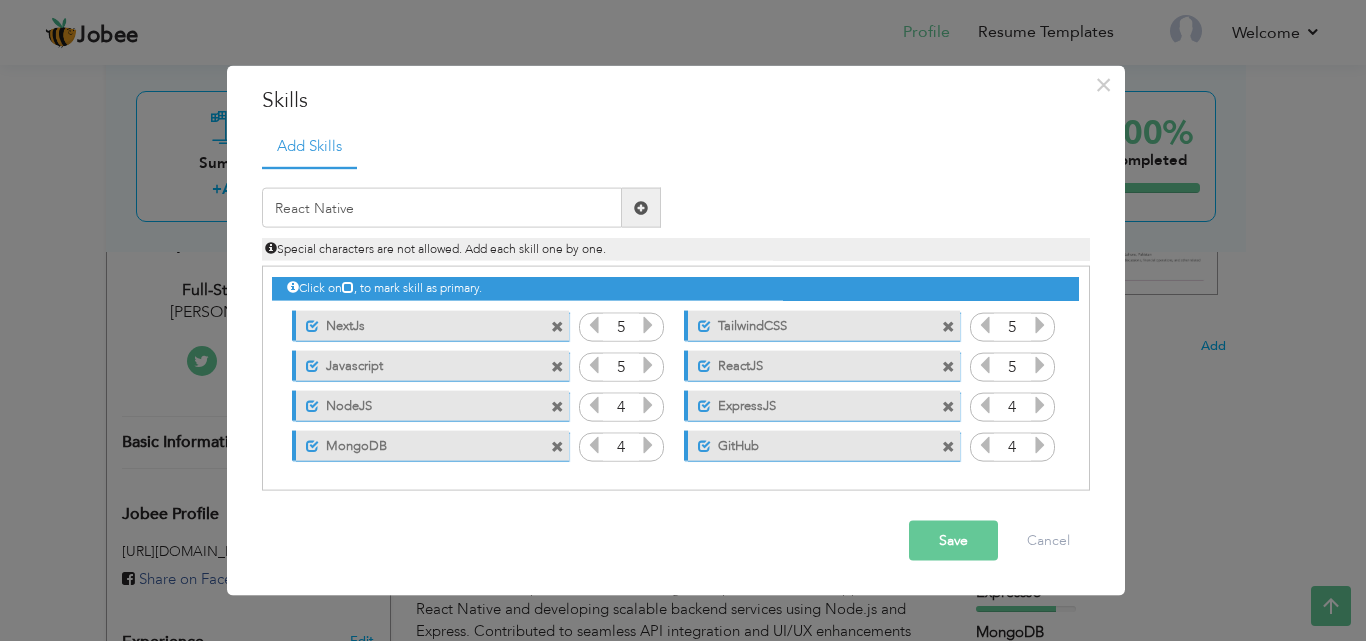 click at bounding box center (641, 208) 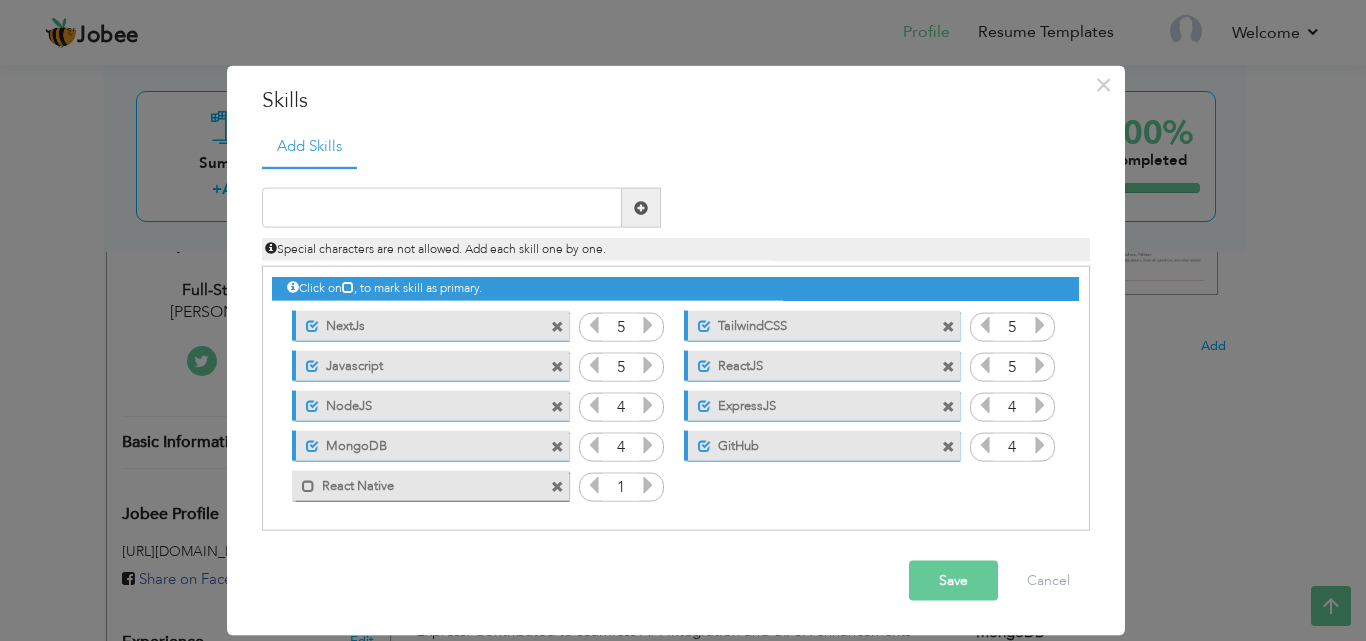 click at bounding box center [648, 485] 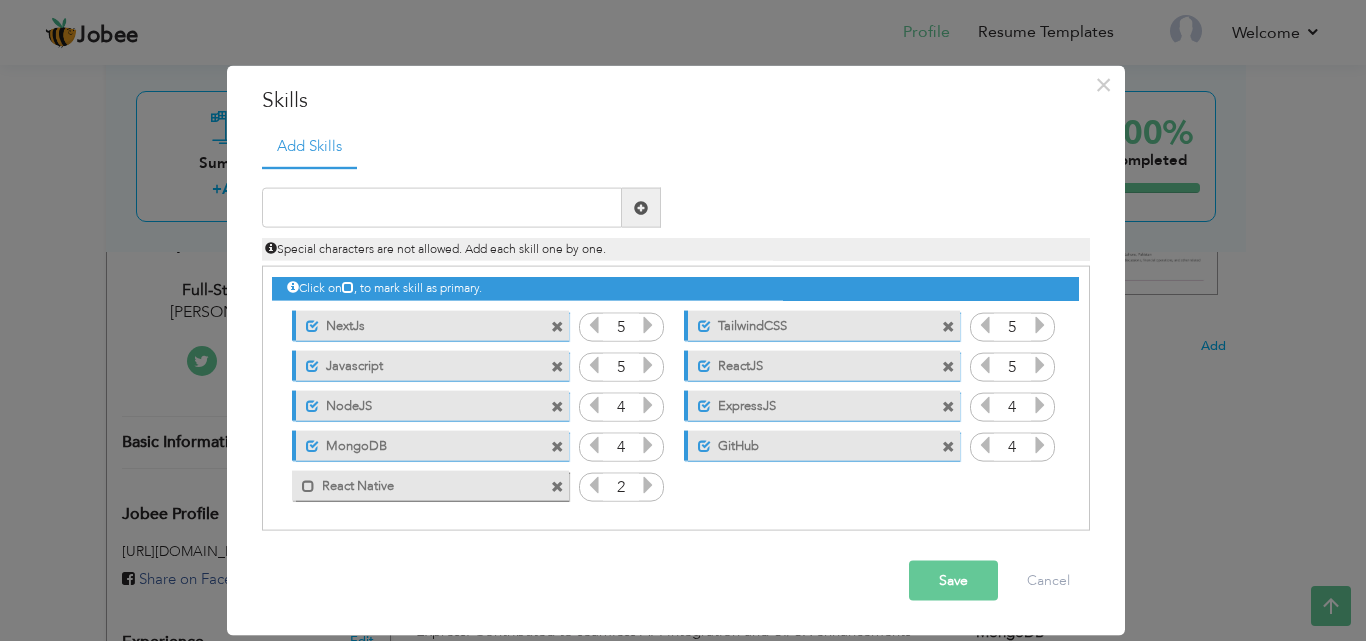 click at bounding box center [648, 485] 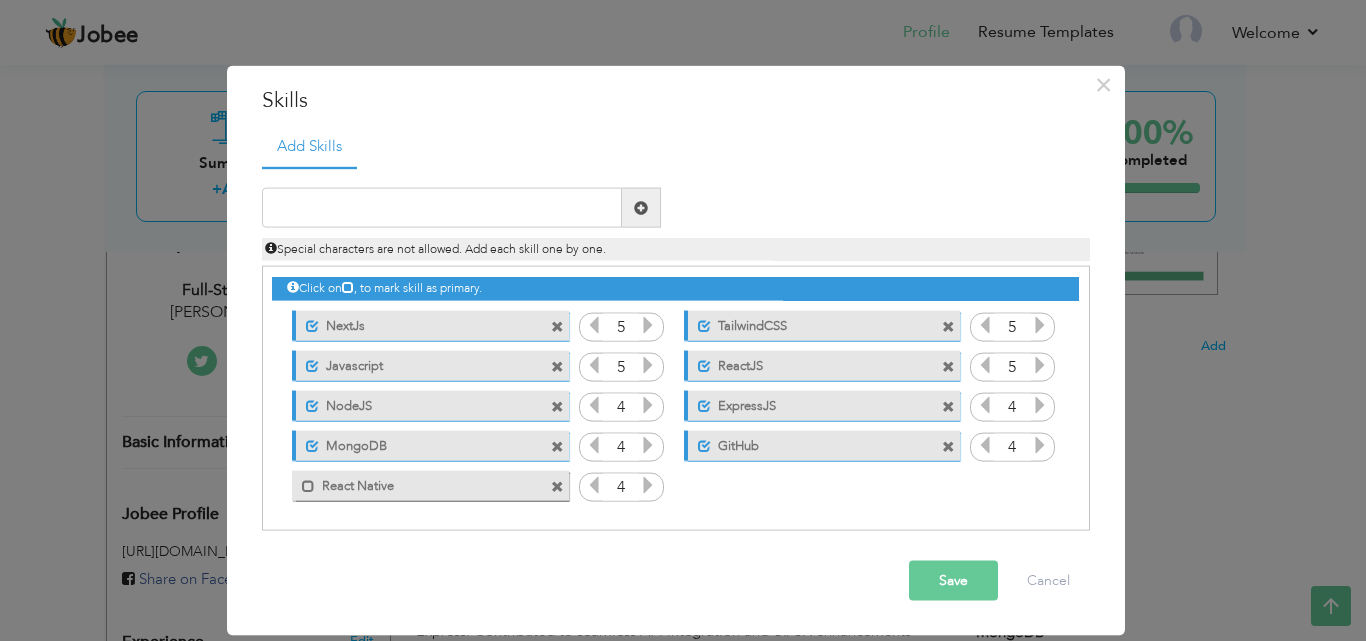 click on "Save" at bounding box center (953, 581) 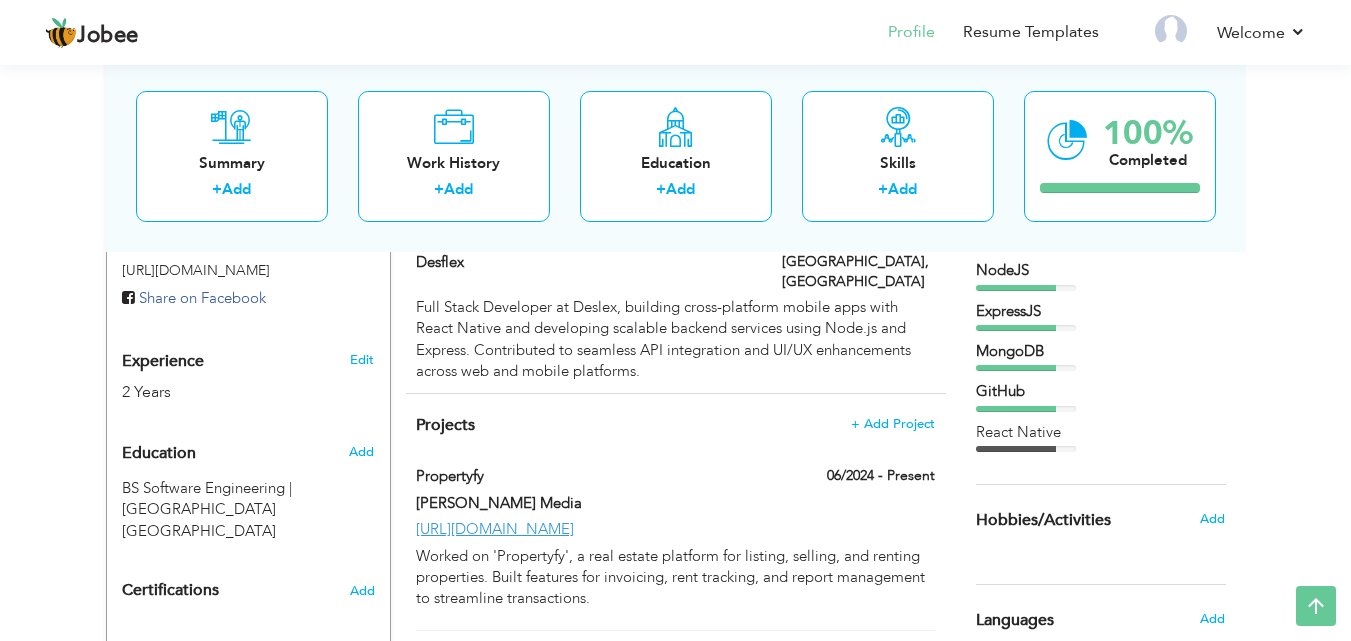 scroll, scrollTop: 714, scrollLeft: 0, axis: vertical 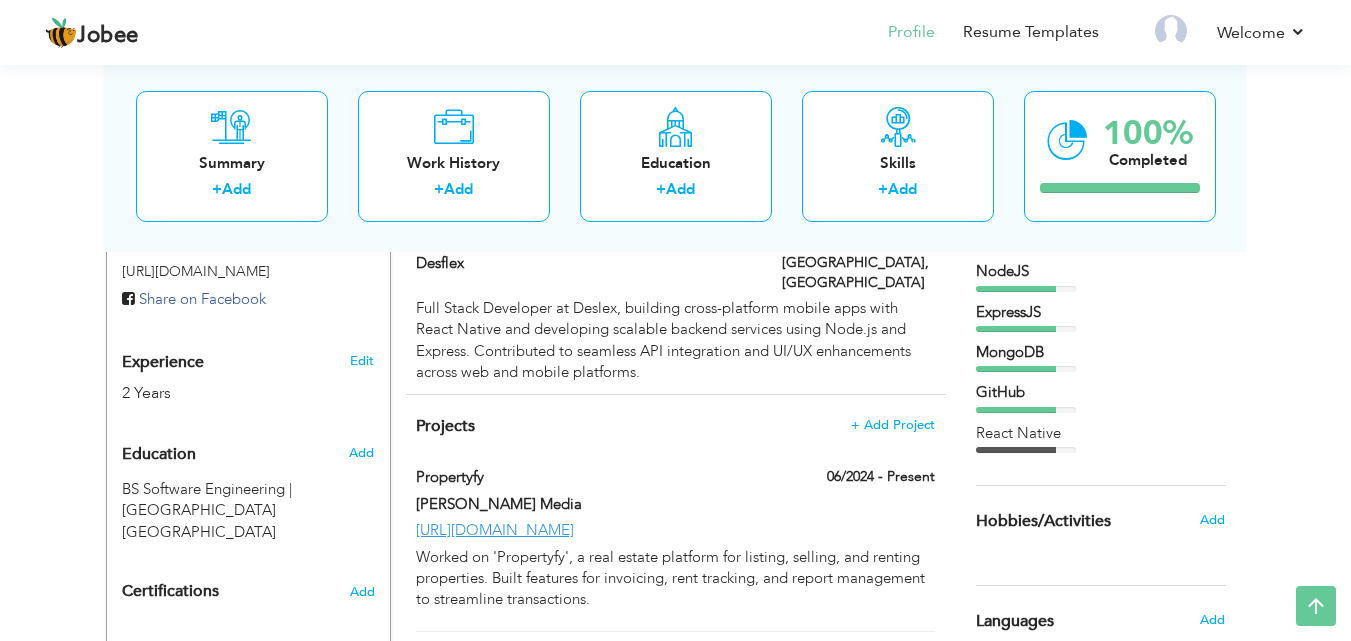 click at bounding box center [1016, 369] 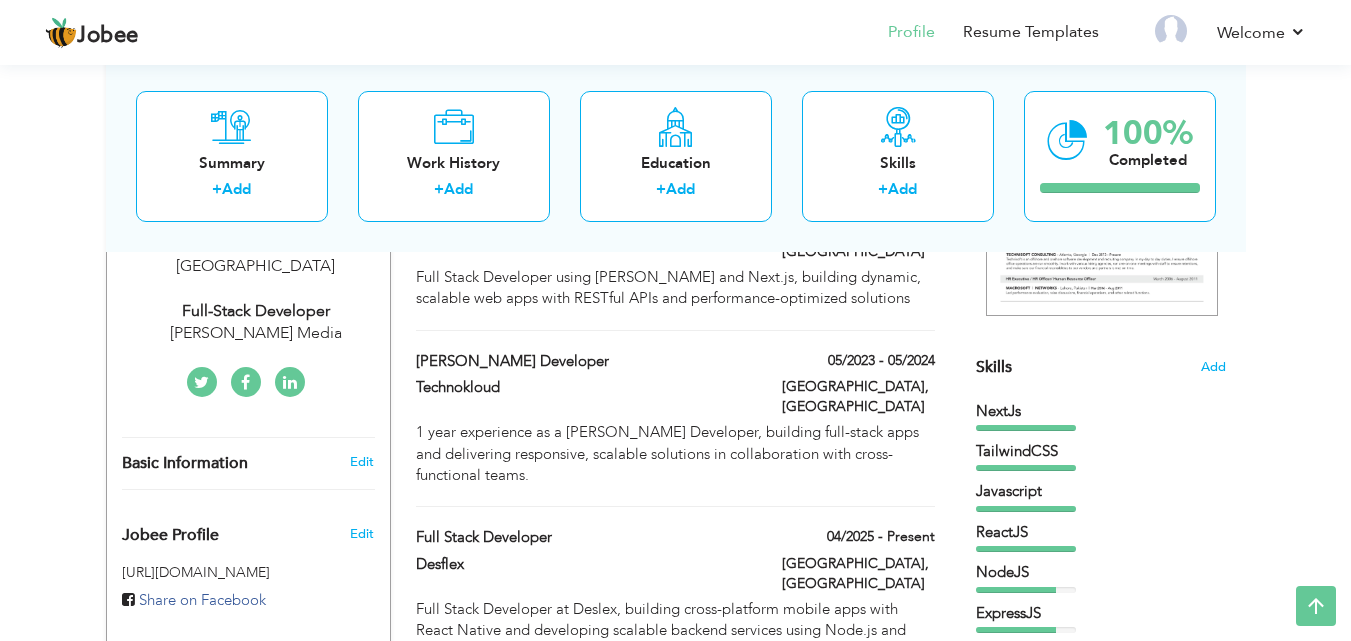 scroll, scrollTop: 411, scrollLeft: 0, axis: vertical 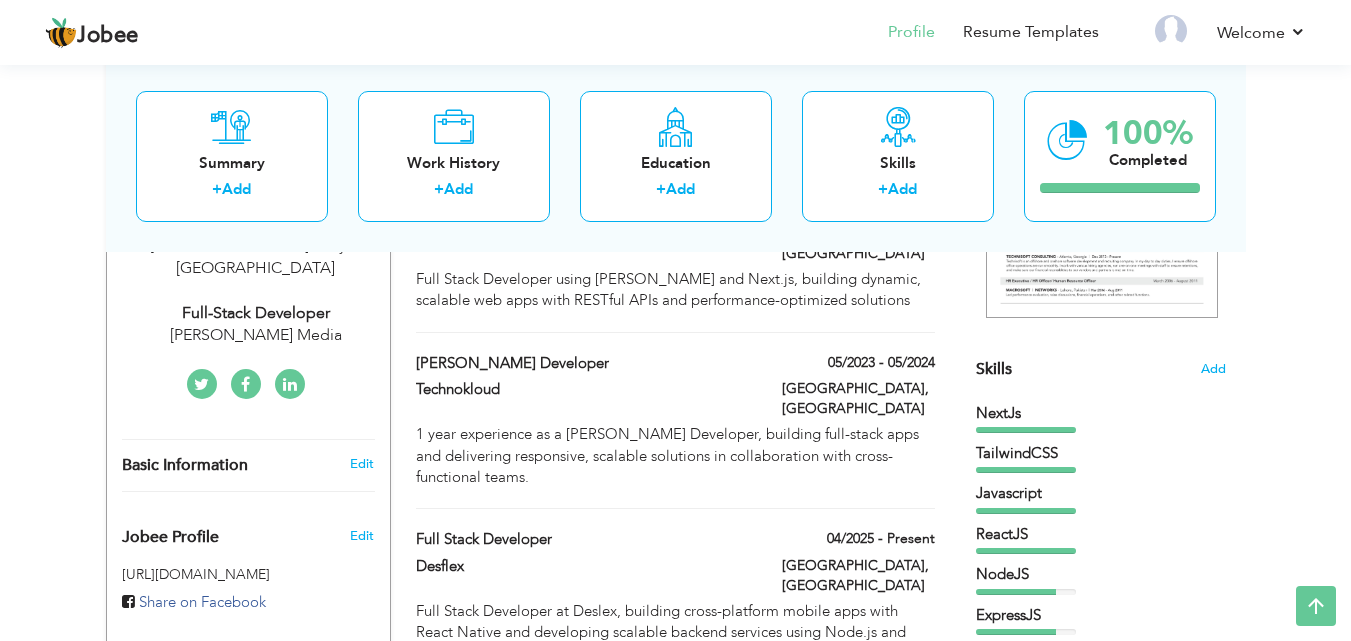click on "Skills" at bounding box center [994, 369] 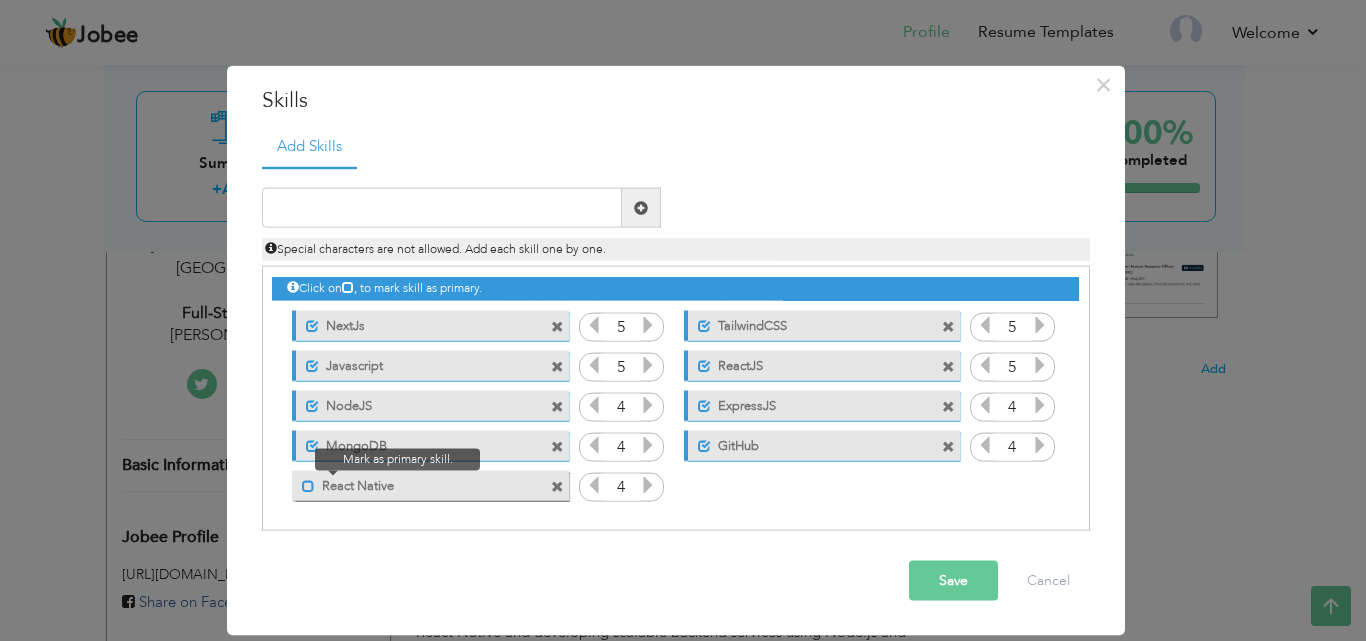 click at bounding box center [308, 485] 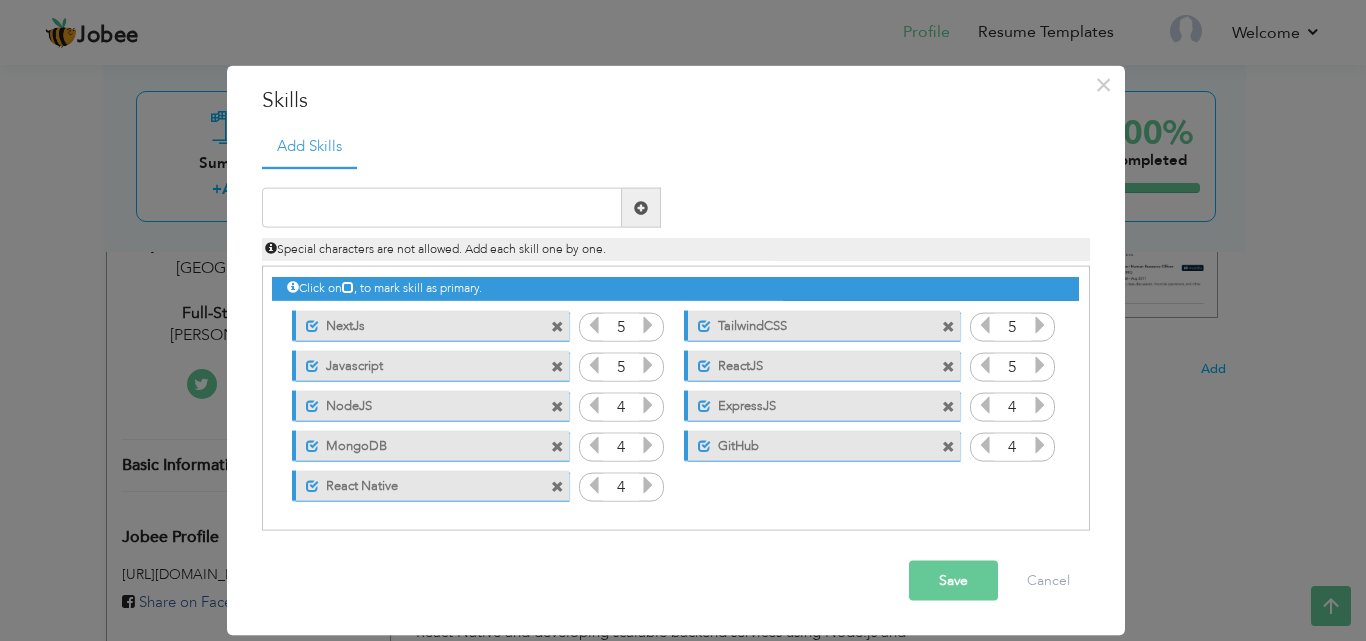 click on "Save" at bounding box center (953, 581) 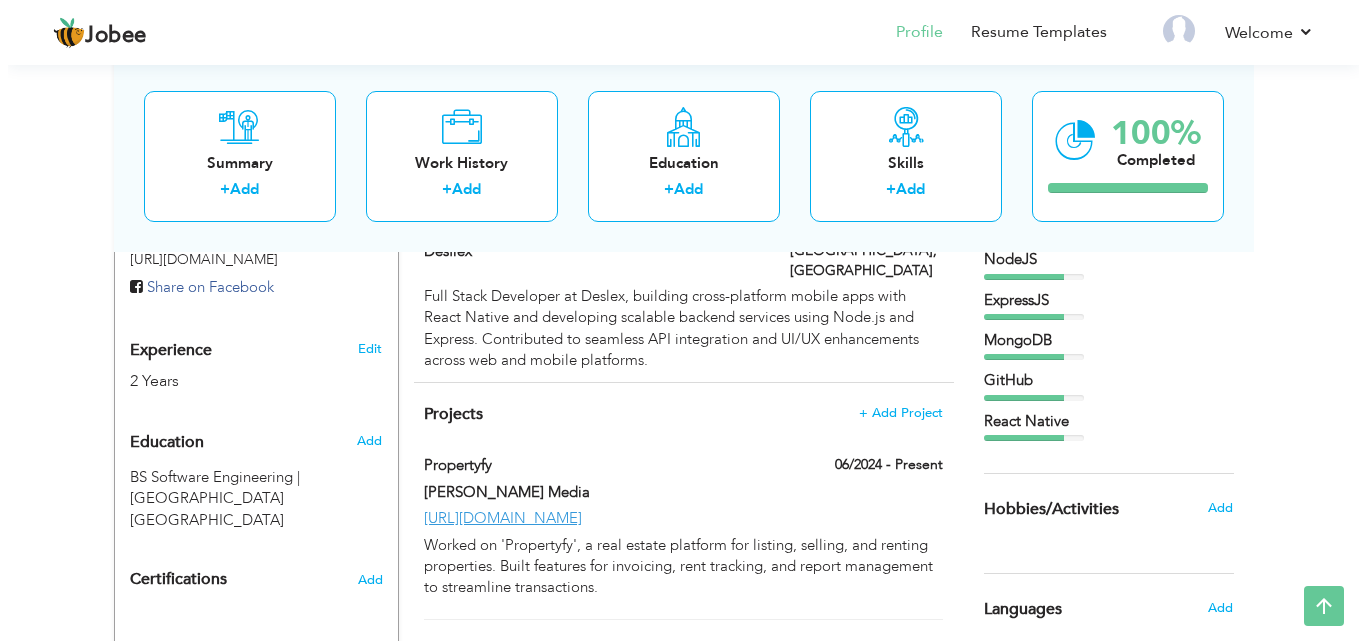 scroll, scrollTop: 725, scrollLeft: 0, axis: vertical 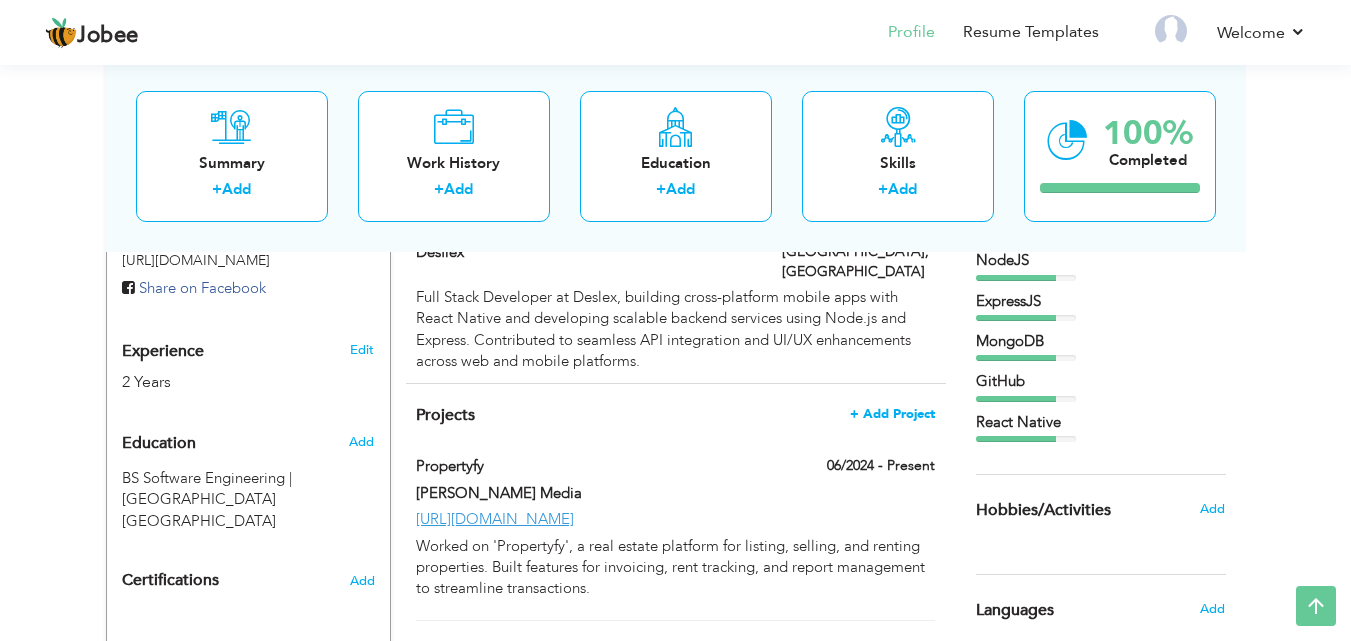 click on "+ Add Project" at bounding box center (892, 414) 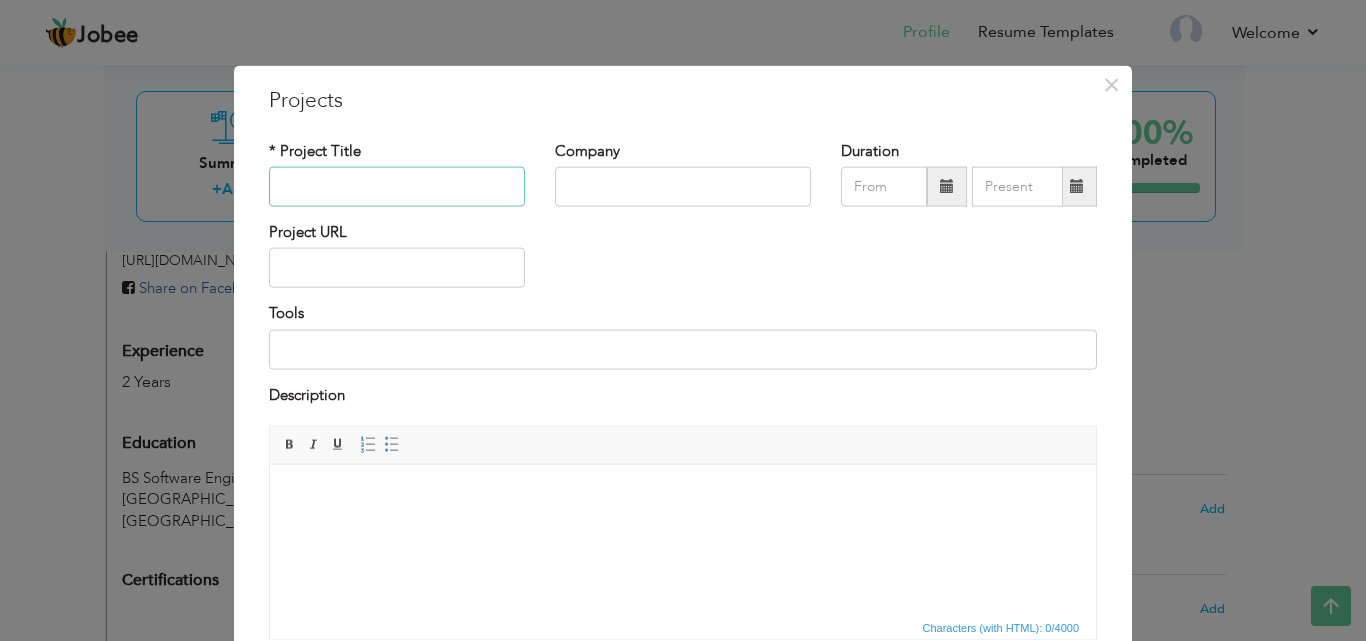 click at bounding box center [397, 187] 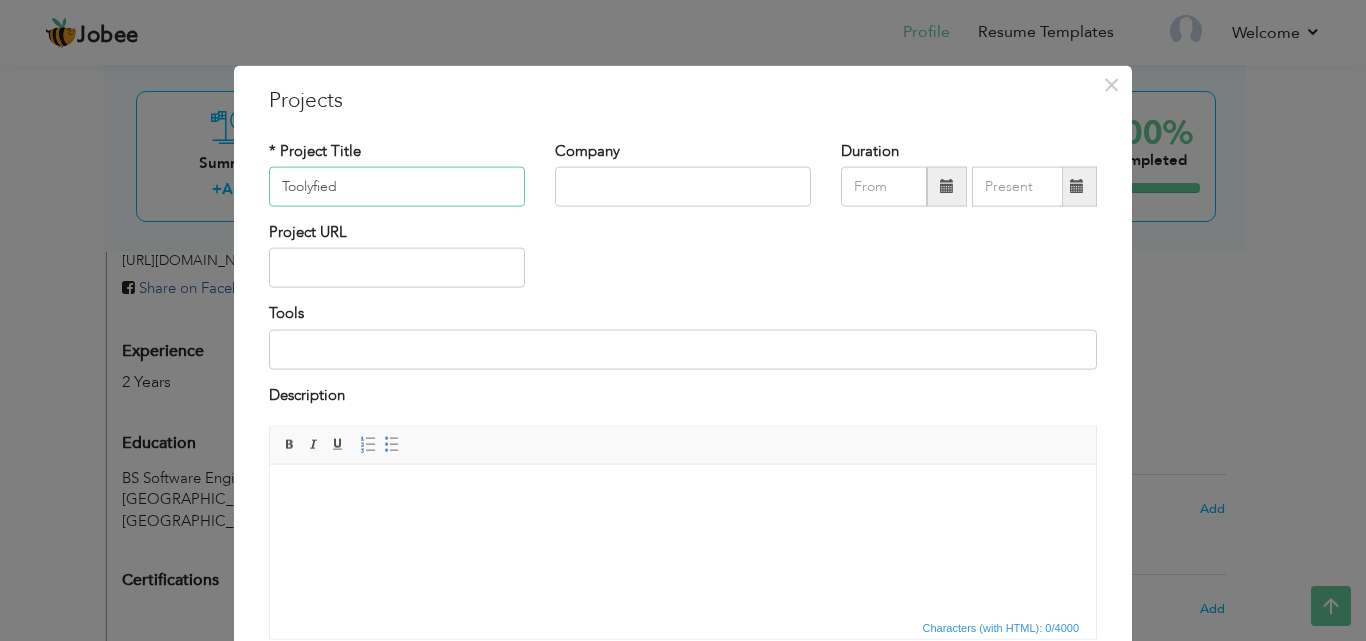 type on "Toolyfied" 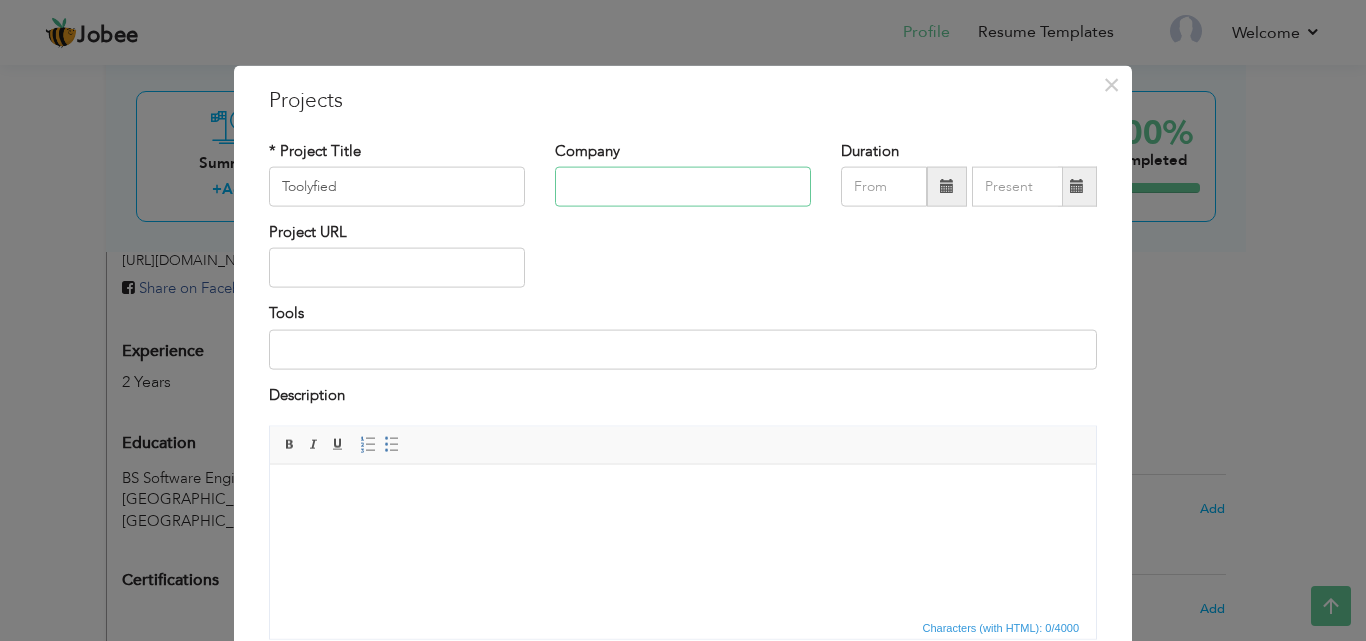 click at bounding box center [683, 187] 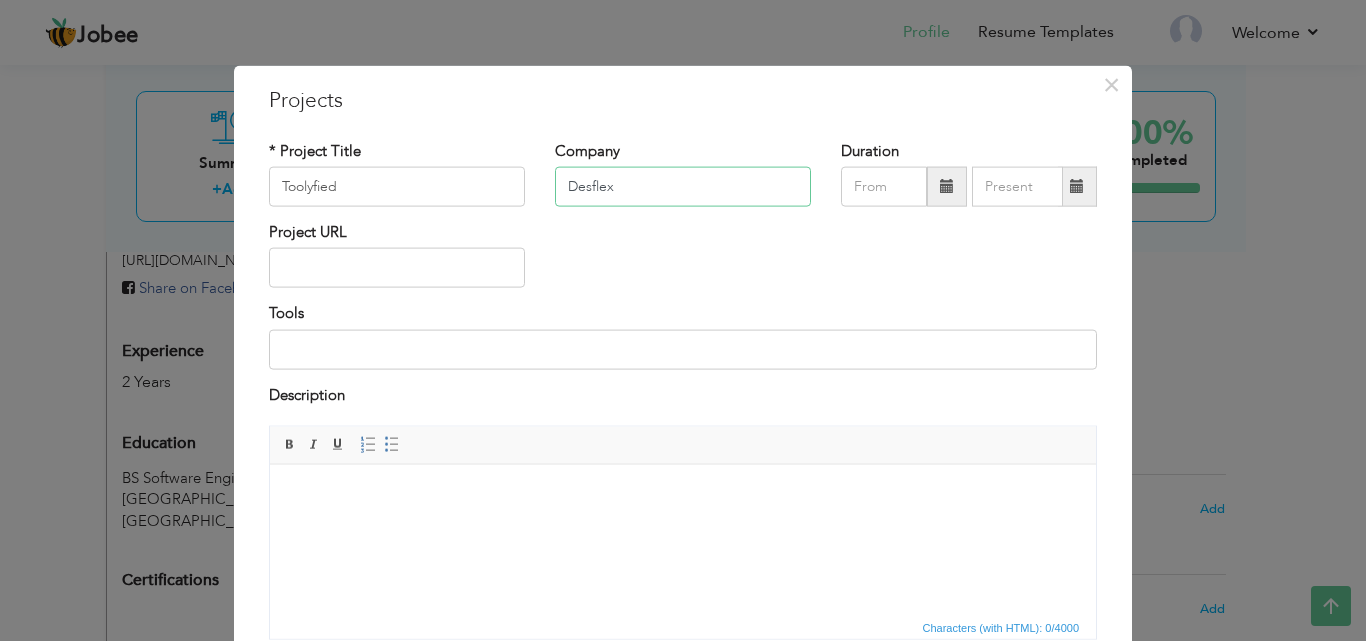 type on "Desflex" 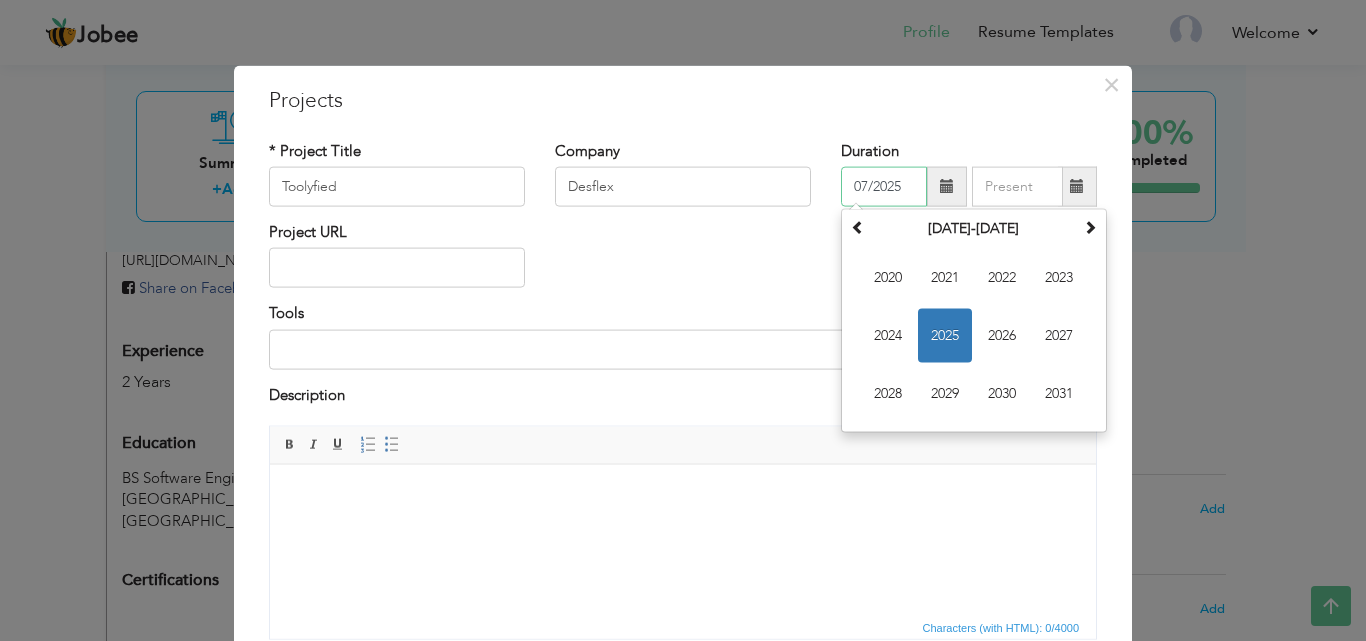 click on "07/2025" at bounding box center (884, 187) 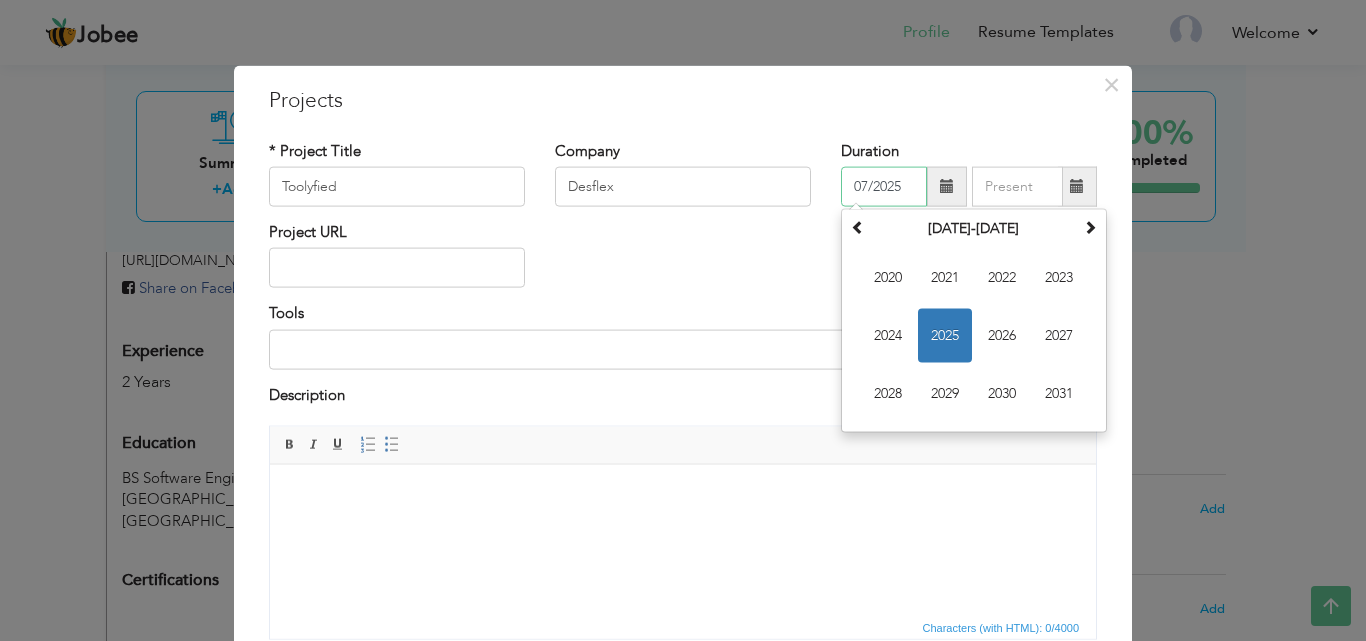 click on "2025" at bounding box center (945, 336) 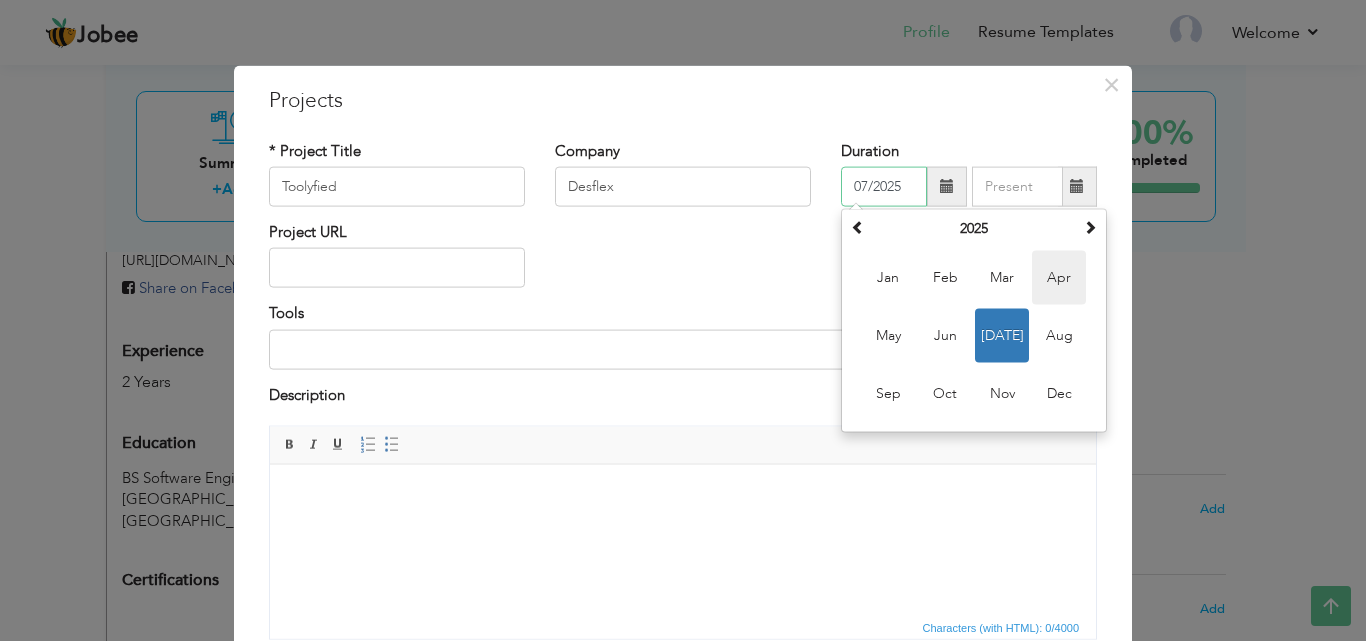 click on "Apr" at bounding box center (1059, 278) 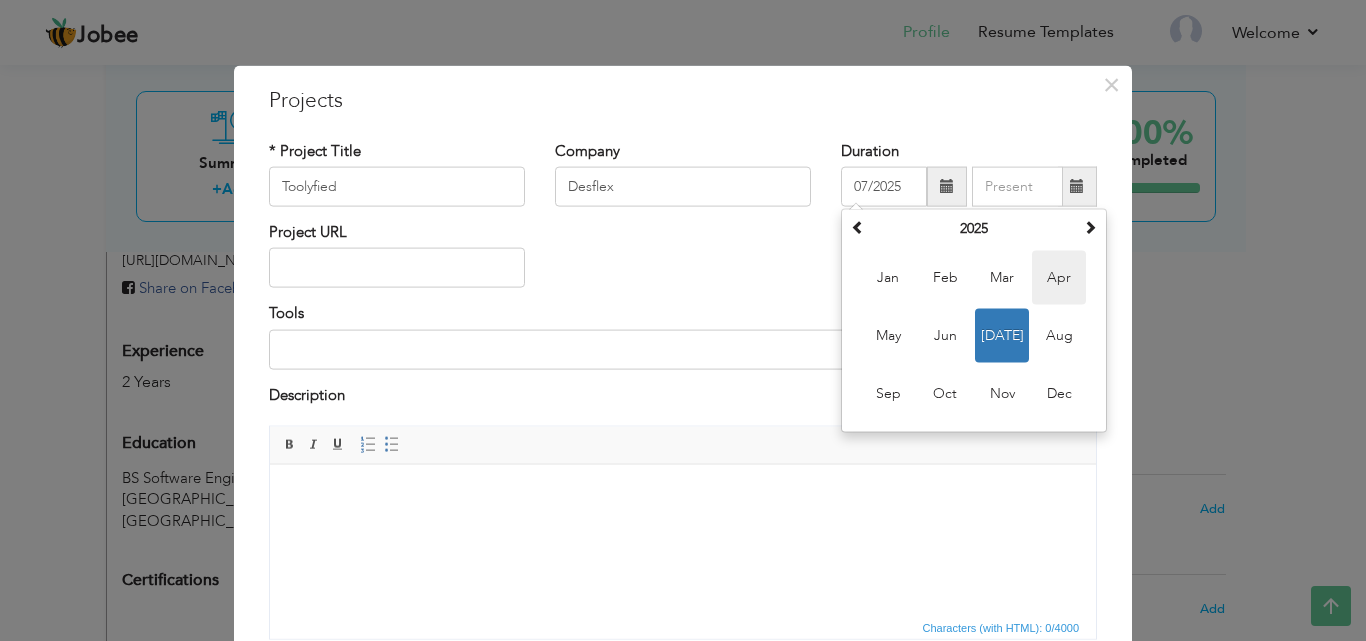 type on "04/2025" 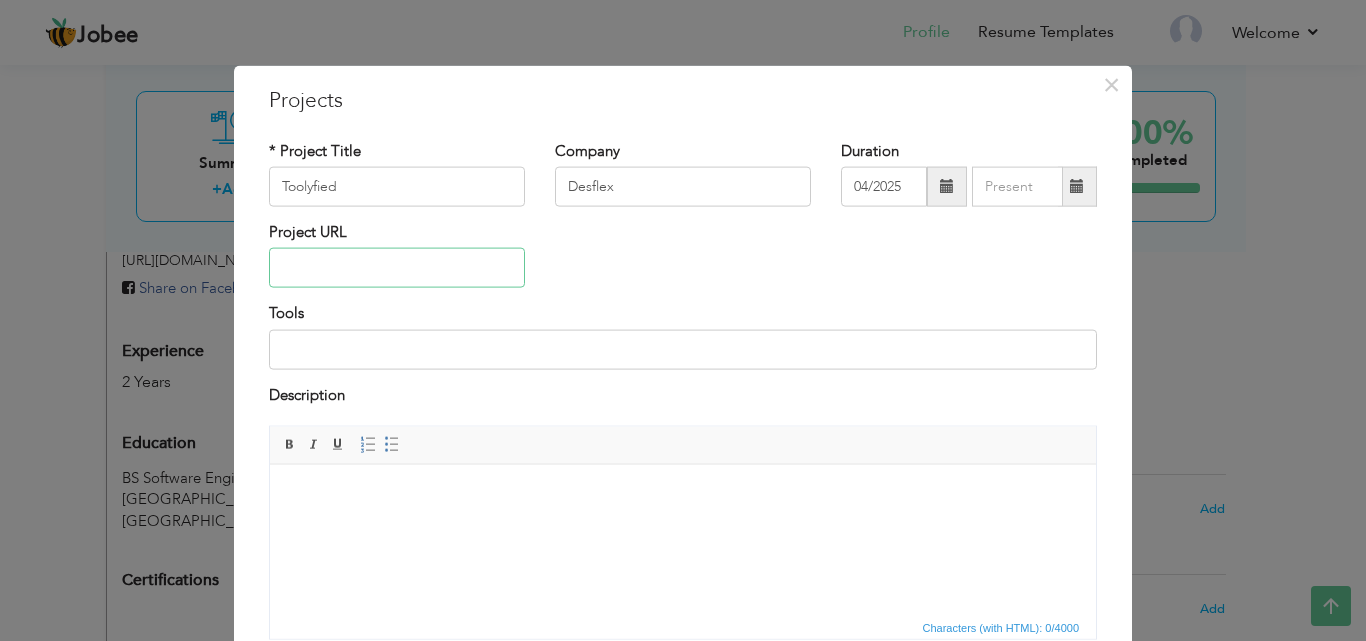 click at bounding box center [397, 268] 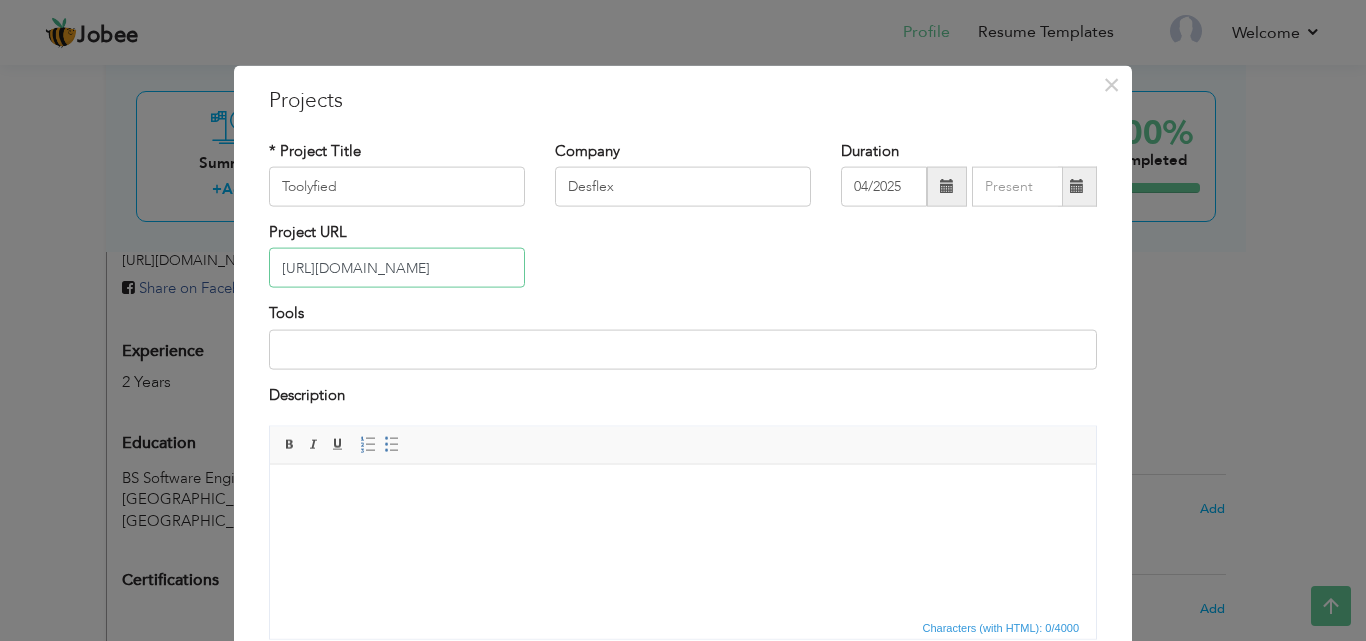 type on "[URL][DOMAIN_NAME]" 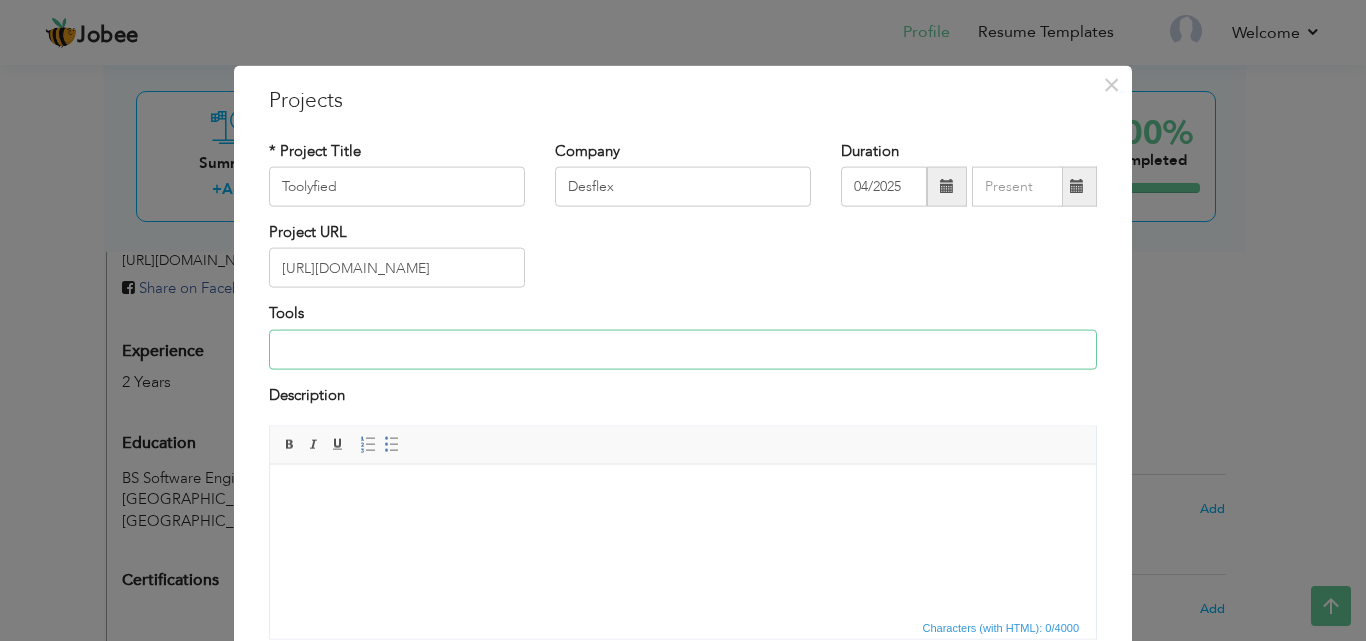 click at bounding box center [683, 349] 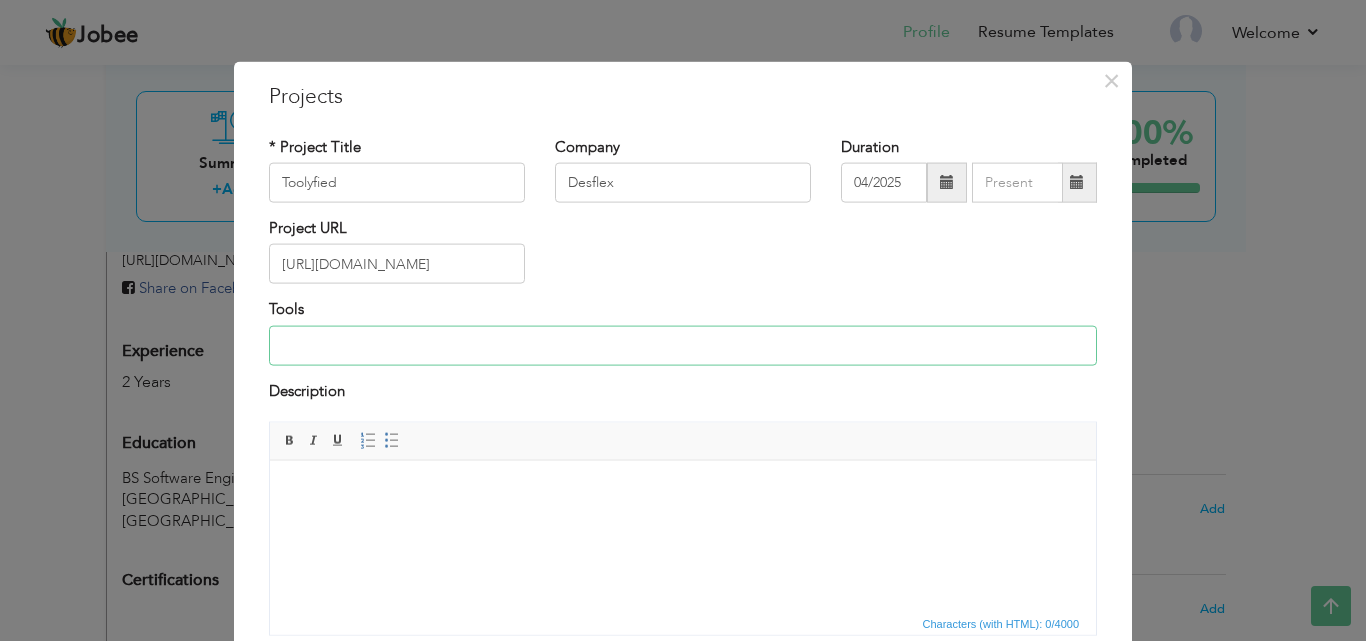scroll, scrollTop: 5, scrollLeft: 0, axis: vertical 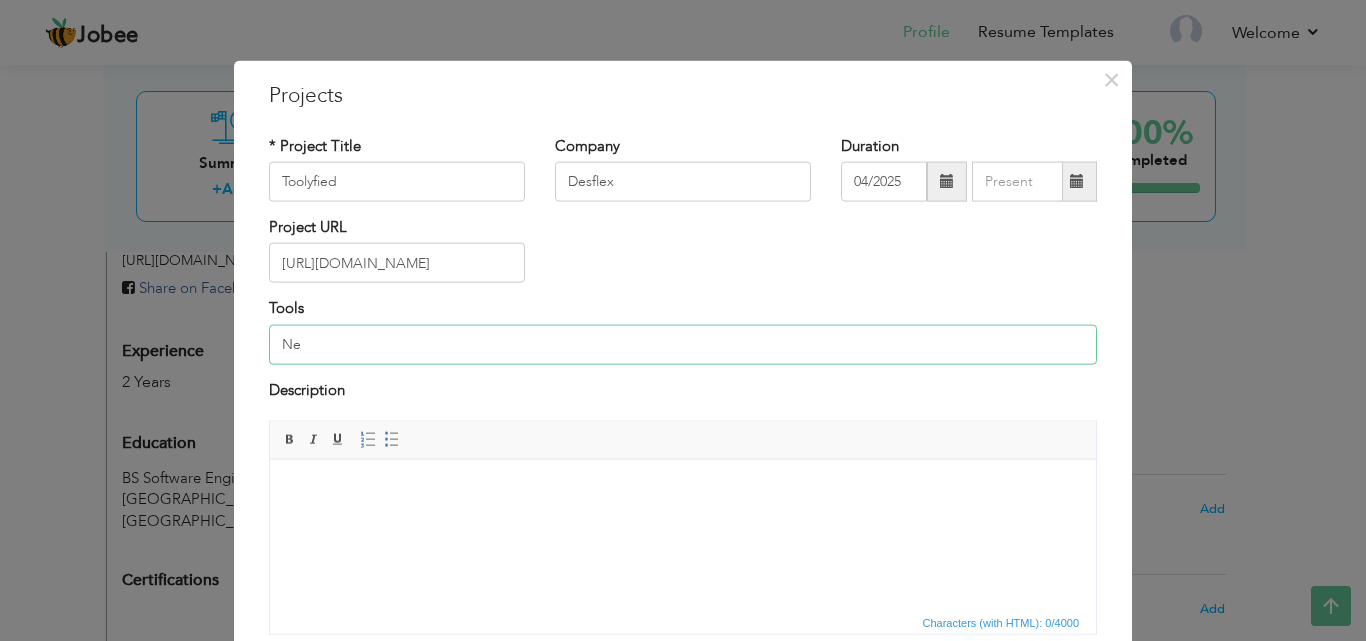 type on "N" 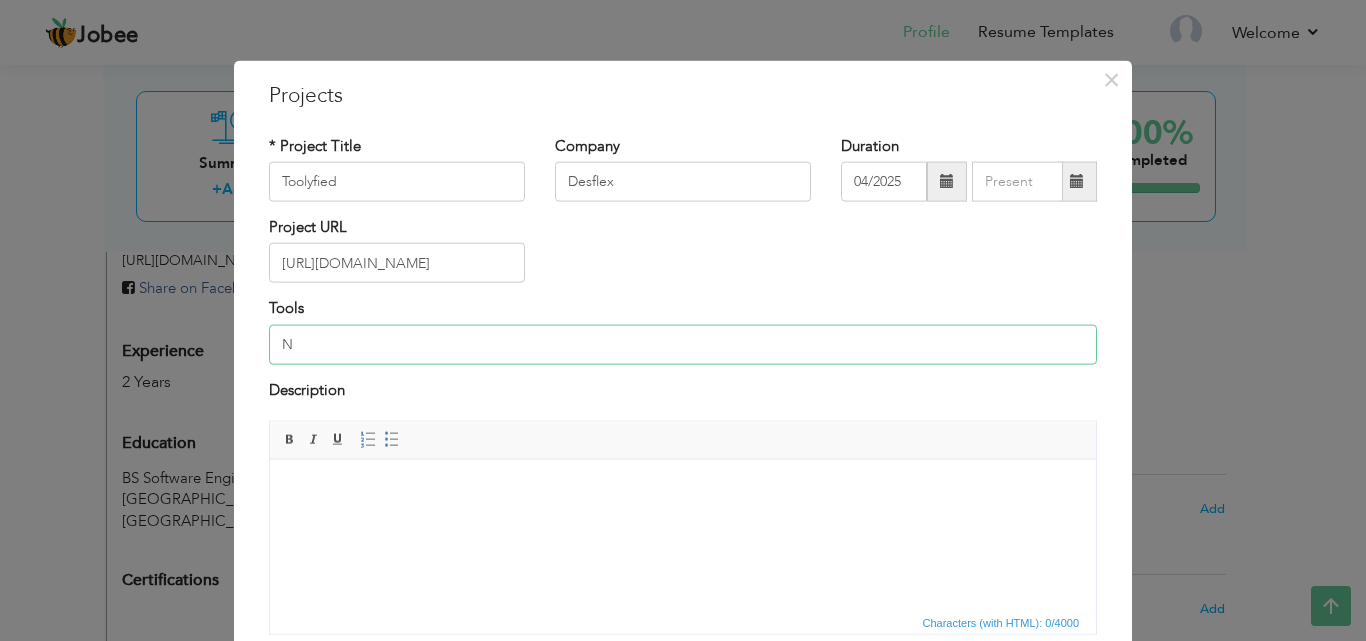 type 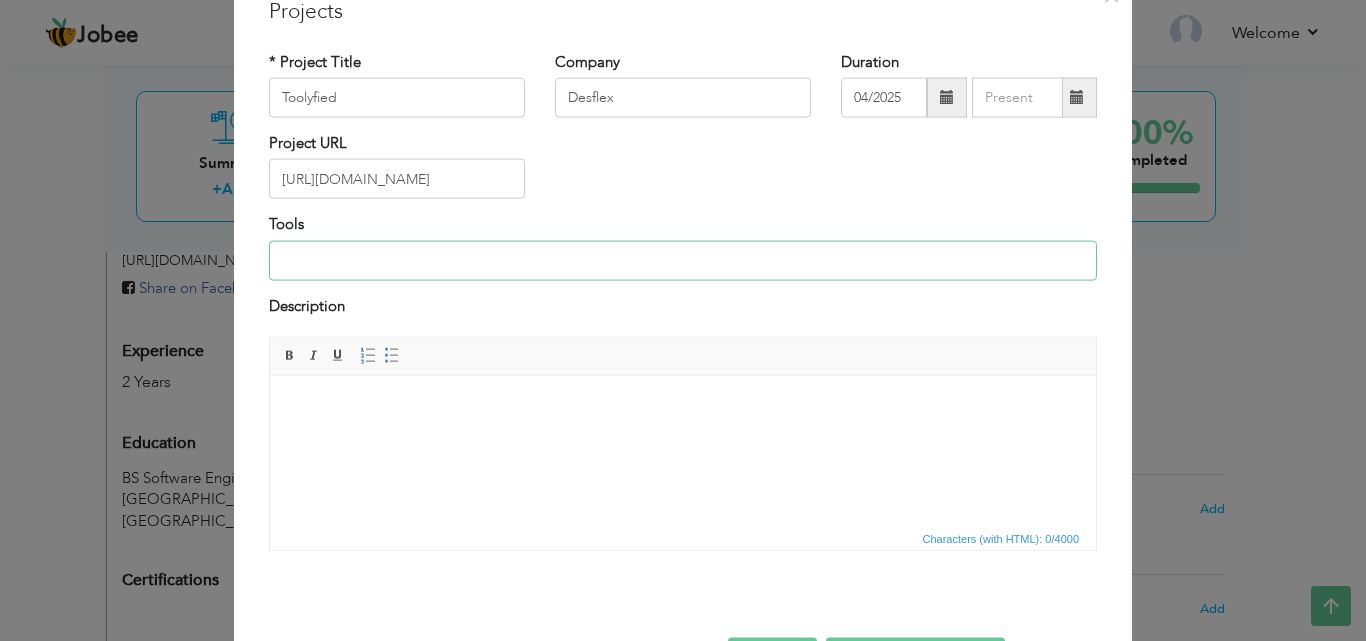 scroll, scrollTop: 90, scrollLeft: 0, axis: vertical 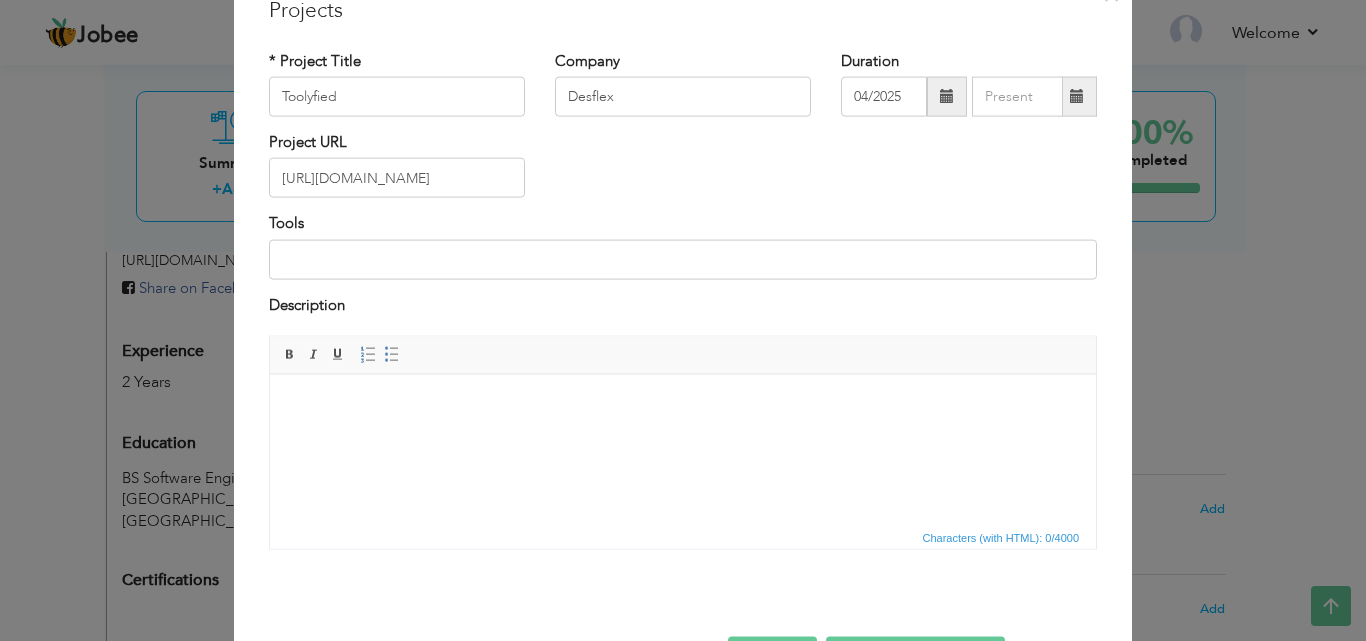click at bounding box center (683, 404) 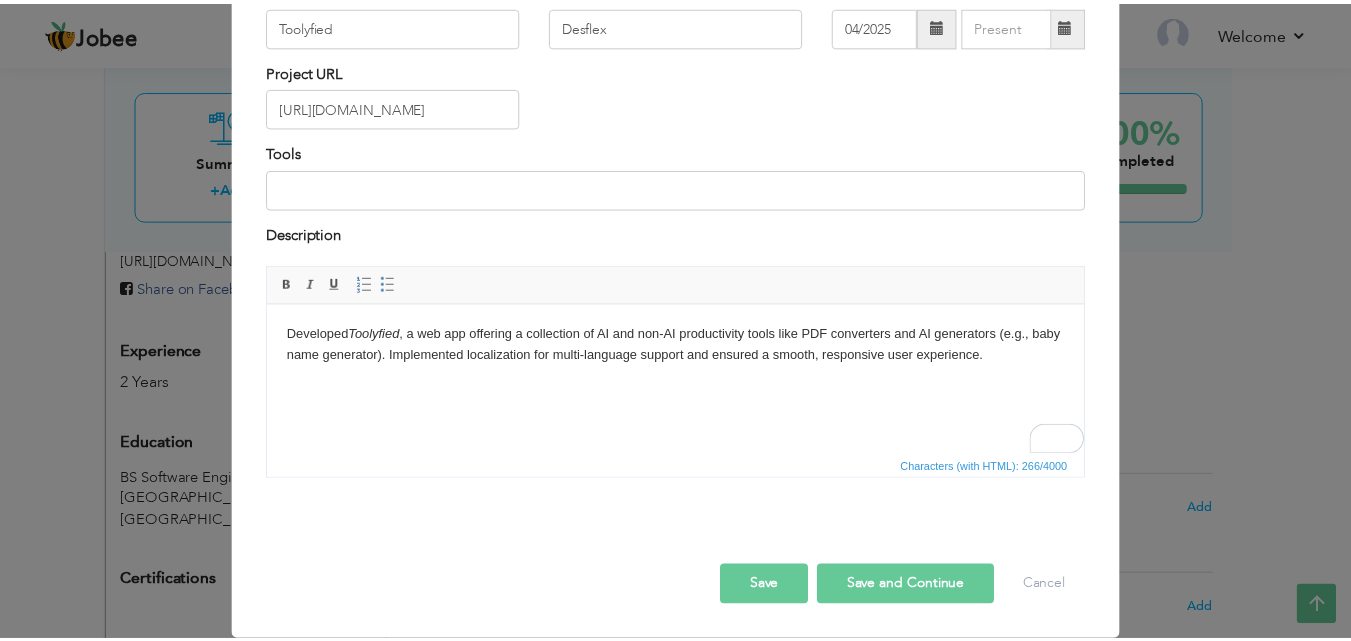 scroll, scrollTop: 159, scrollLeft: 0, axis: vertical 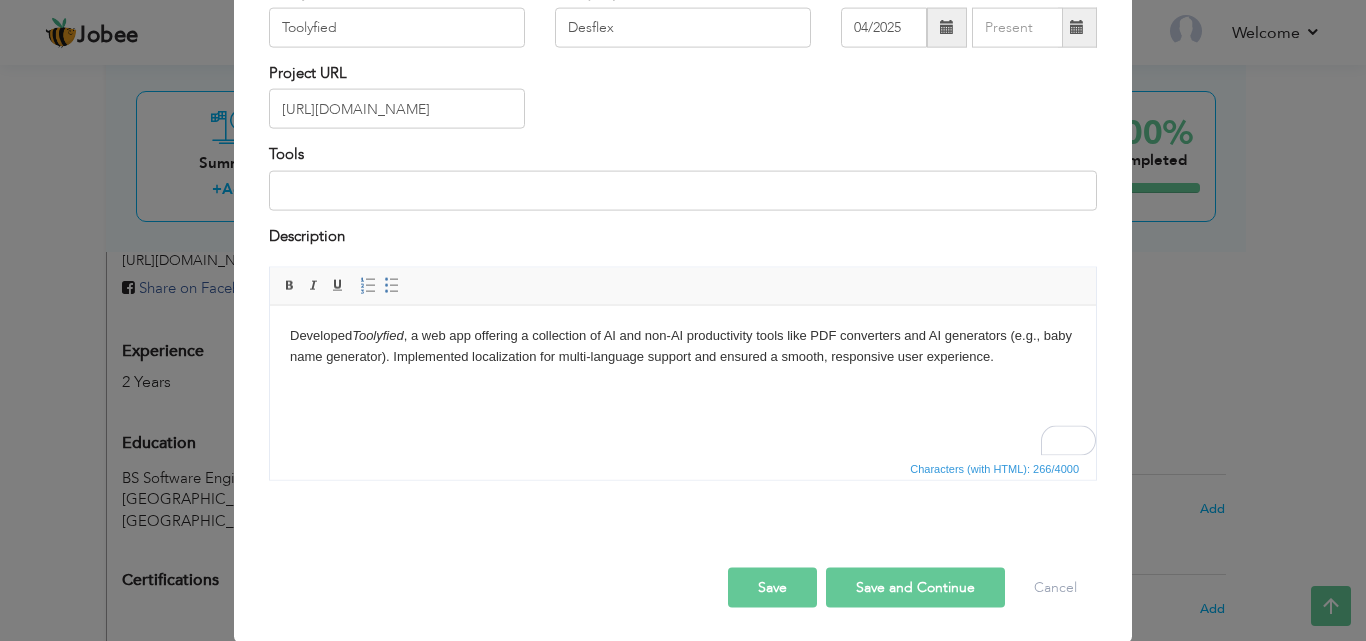 click on "Save" at bounding box center (772, 588) 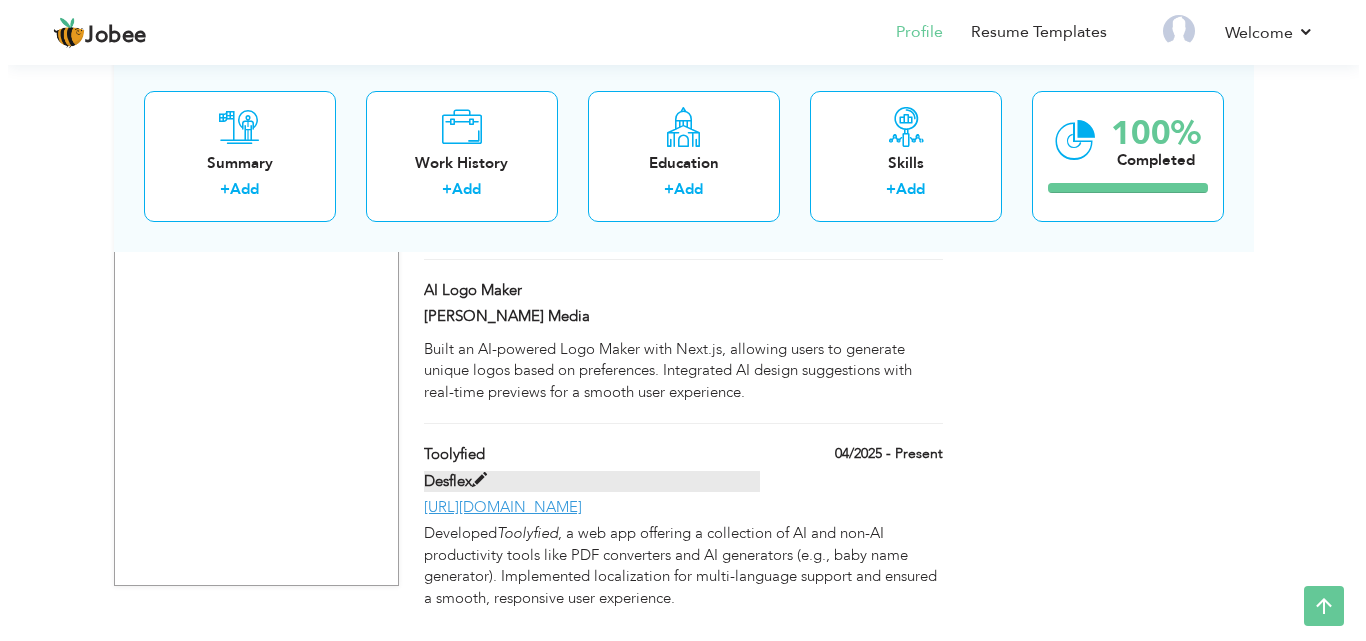 scroll, scrollTop: 1246, scrollLeft: 0, axis: vertical 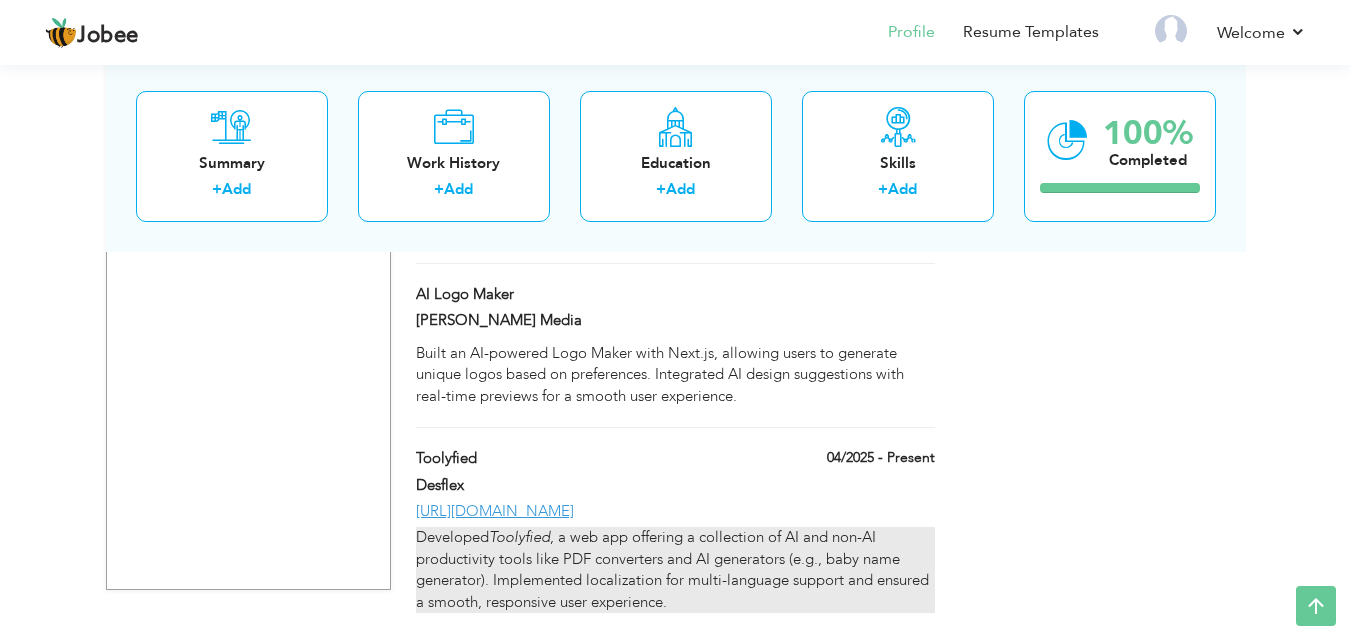 click on "Developed  Toolyfied , a web app offering a collection of AI and non-AI productivity tools like PDF converters and AI generators (e.g., baby name generator). Implemented localization for multi-language support and ensured a smooth, responsive user experience." at bounding box center [675, 570] 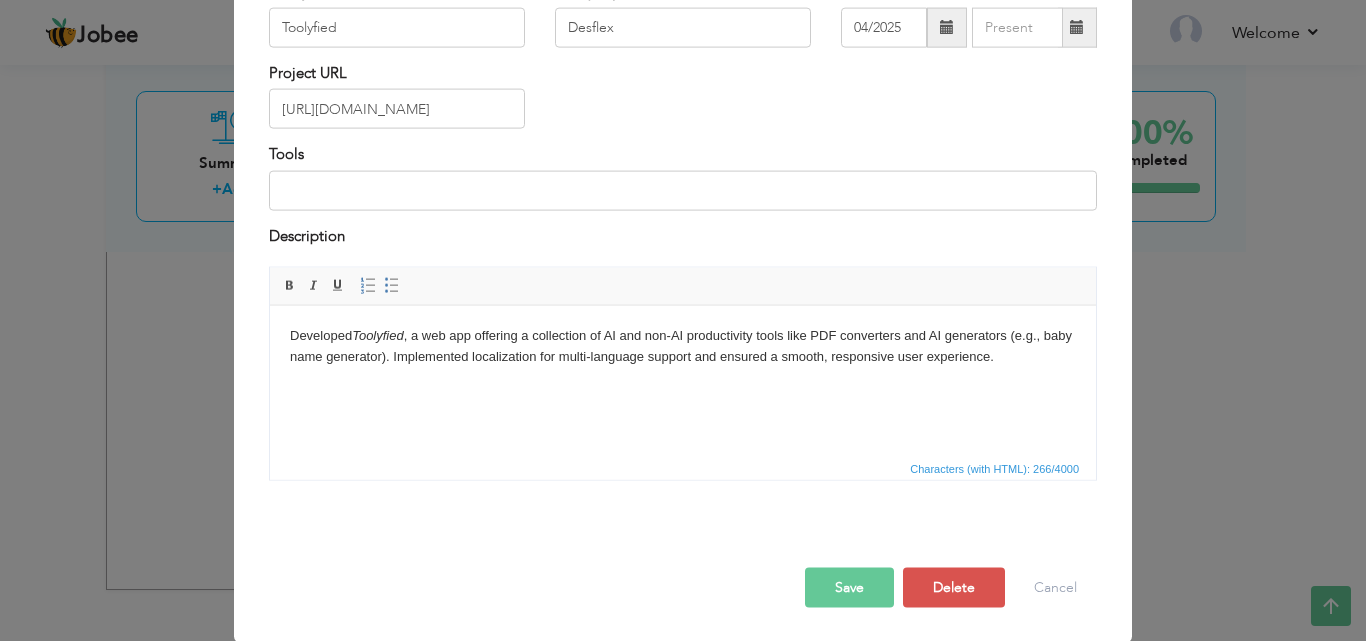 scroll, scrollTop: 0, scrollLeft: 0, axis: both 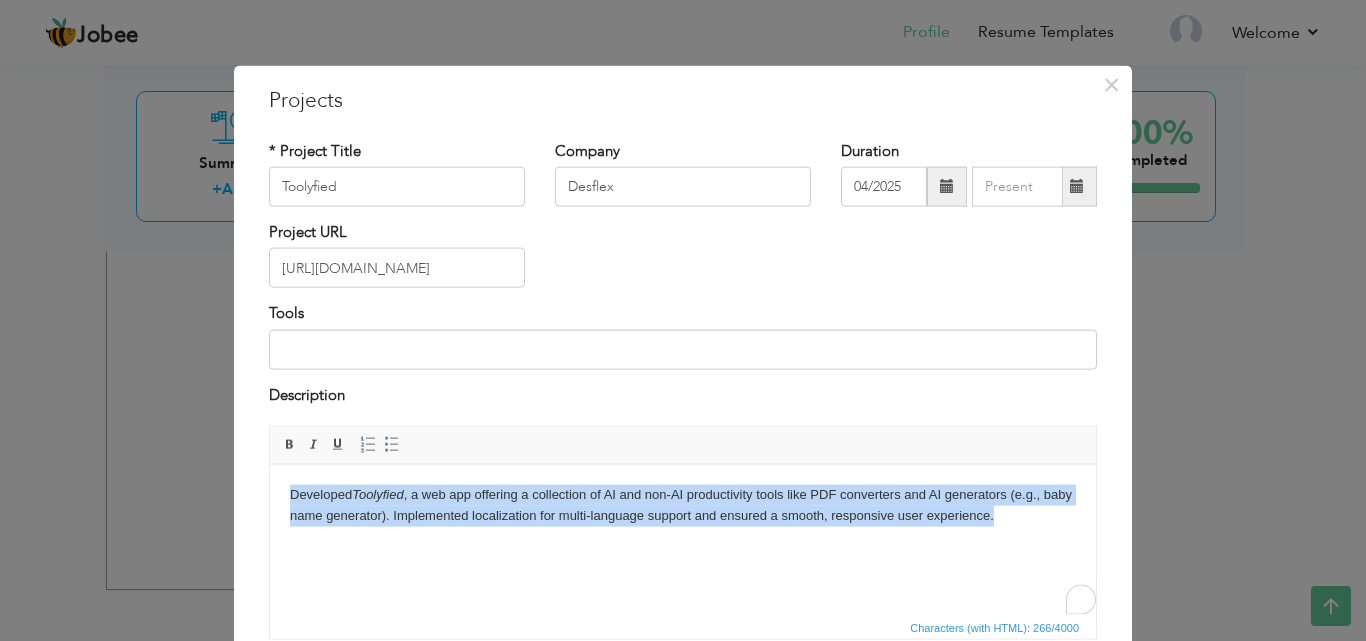 drag, startPoint x: 996, startPoint y: 516, endPoint x: 204, endPoint y: 500, distance: 792.1616 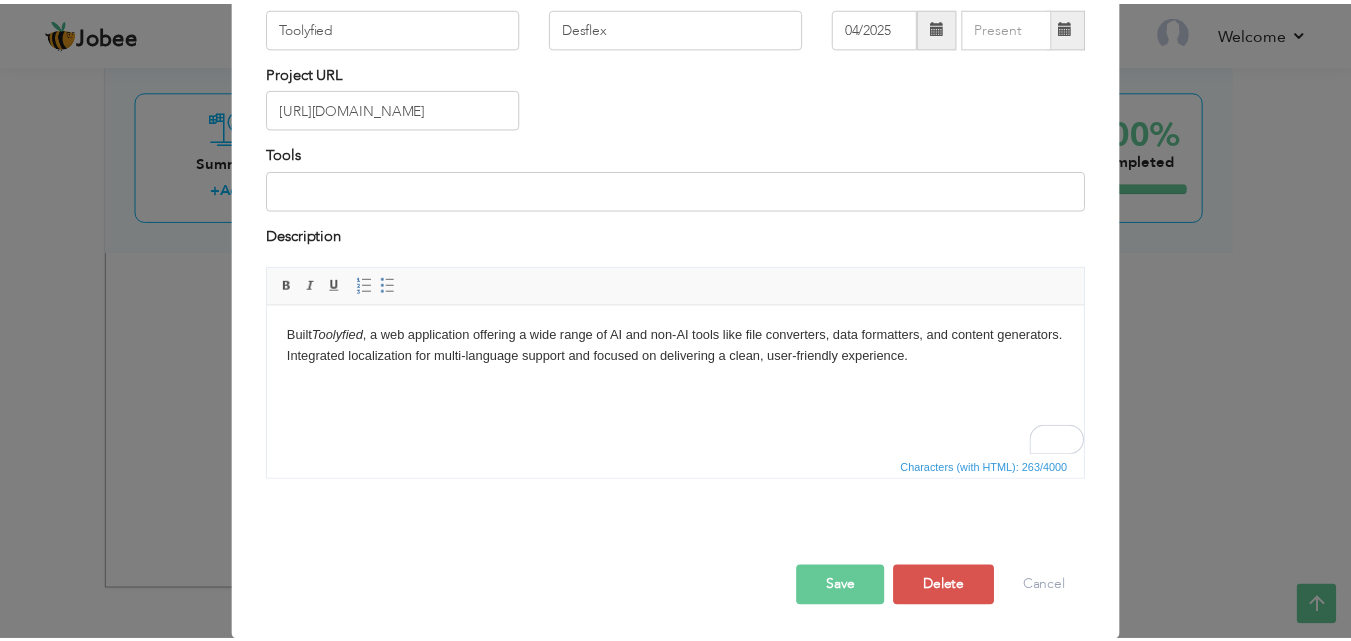 scroll, scrollTop: 161, scrollLeft: 0, axis: vertical 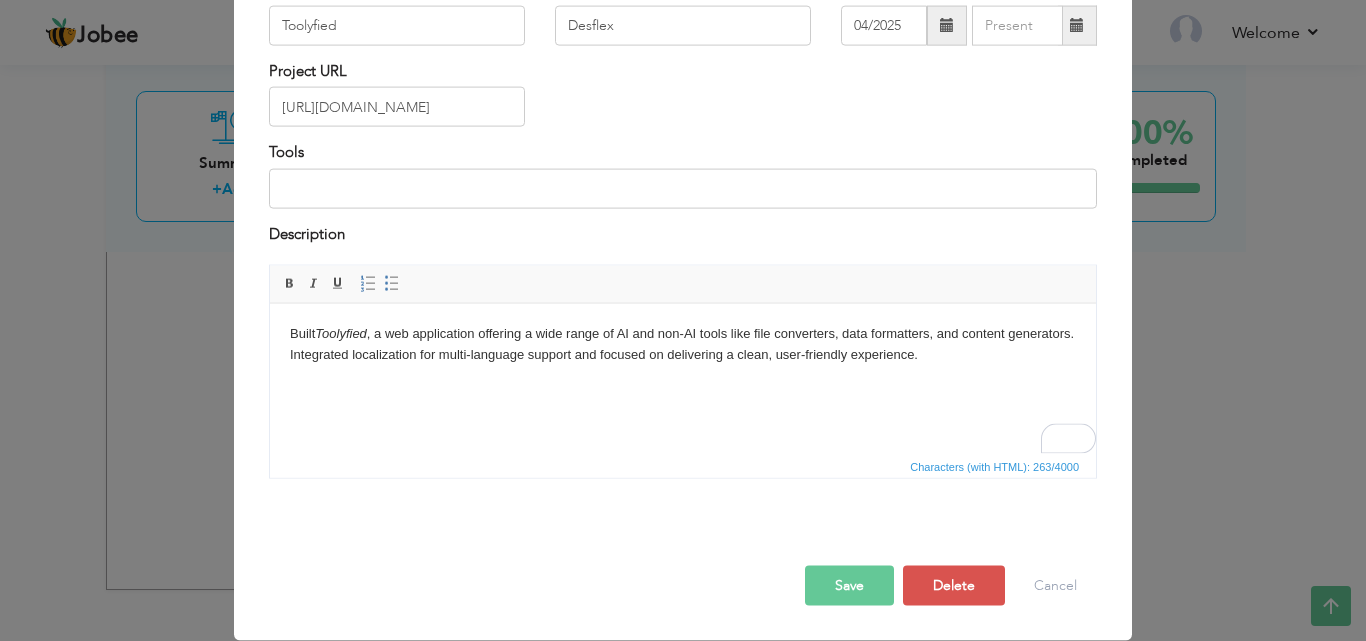 click on "Save" at bounding box center [849, 586] 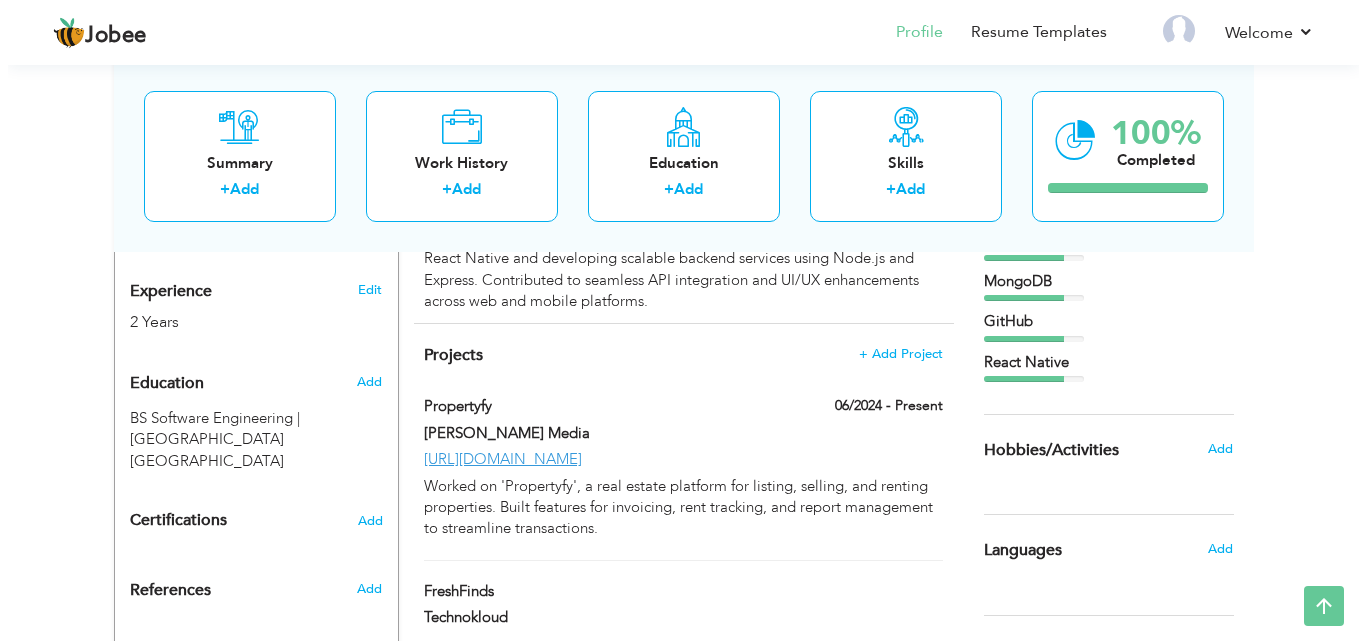 scroll, scrollTop: 756, scrollLeft: 0, axis: vertical 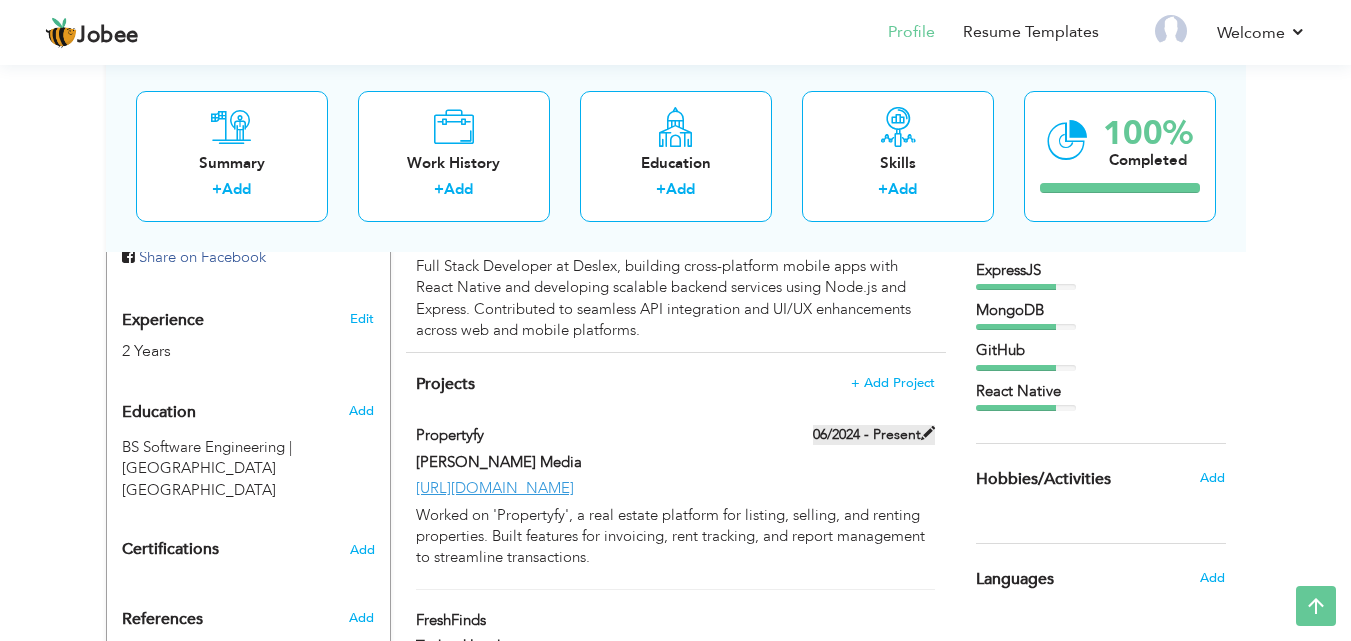 click on "06/2024 -  Present" at bounding box center [874, 435] 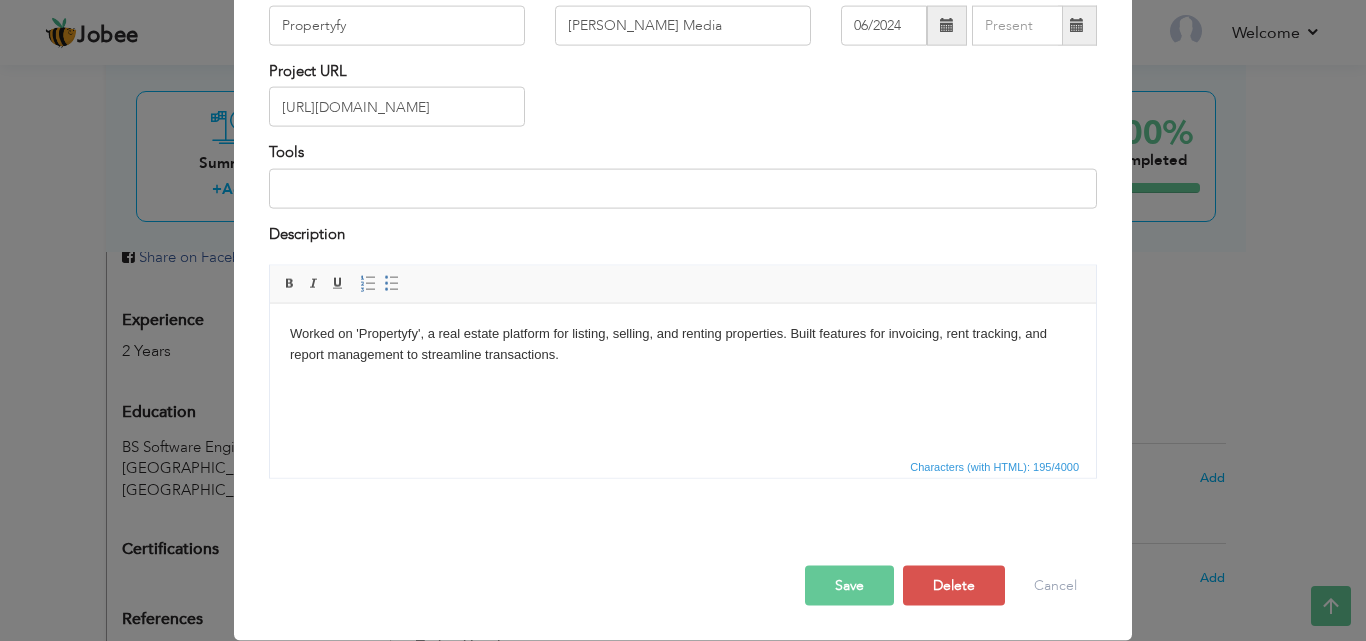 scroll, scrollTop: 0, scrollLeft: 0, axis: both 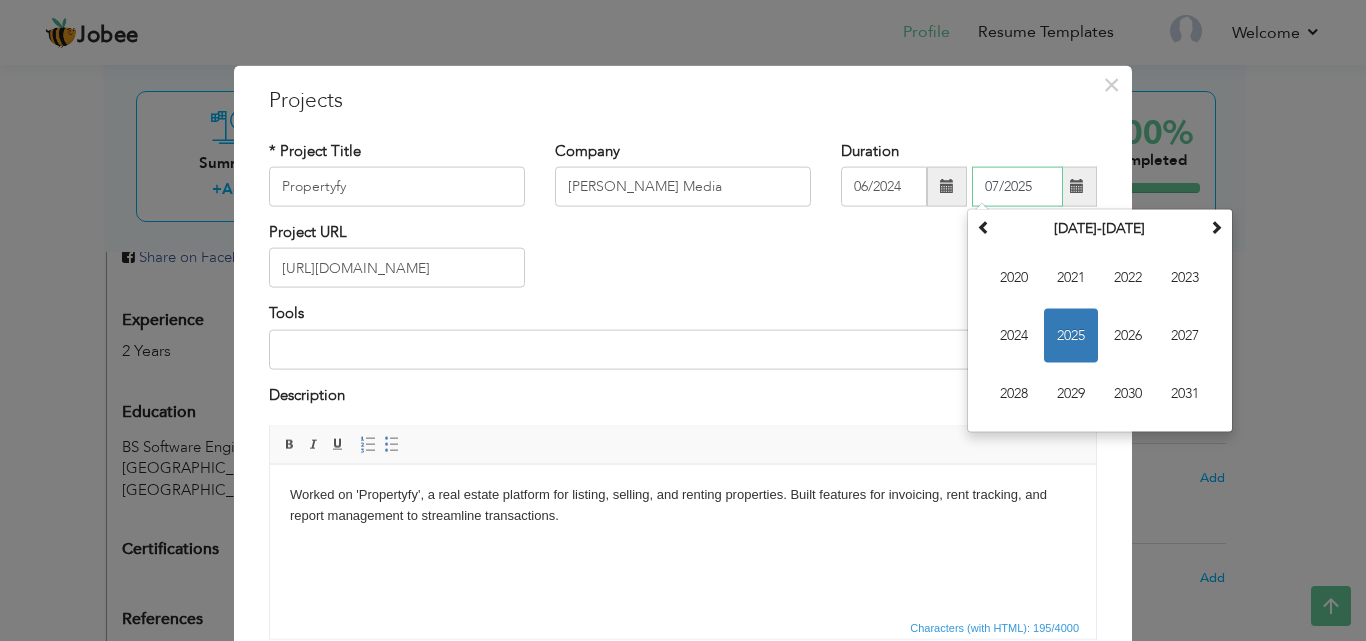 click on "07/2025" at bounding box center [1017, 187] 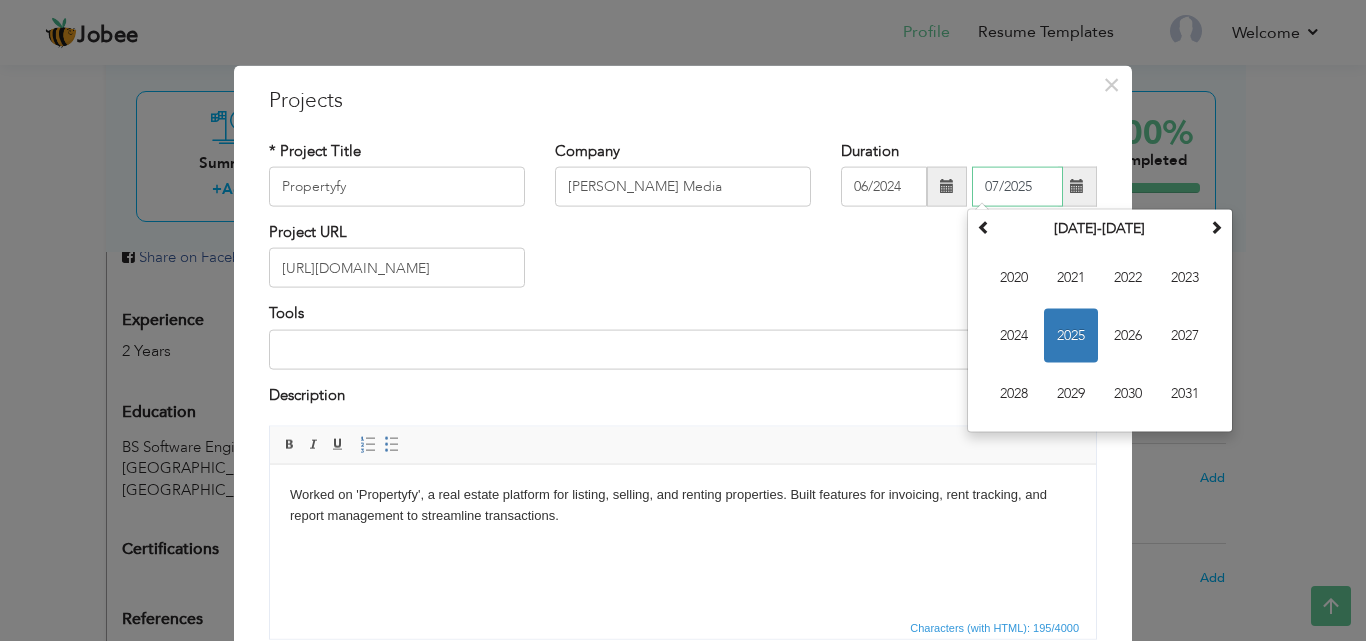 click on "2025" at bounding box center (1071, 336) 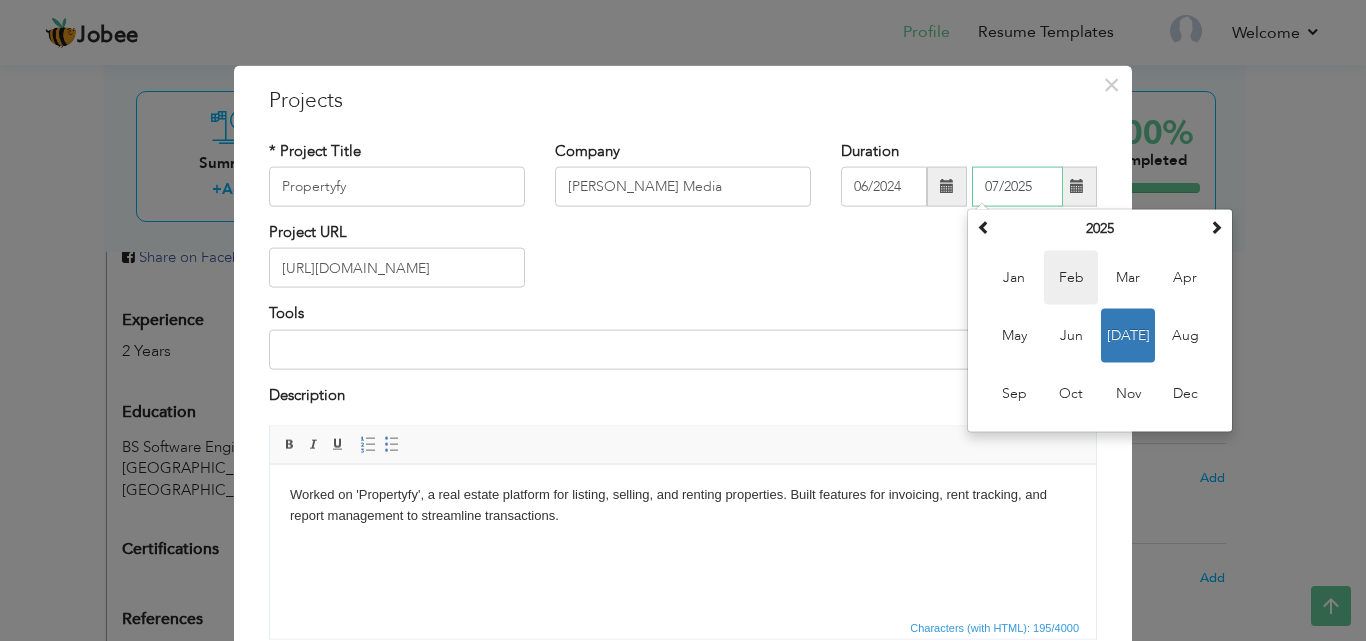 click on "Feb" at bounding box center [1071, 278] 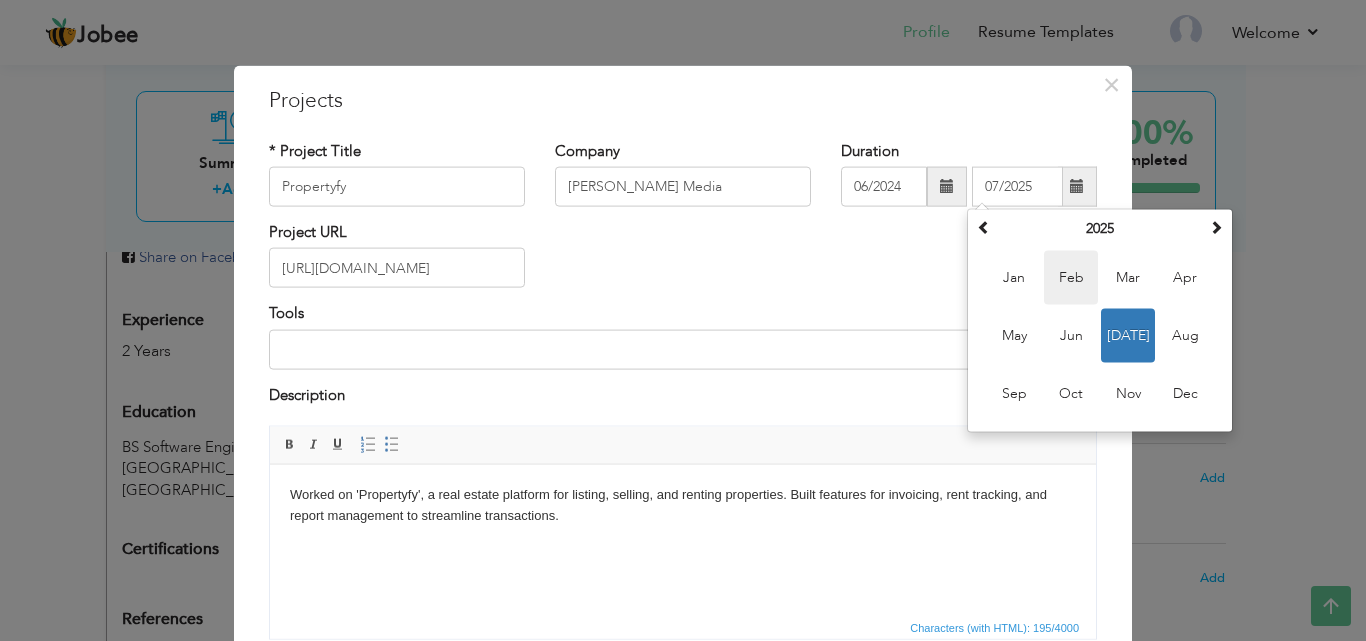 type on "02/2025" 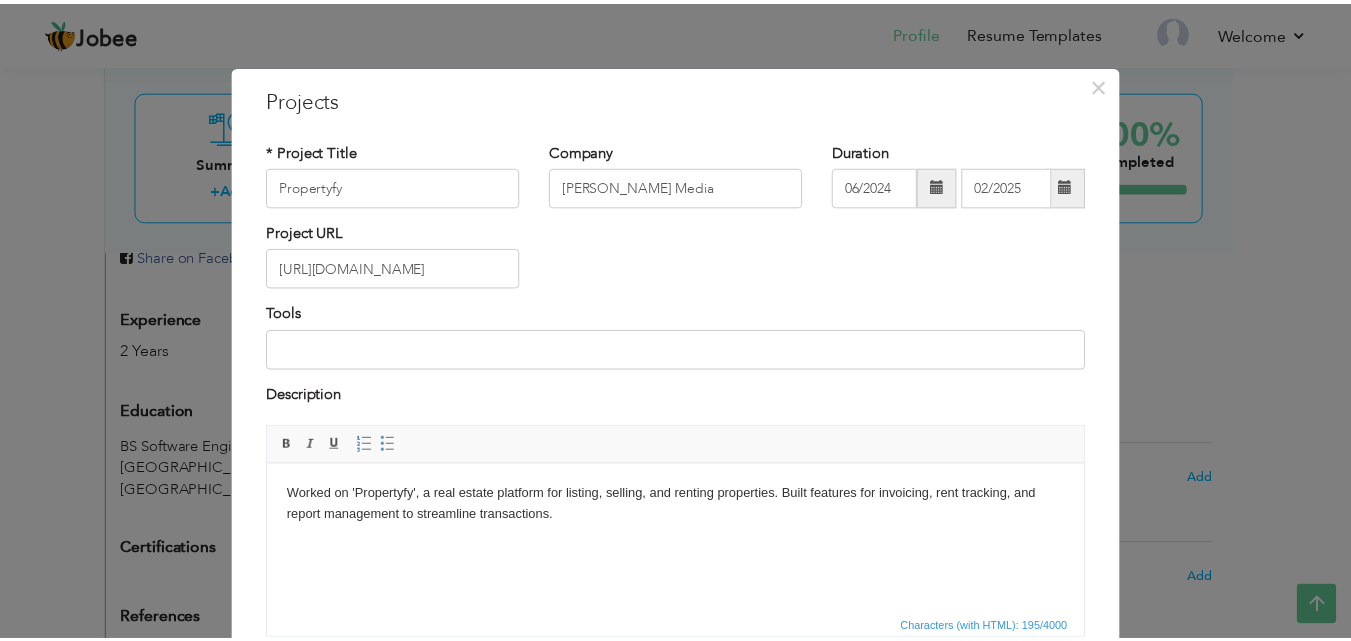 scroll, scrollTop: 161, scrollLeft: 0, axis: vertical 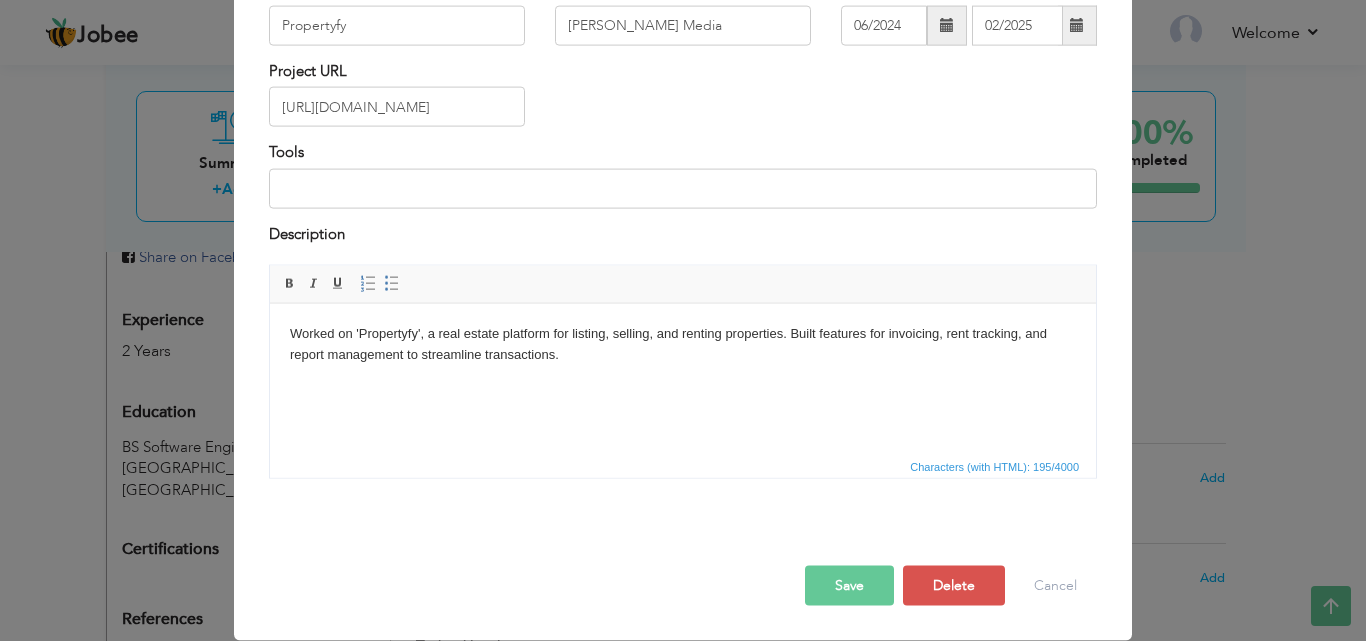 click on "Save" at bounding box center (849, 586) 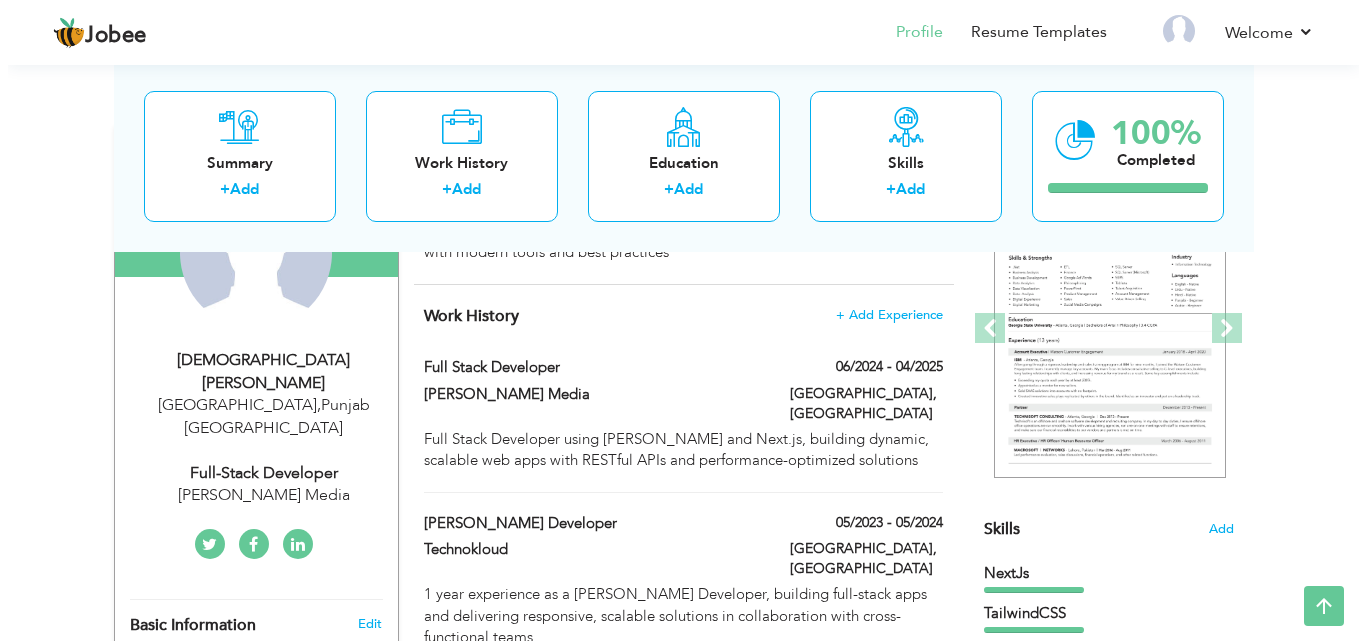 scroll, scrollTop: 252, scrollLeft: 0, axis: vertical 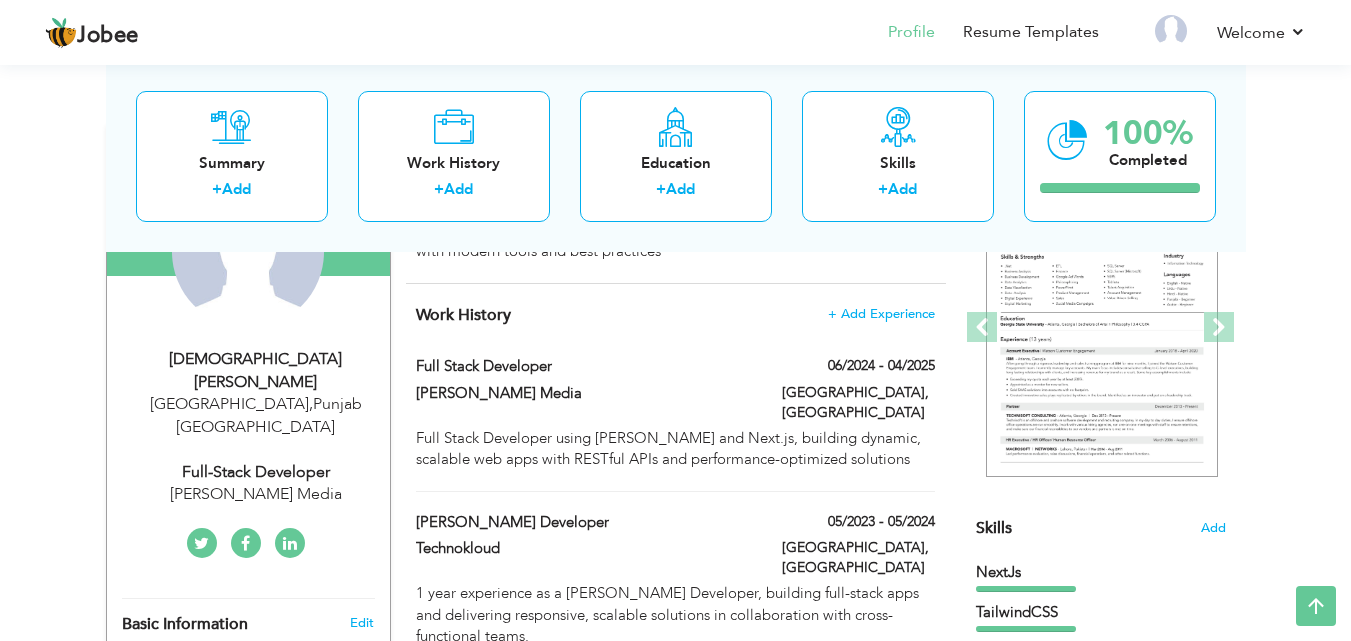 click on "Faisalabad ,  Punjab Pakistan" at bounding box center [256, 416] 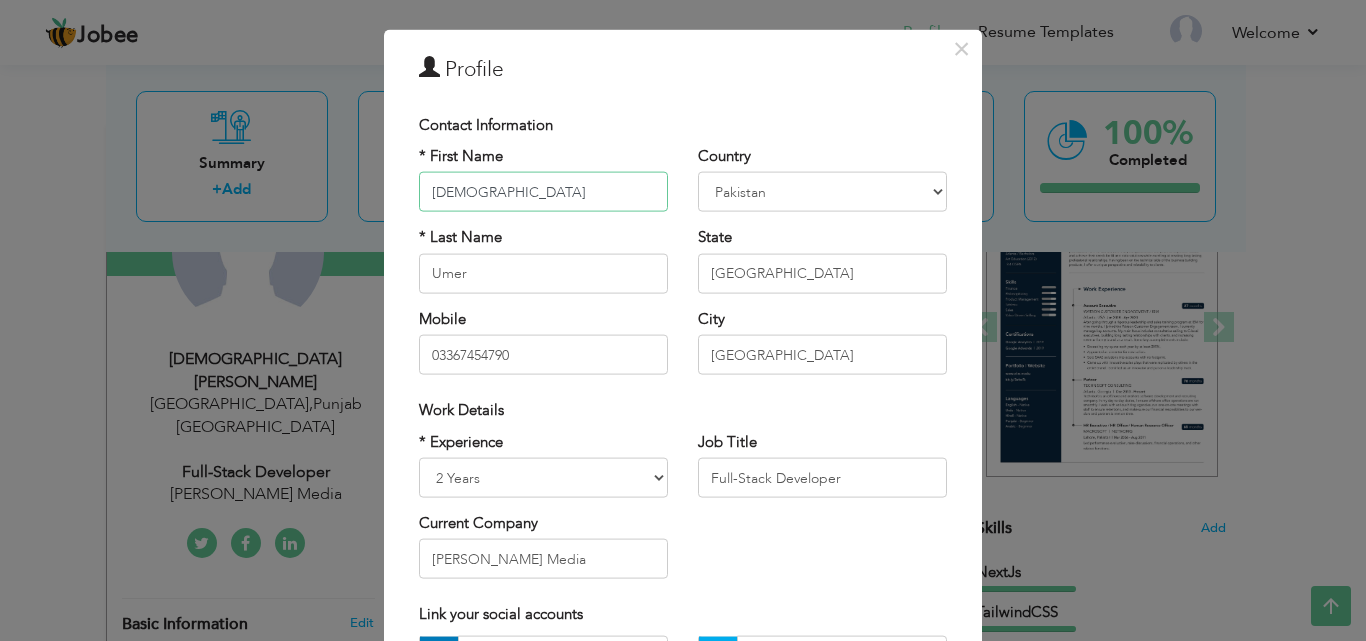 scroll, scrollTop: 37, scrollLeft: 0, axis: vertical 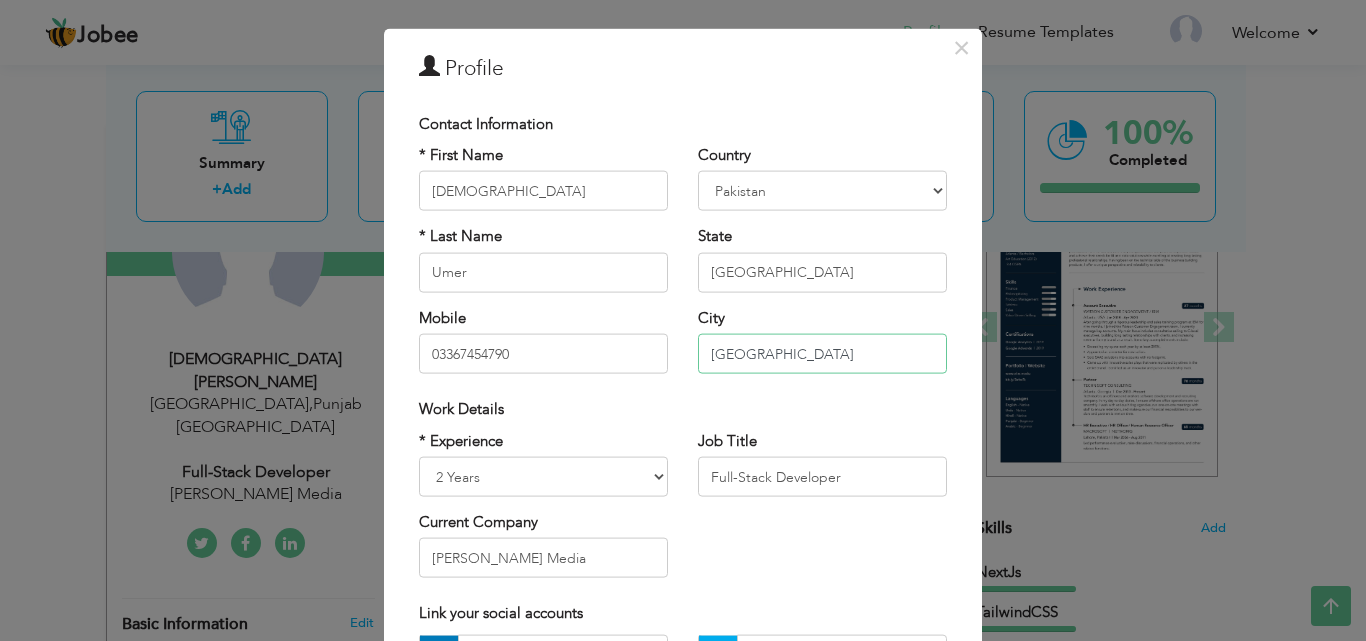 click on "[GEOGRAPHIC_DATA]" at bounding box center (822, 354) 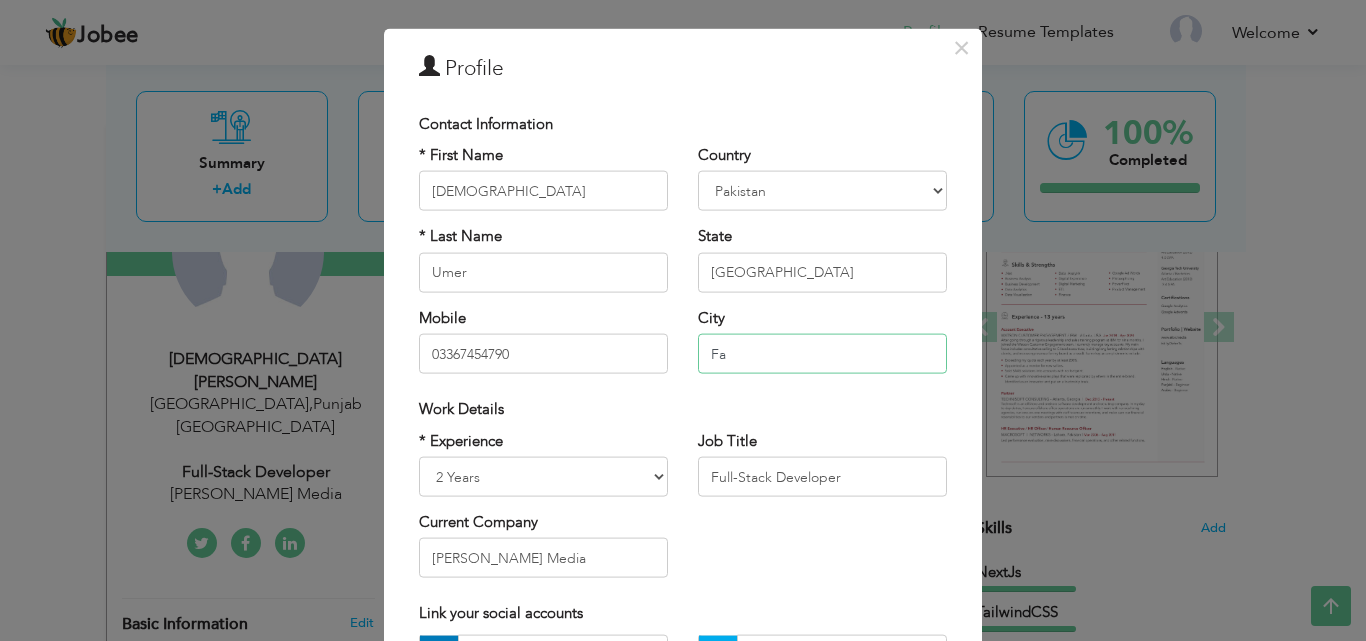 type on "F" 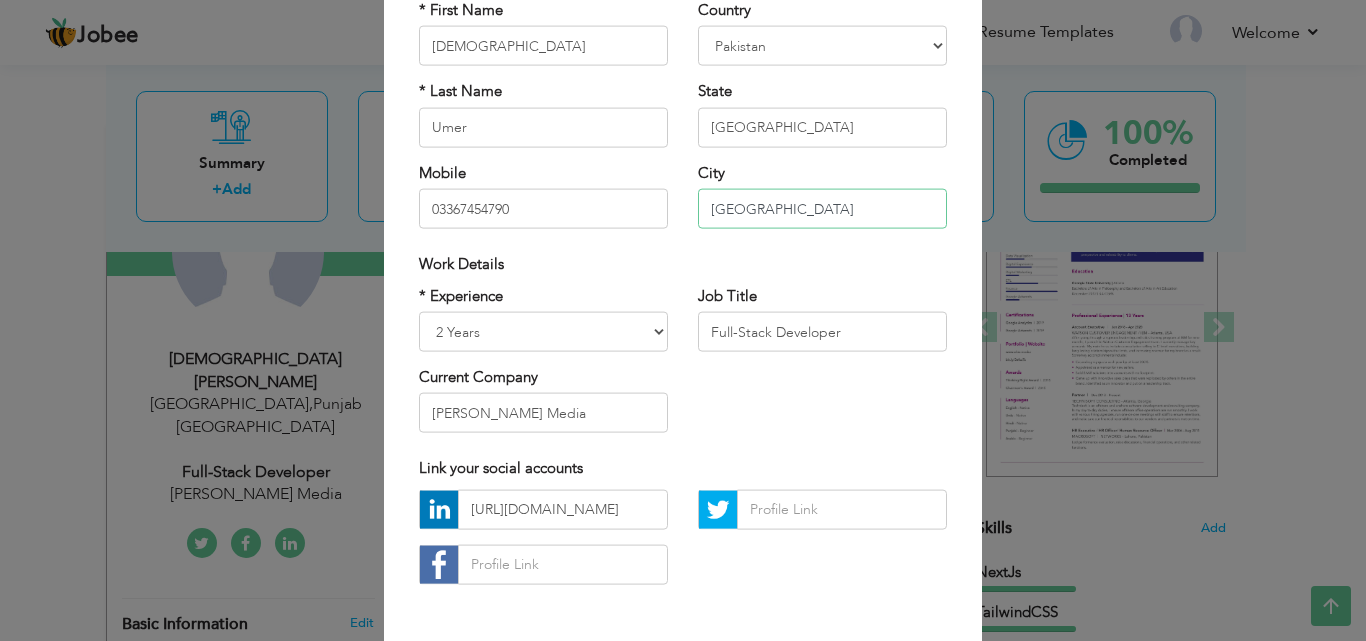 scroll, scrollTop: 183, scrollLeft: 0, axis: vertical 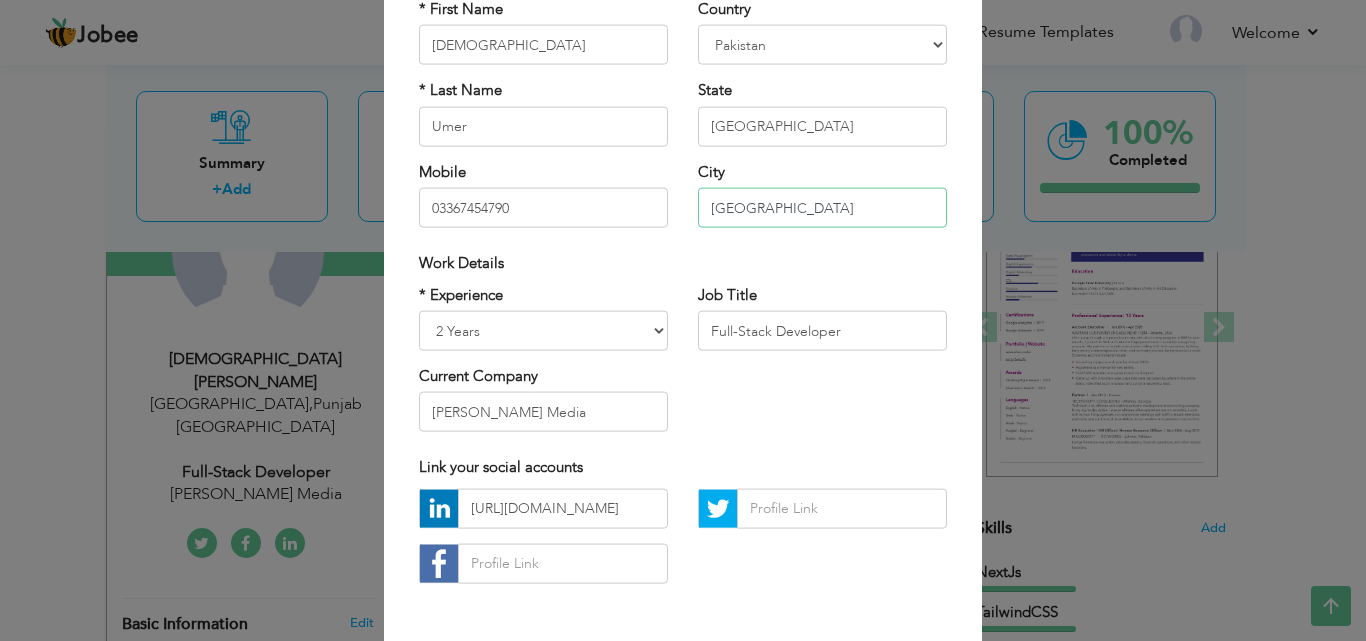 type on "[GEOGRAPHIC_DATA]" 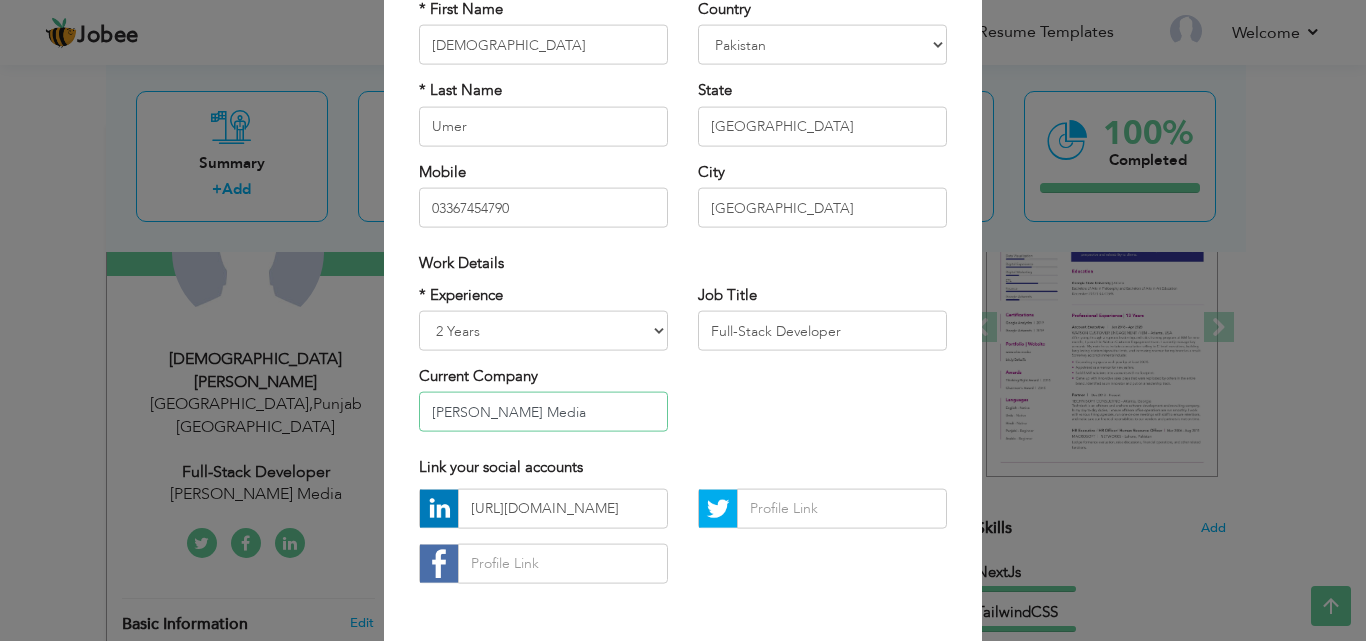 click on "[PERSON_NAME] Media" at bounding box center (543, 412) 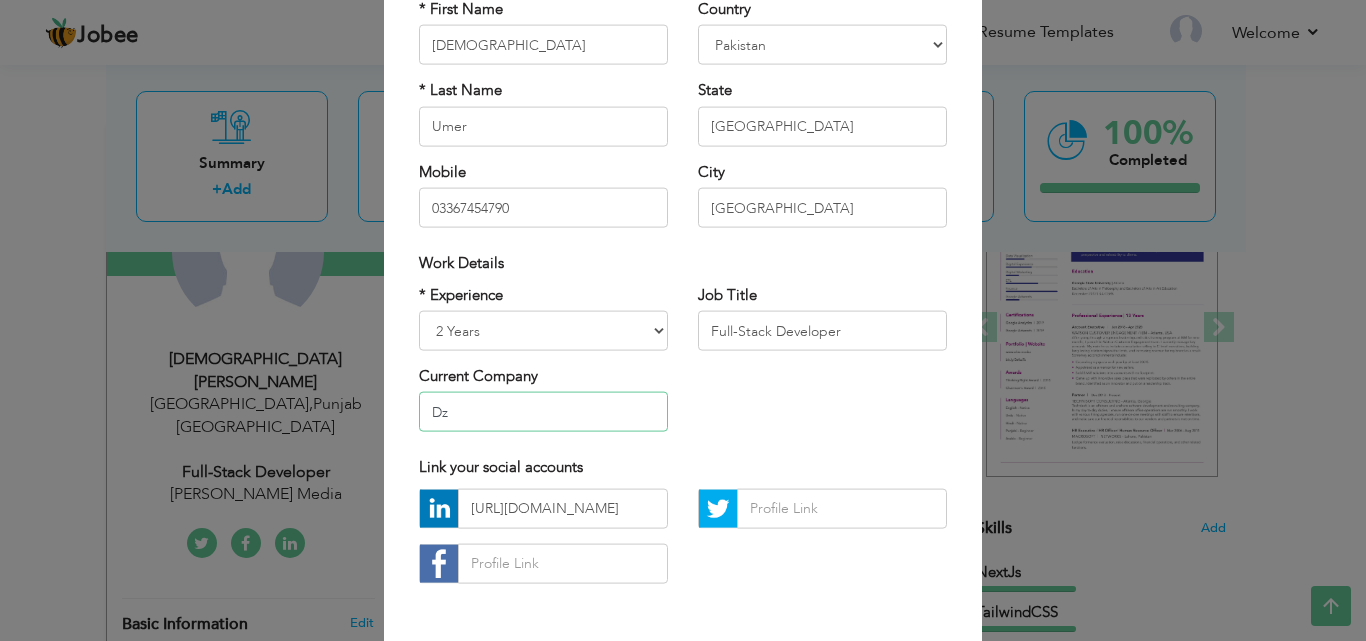 type on "D" 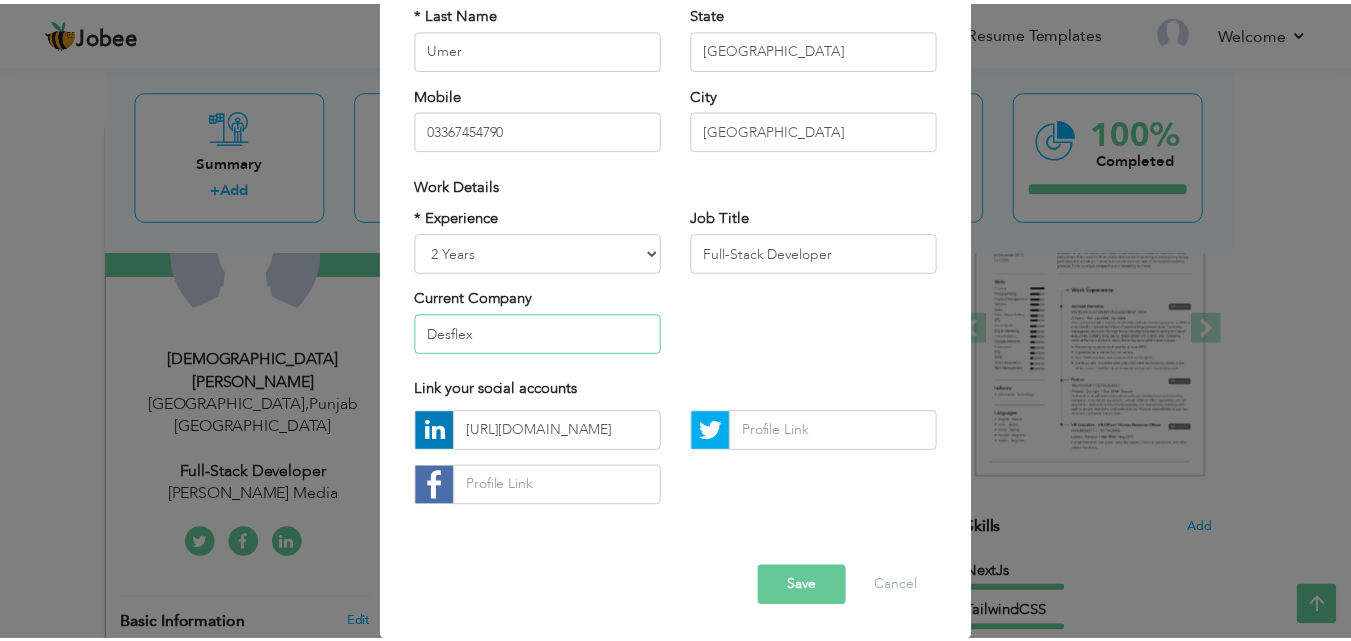 scroll, scrollTop: 259, scrollLeft: 0, axis: vertical 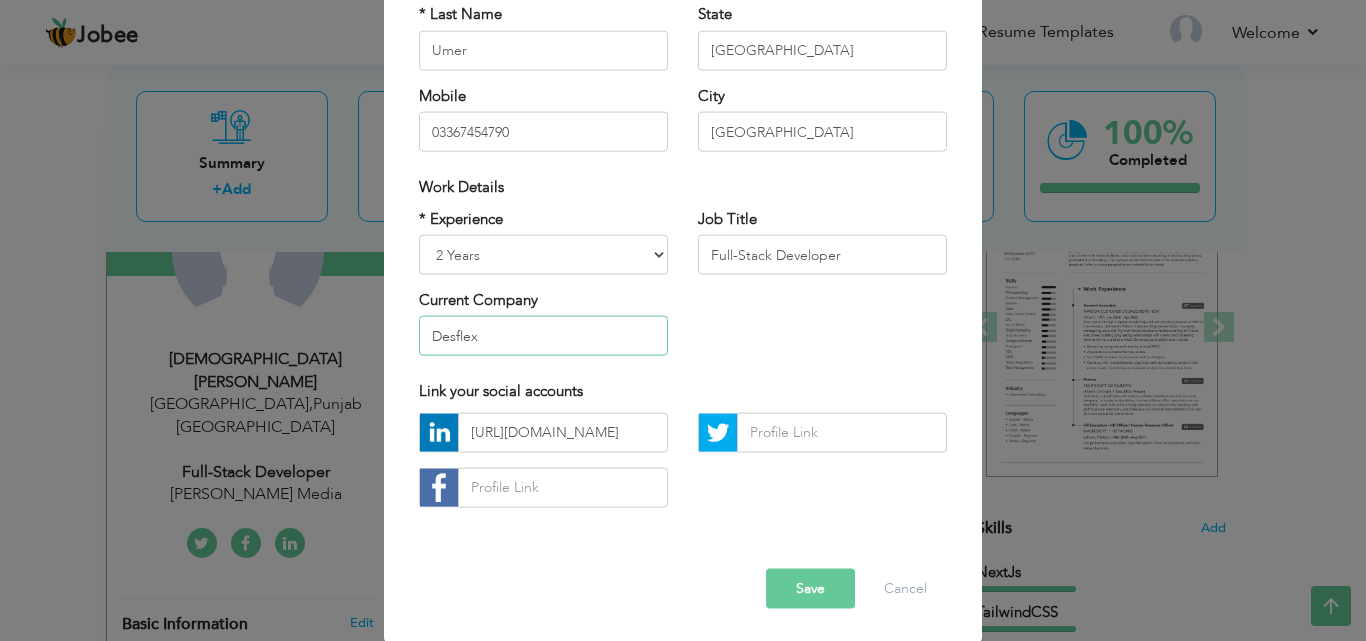 type on "Desflex" 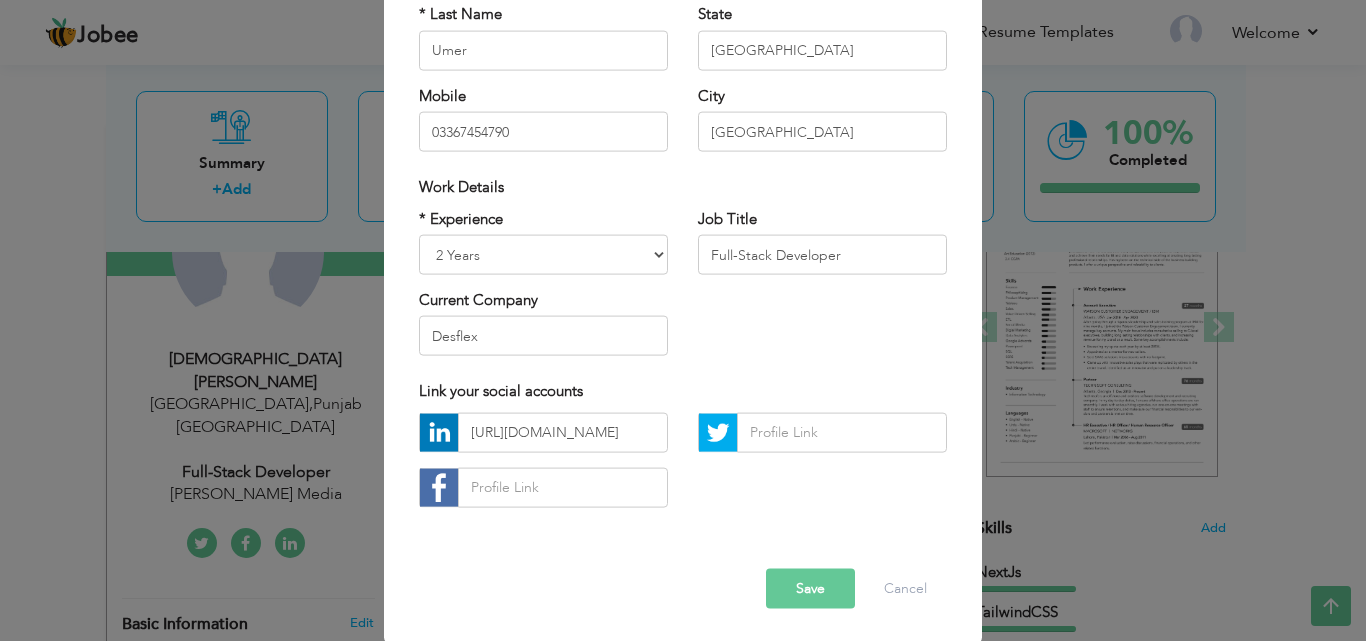 click on "Save" at bounding box center (810, 588) 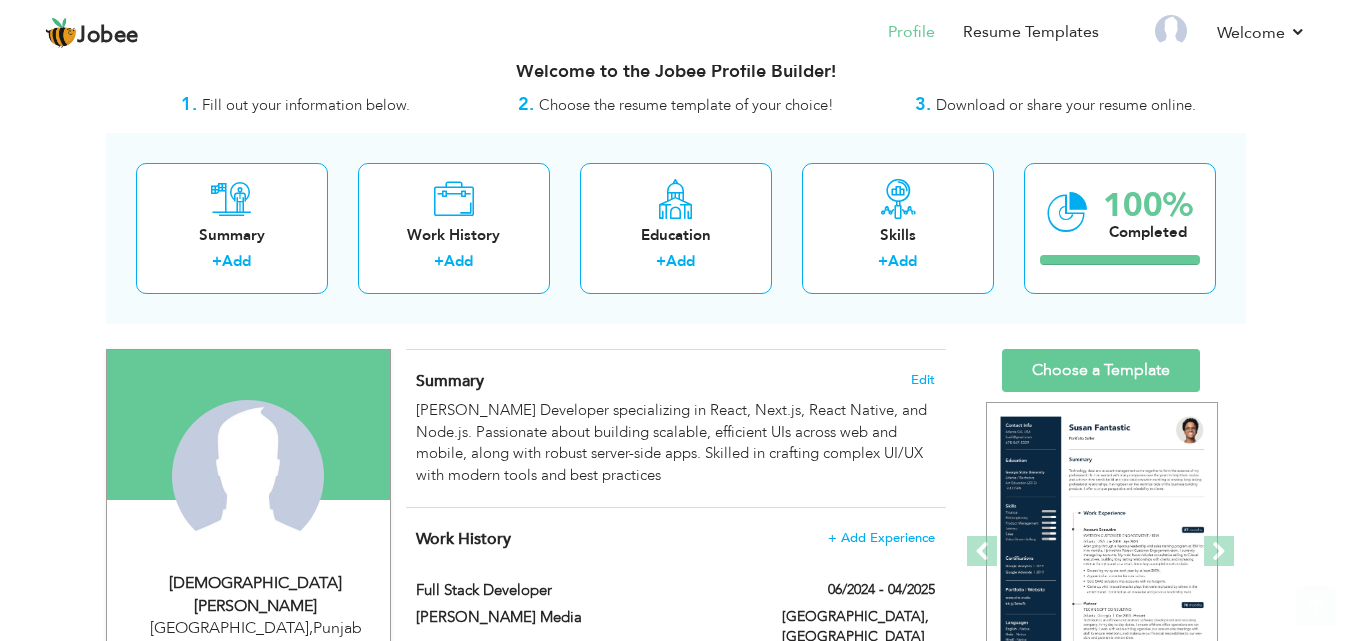 scroll, scrollTop: 0, scrollLeft: 0, axis: both 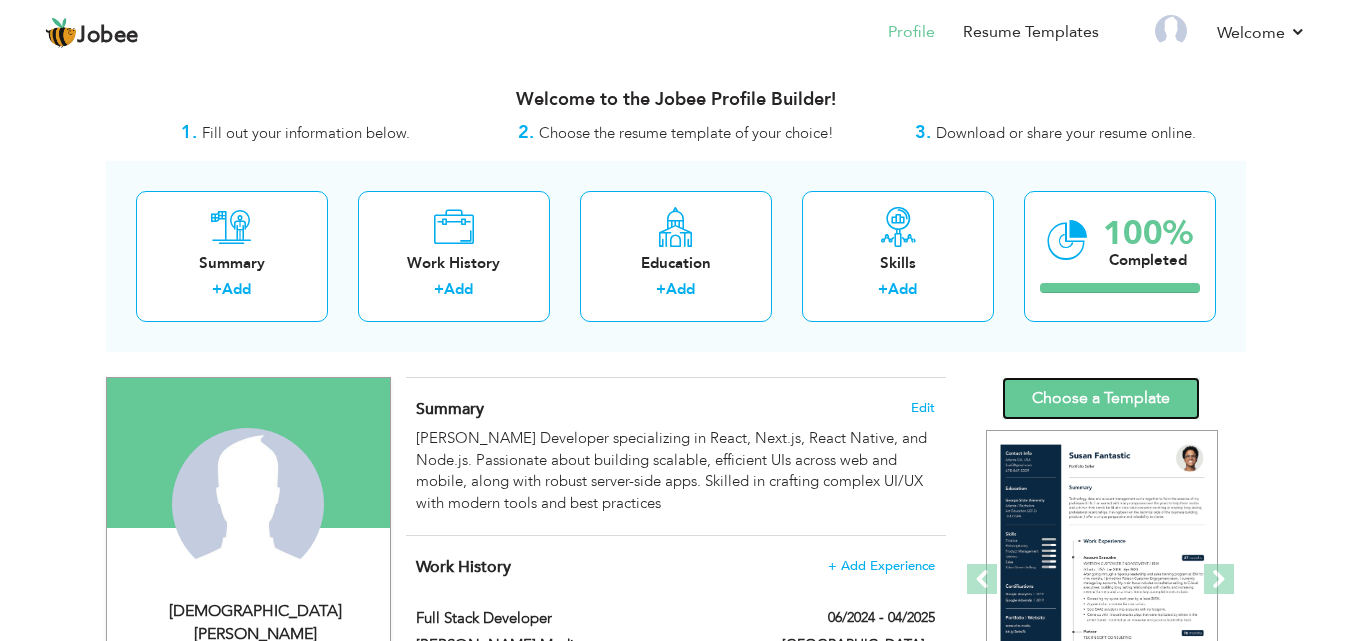 click on "Choose a Template" at bounding box center (1101, 398) 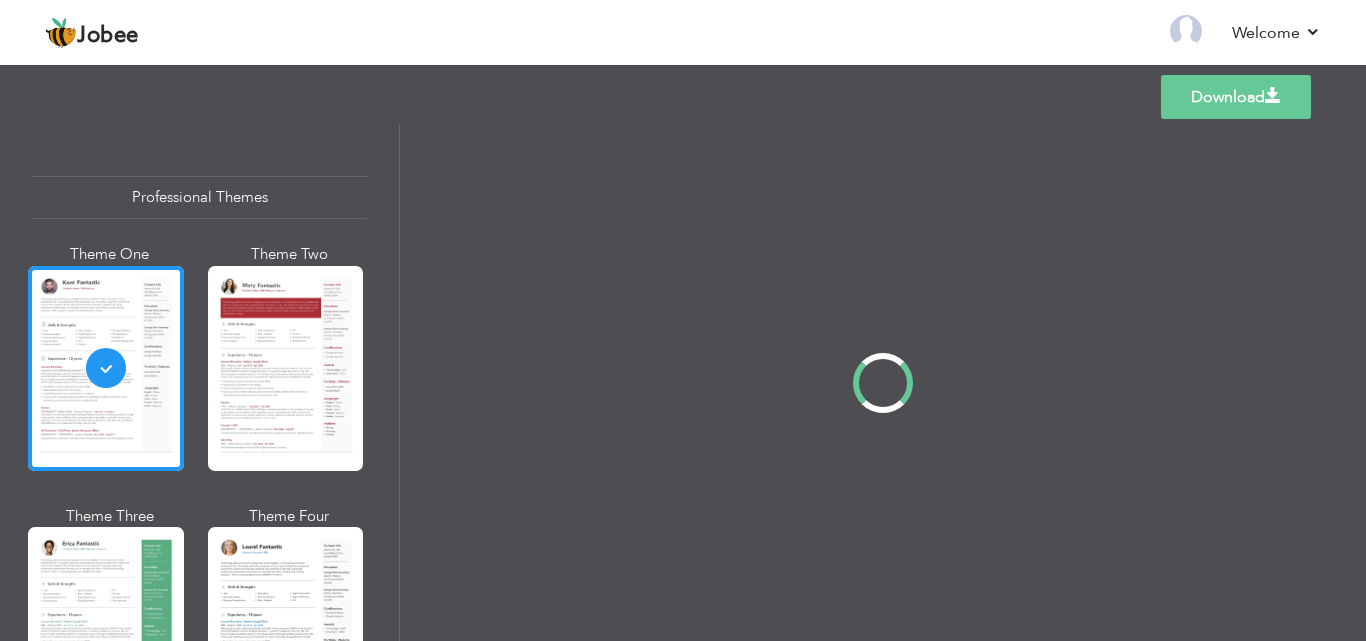 scroll, scrollTop: 0, scrollLeft: 0, axis: both 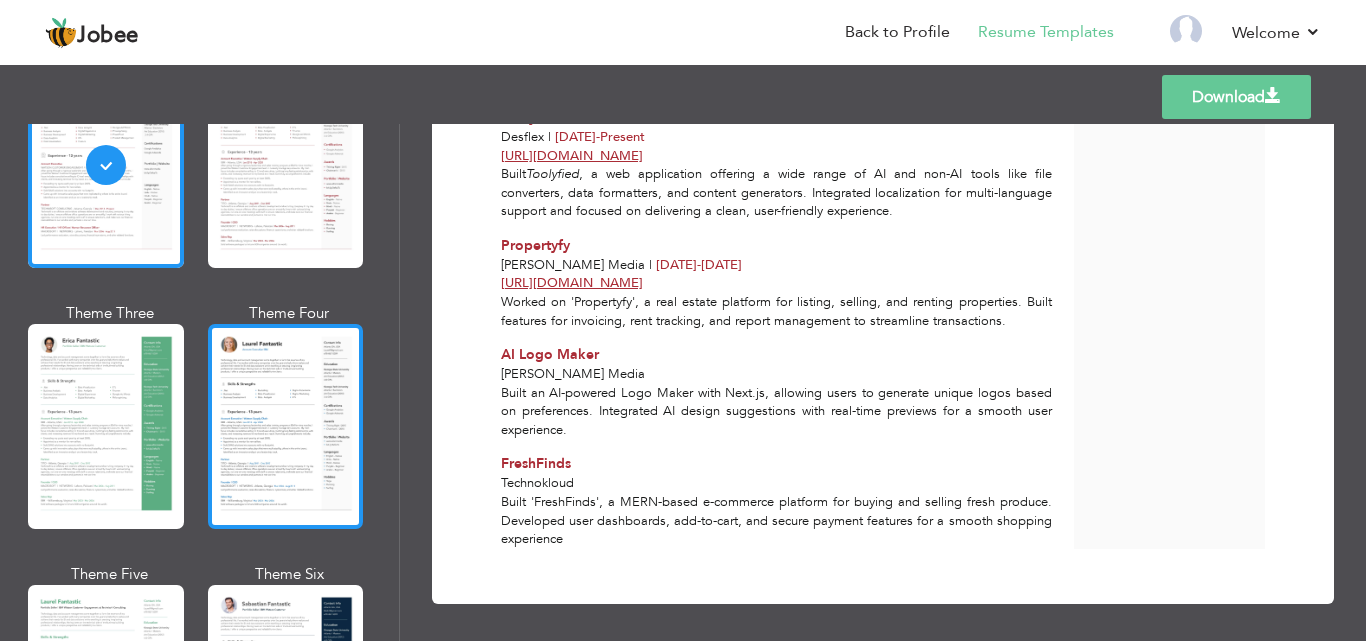 click at bounding box center (286, 426) 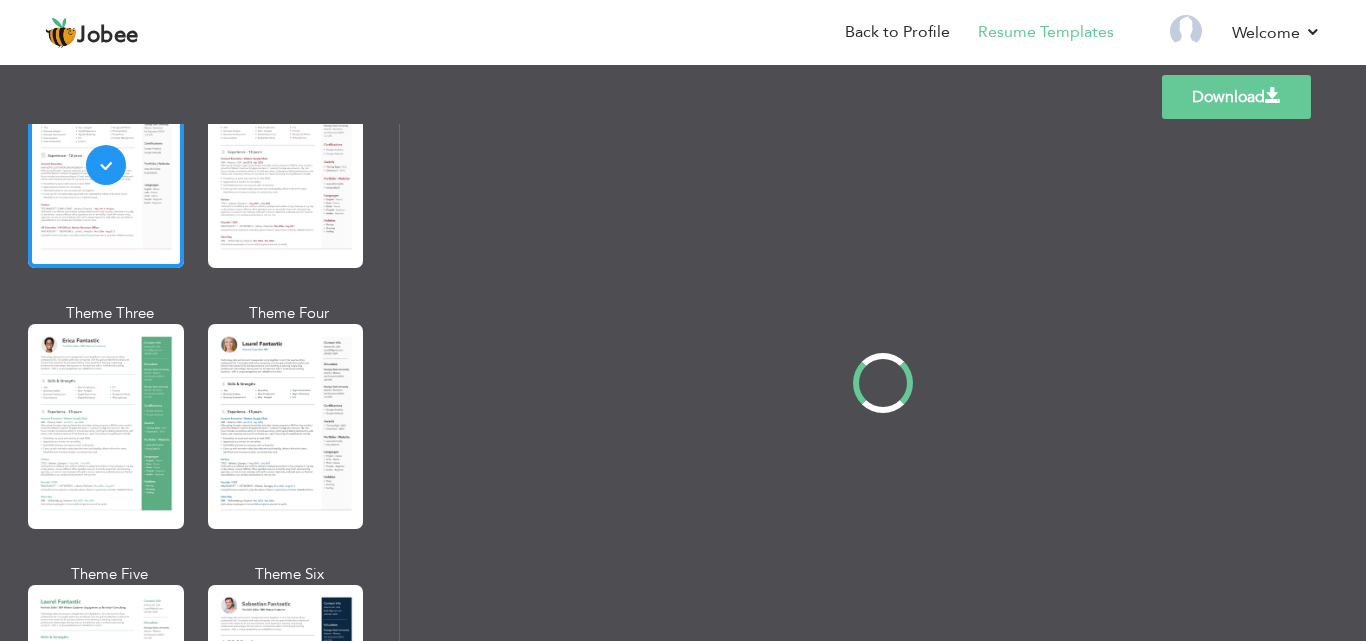 scroll, scrollTop: 0, scrollLeft: 0, axis: both 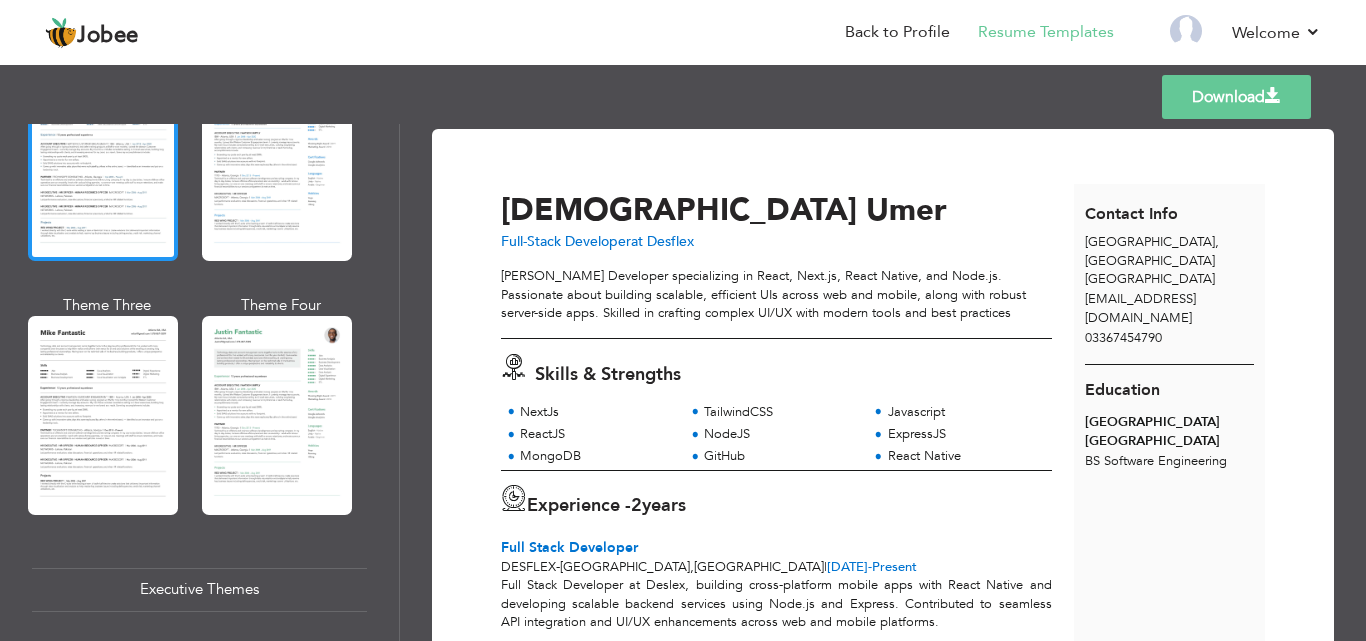 click at bounding box center [103, 415] 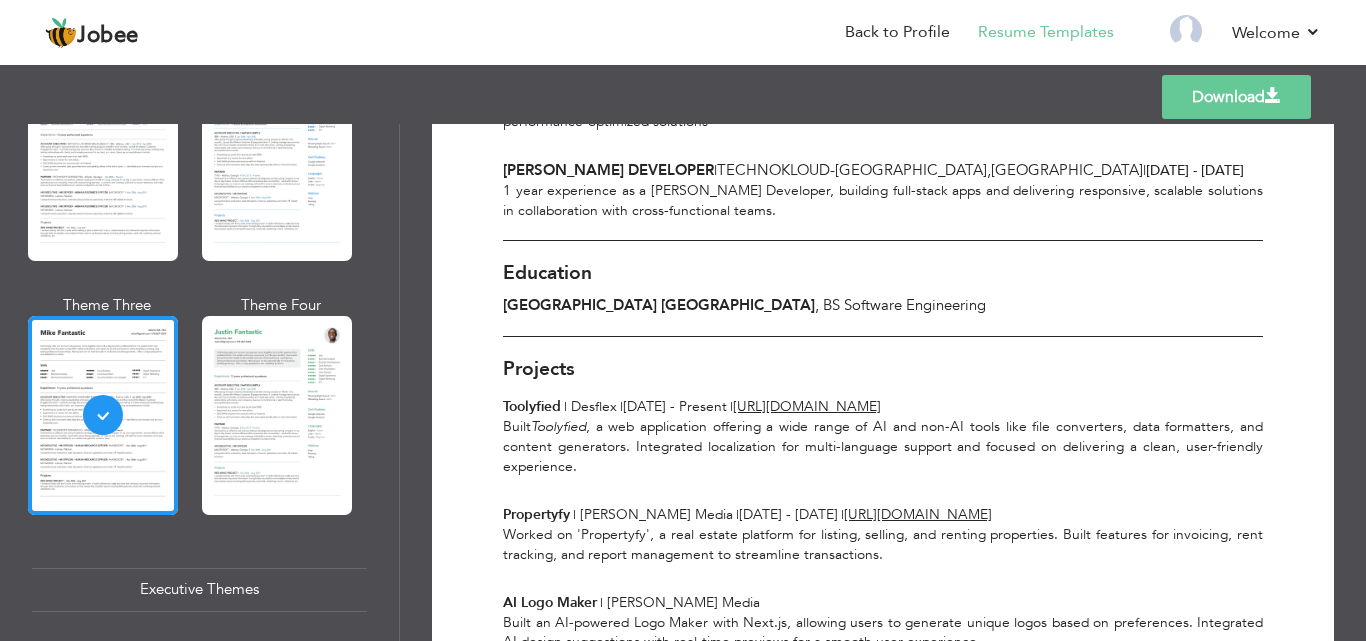 scroll, scrollTop: 901, scrollLeft: 0, axis: vertical 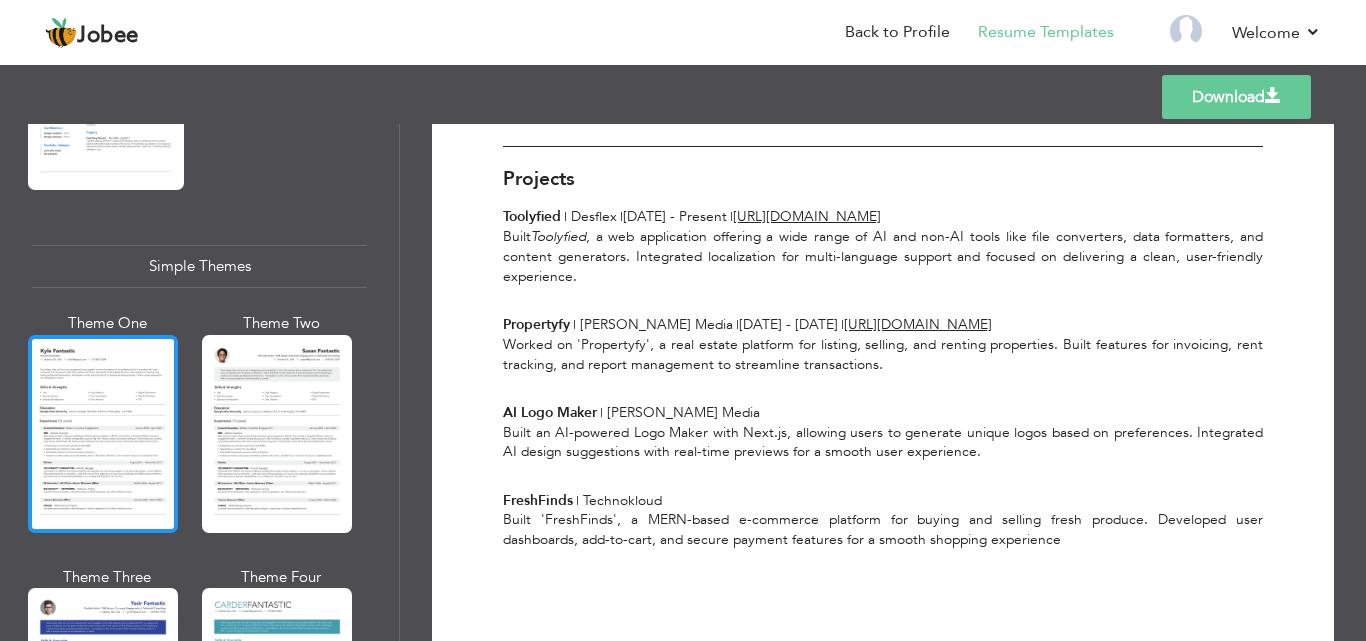 click at bounding box center (103, 434) 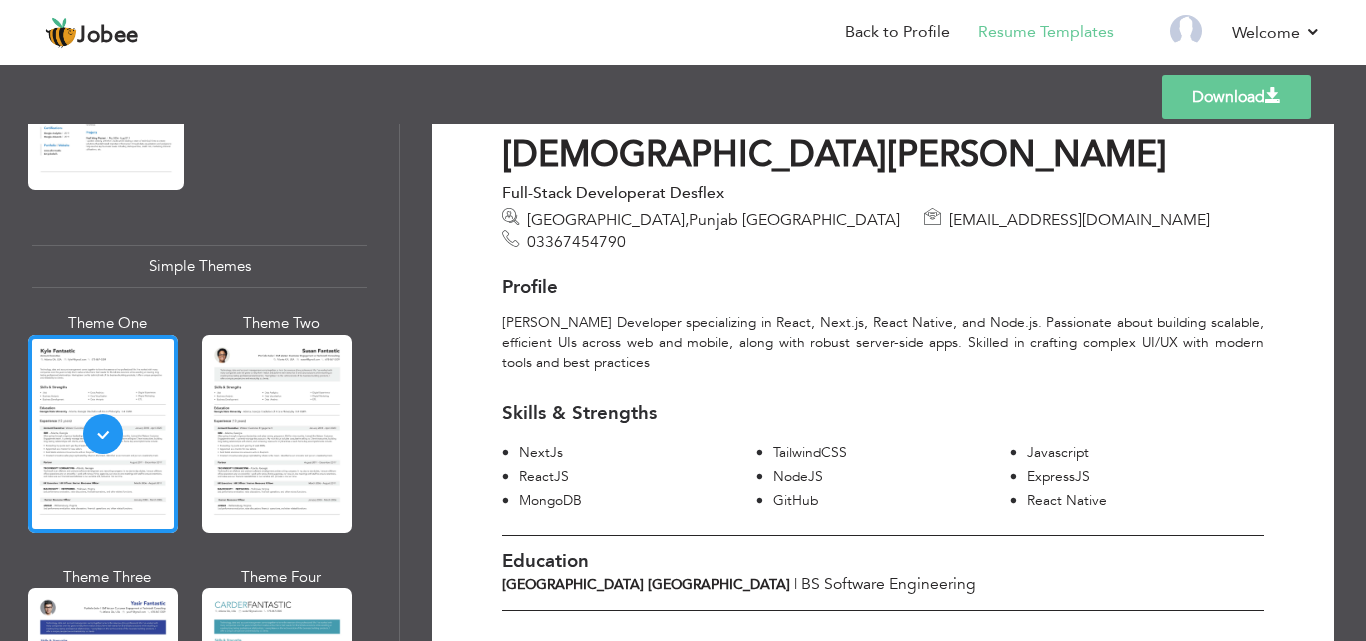 scroll, scrollTop: 0, scrollLeft: 0, axis: both 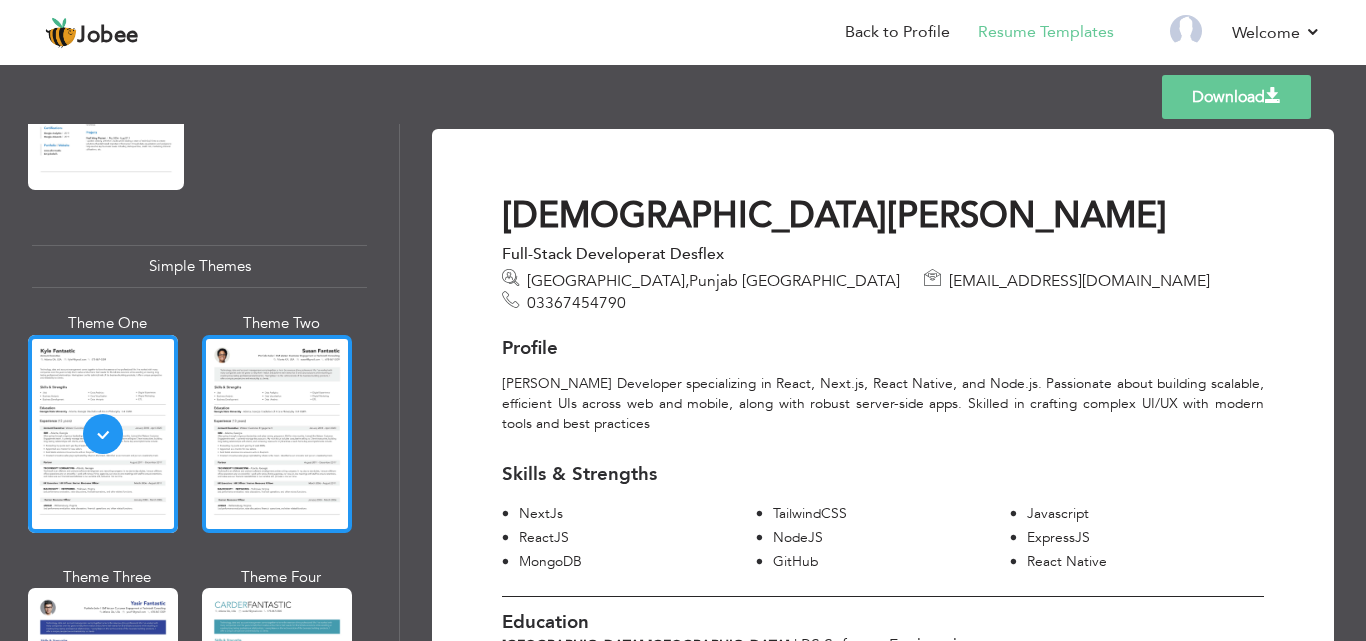 click at bounding box center [277, 434] 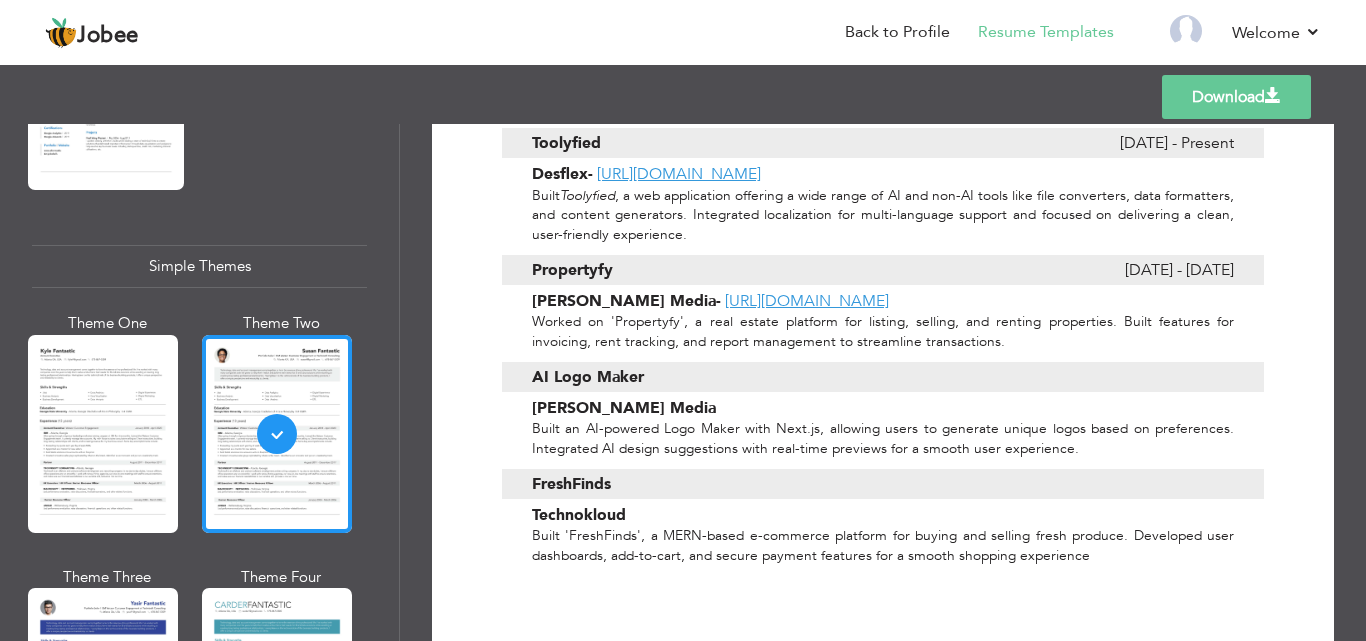 scroll, scrollTop: 1081, scrollLeft: 0, axis: vertical 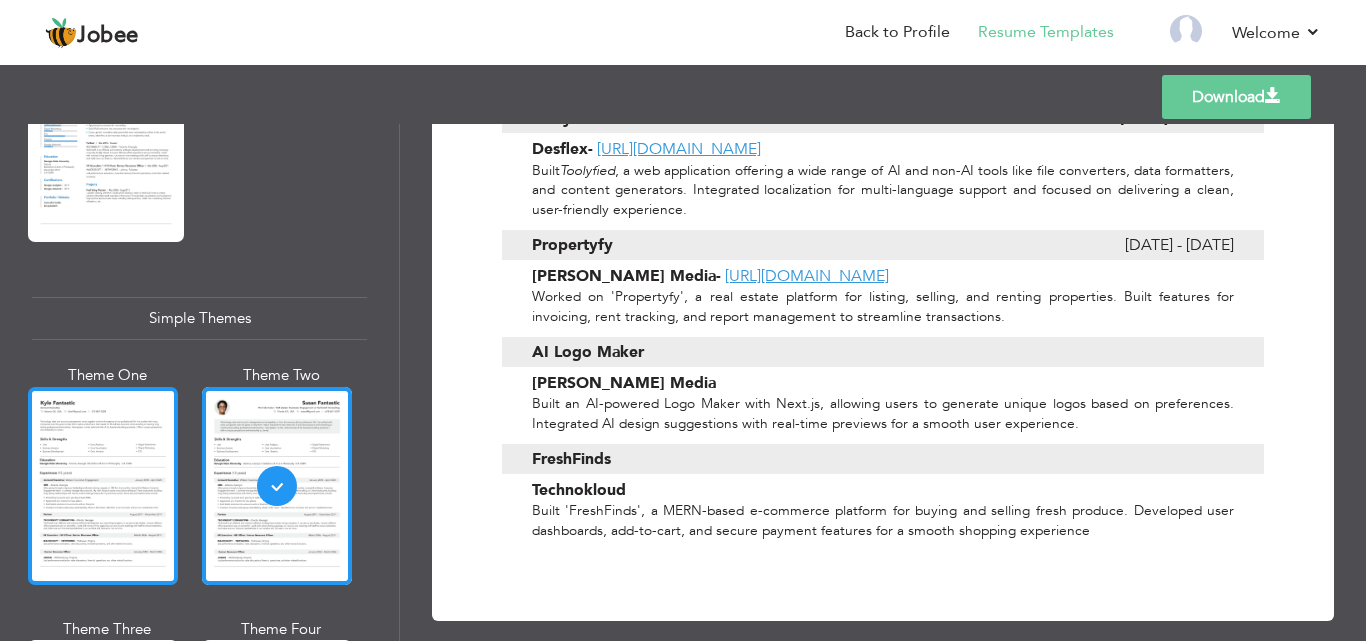 click at bounding box center (103, 486) 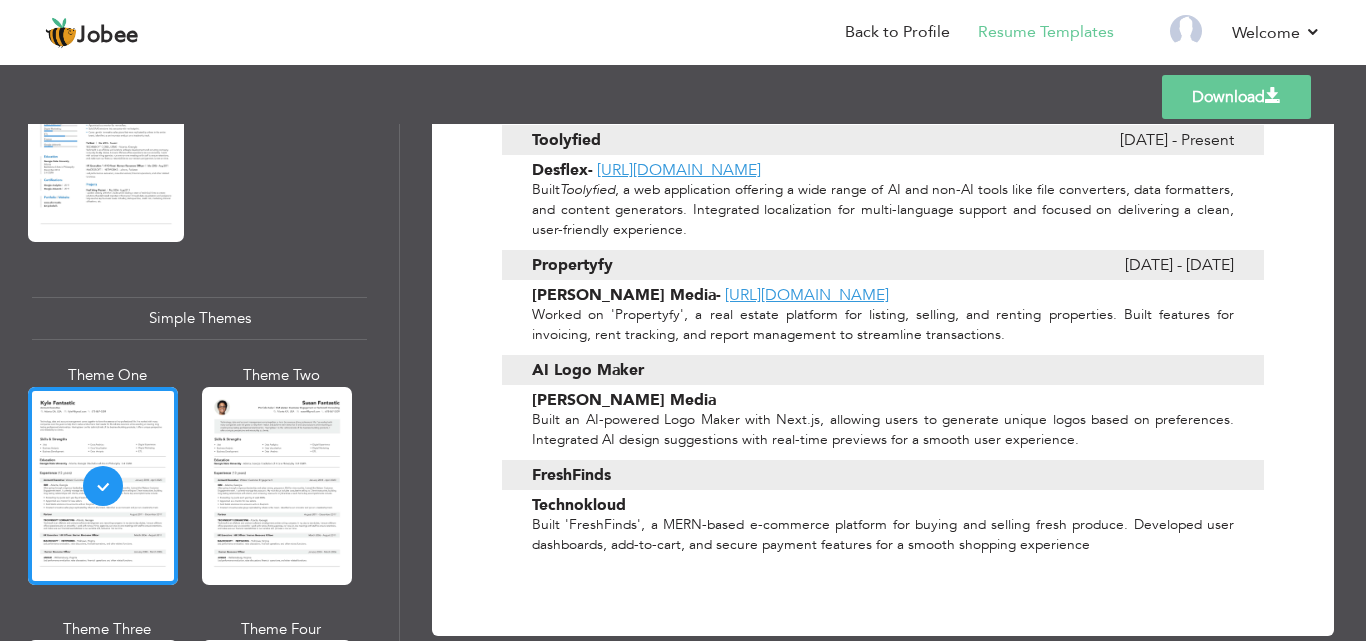 scroll, scrollTop: 1039, scrollLeft: 0, axis: vertical 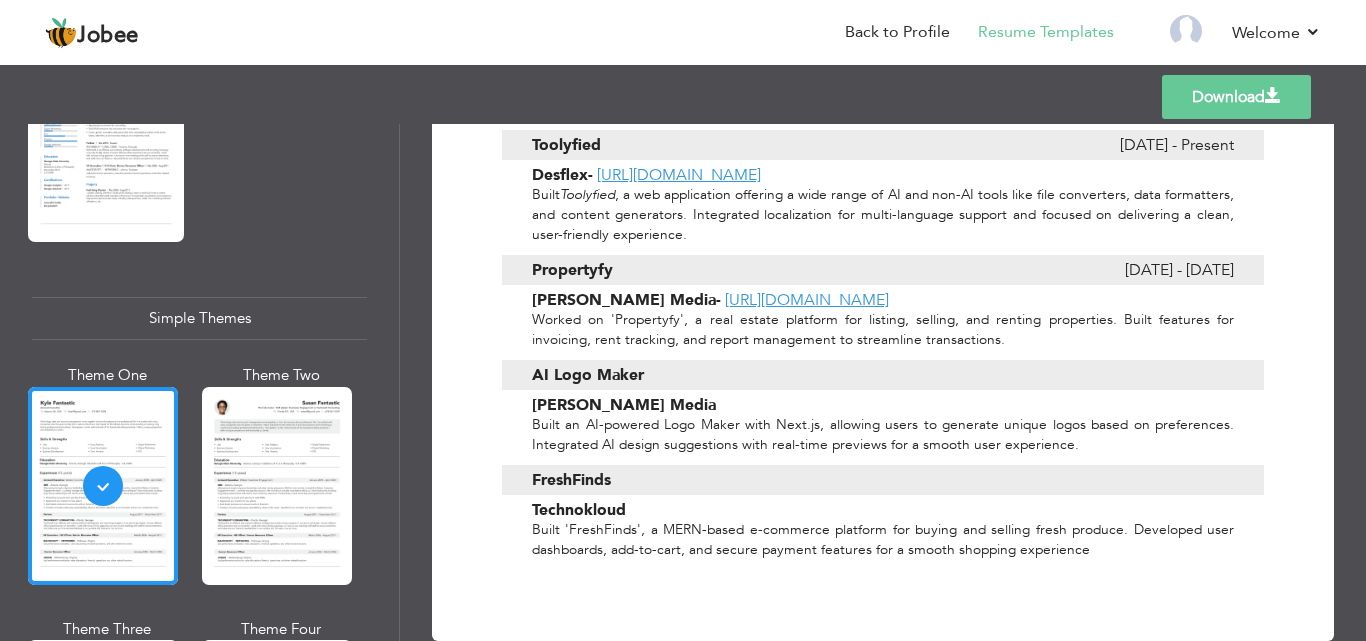 click on "Download" at bounding box center [1236, 97] 